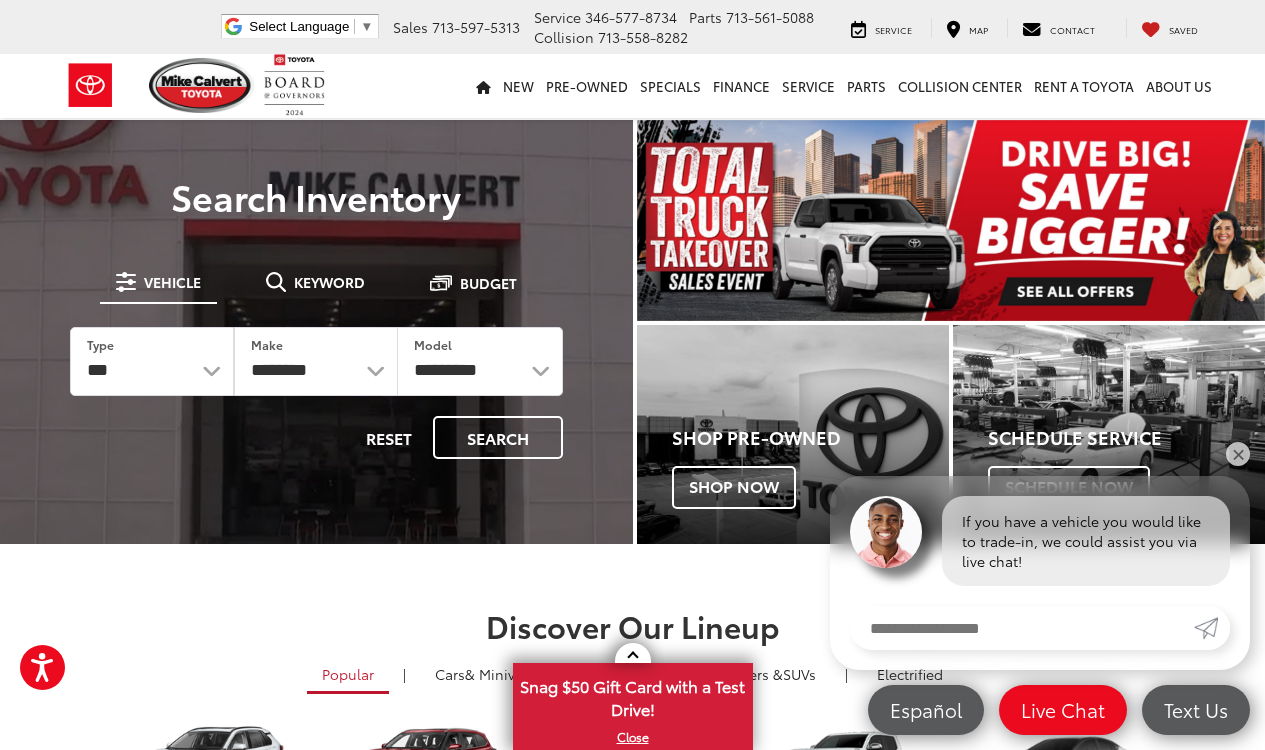 scroll, scrollTop: 0, scrollLeft: 0, axis: both 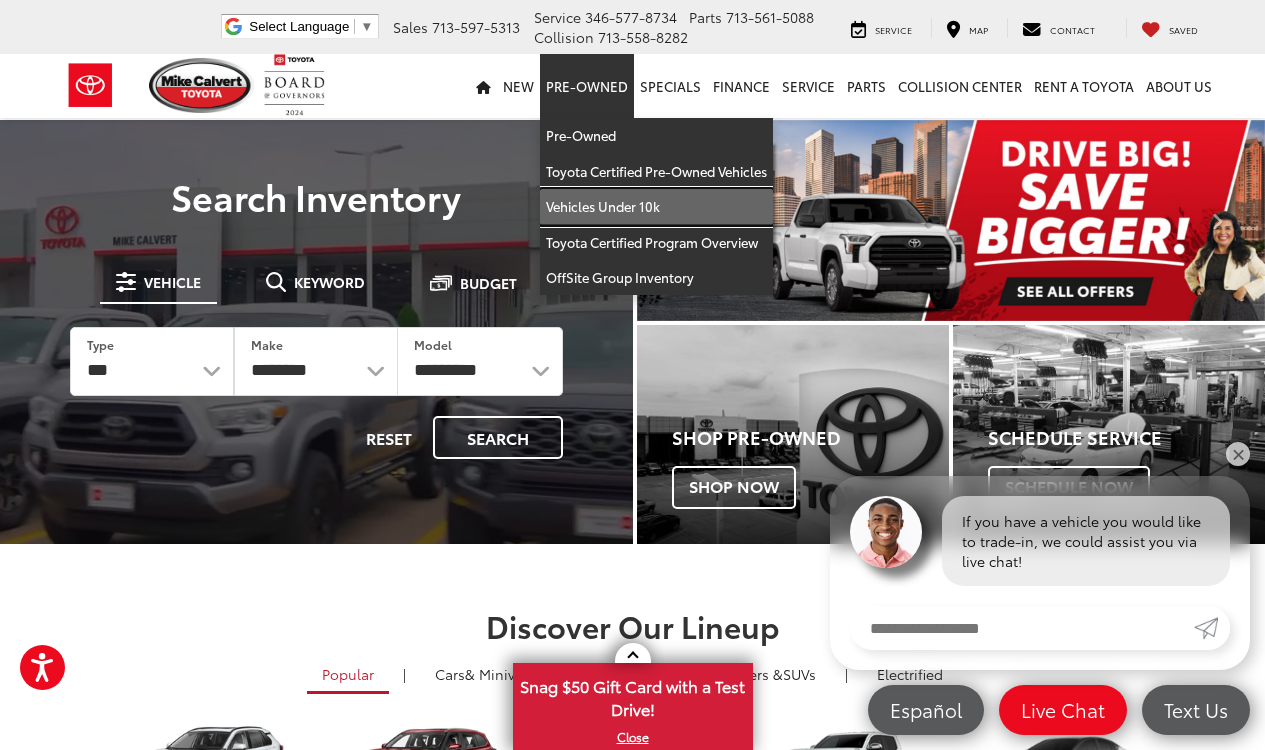 click on "Vehicles Under 10k" at bounding box center [656, 207] 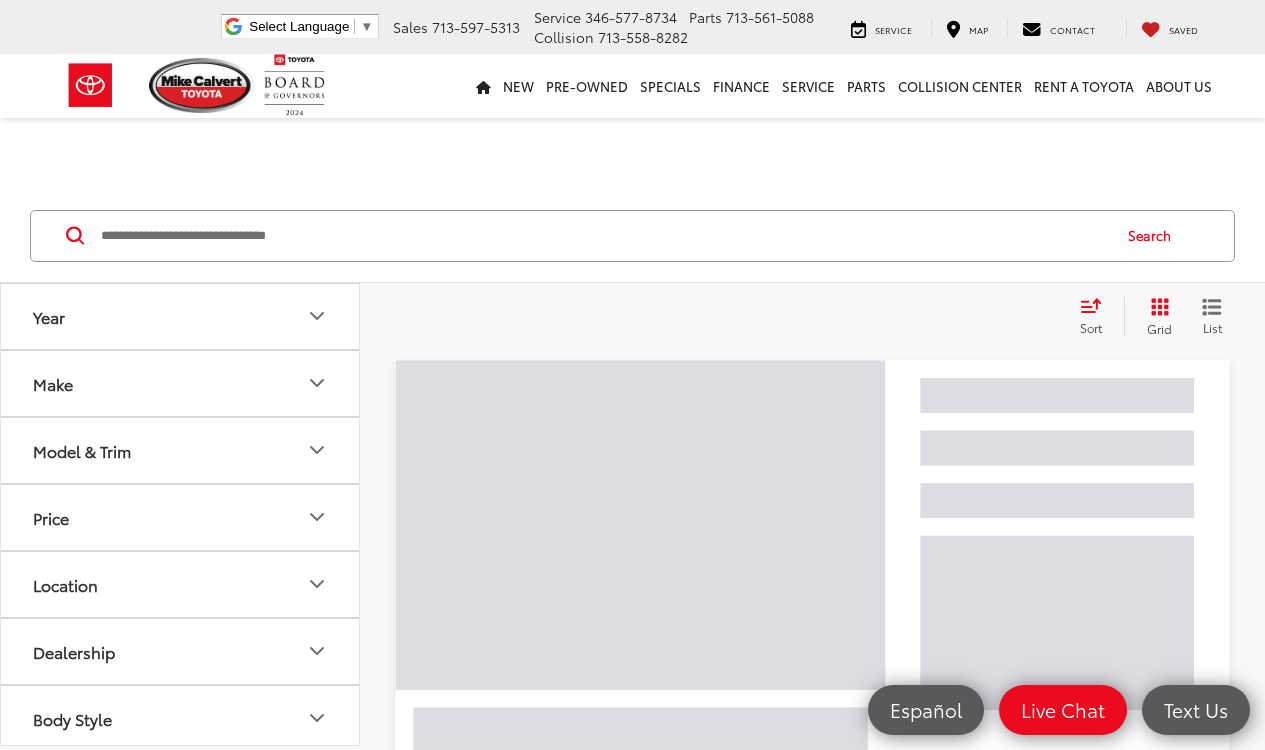 scroll, scrollTop: 66, scrollLeft: 0, axis: vertical 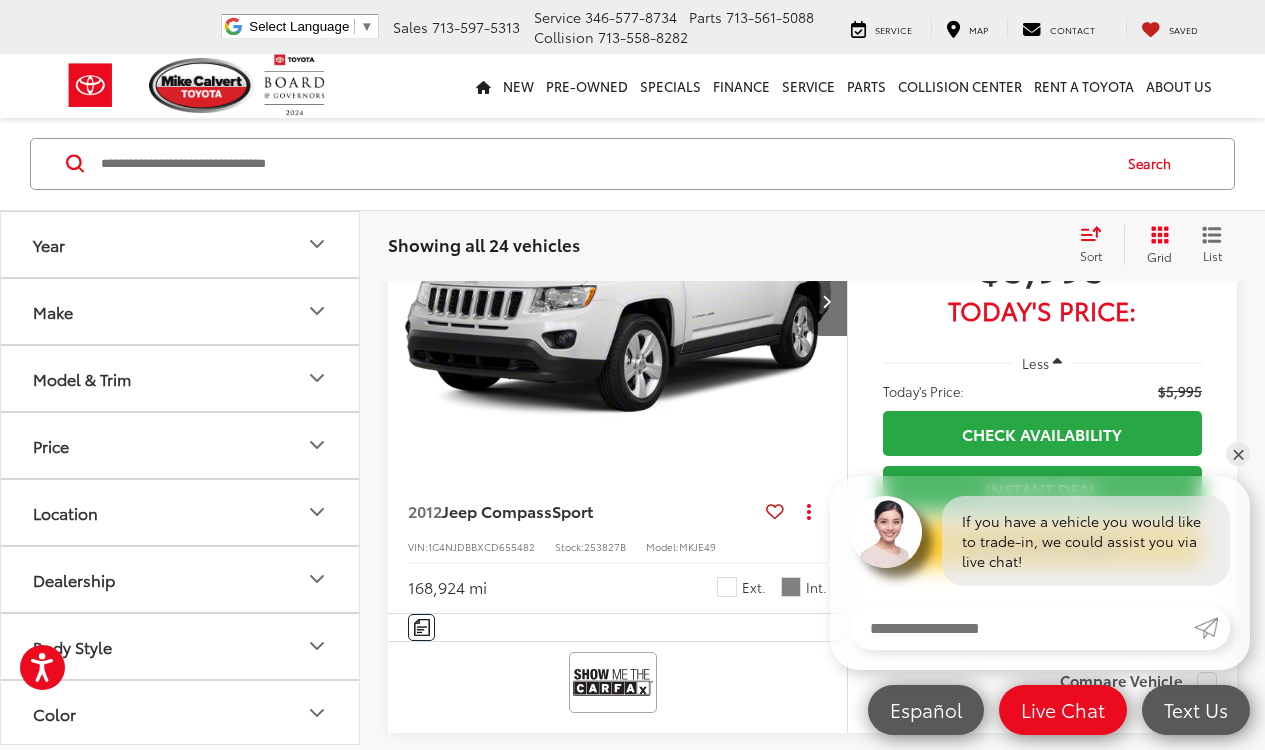 click 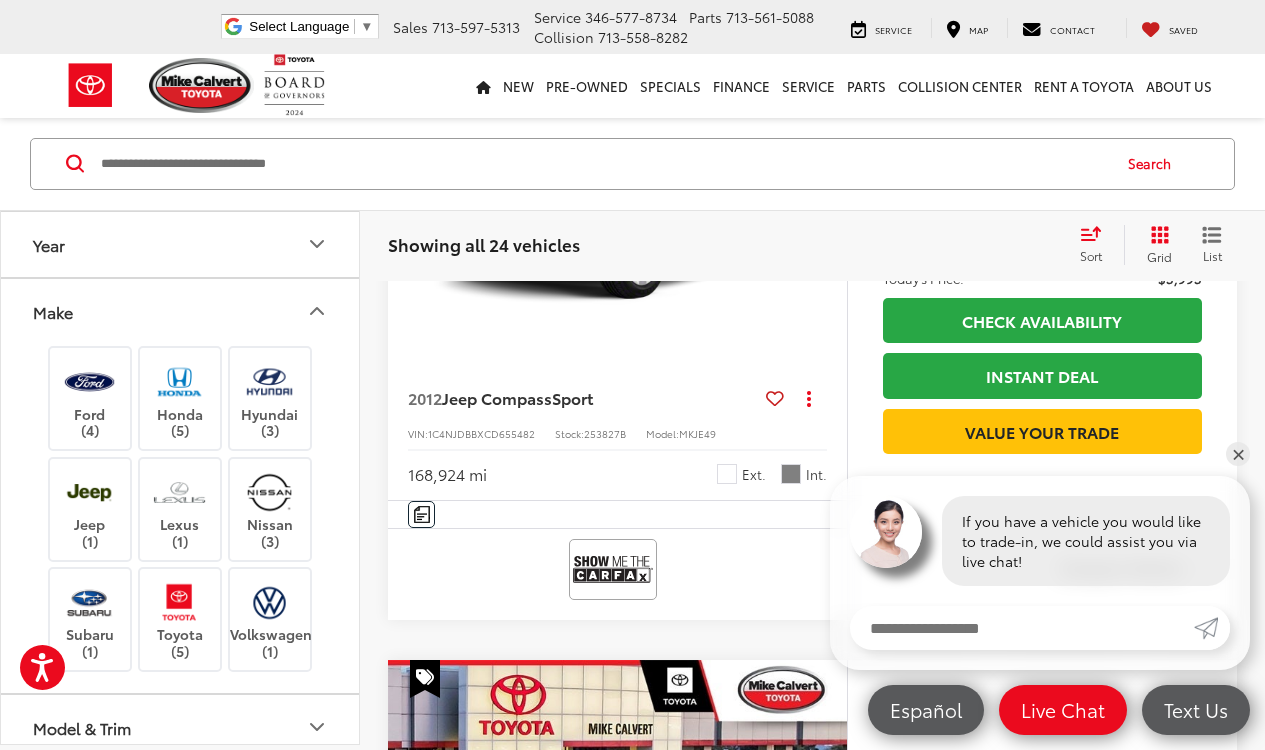 scroll, scrollTop: 1631, scrollLeft: 0, axis: vertical 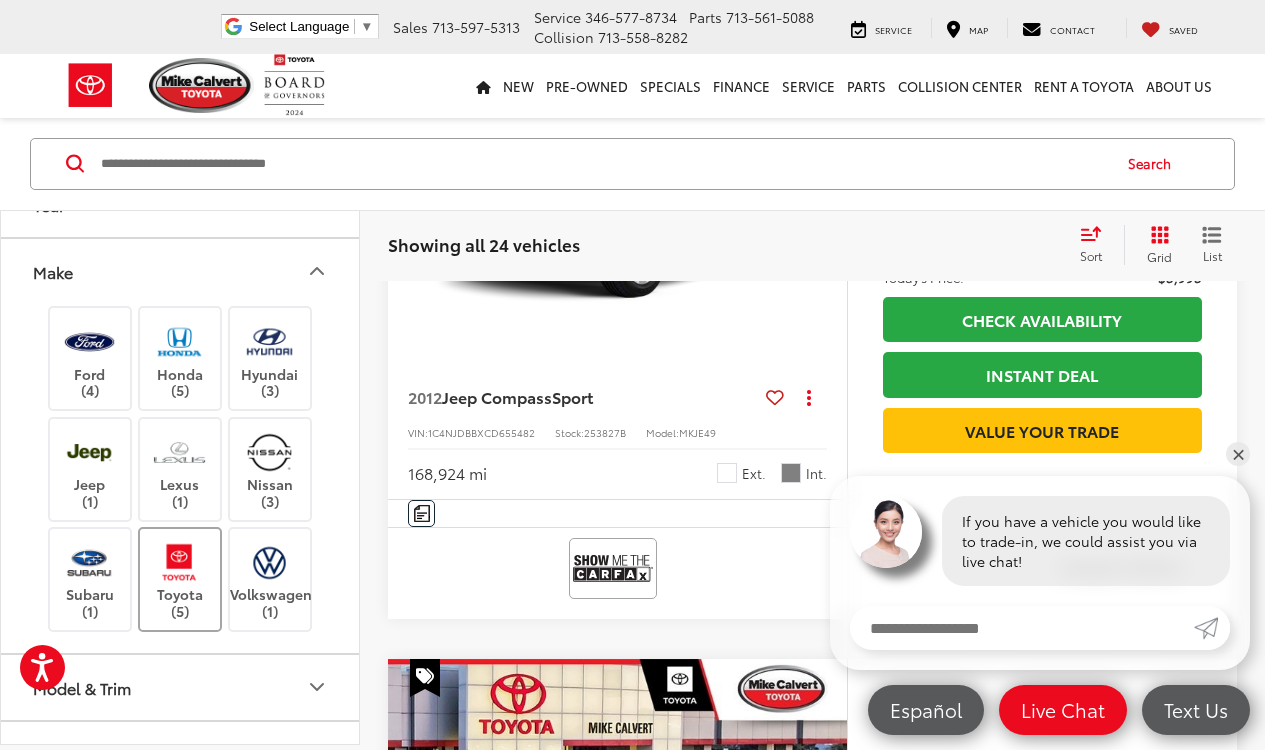 click on "Toyota   (5)" at bounding box center [180, 579] 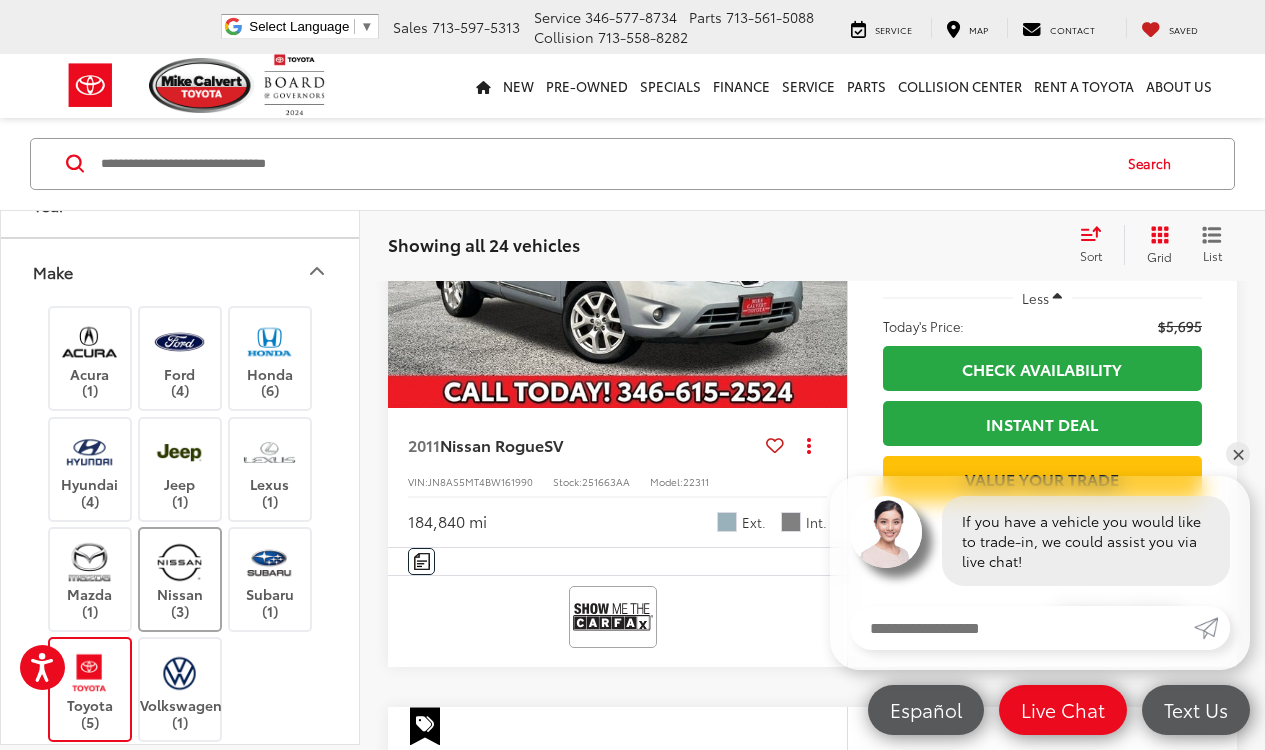 scroll, scrollTop: 71, scrollLeft: 0, axis: vertical 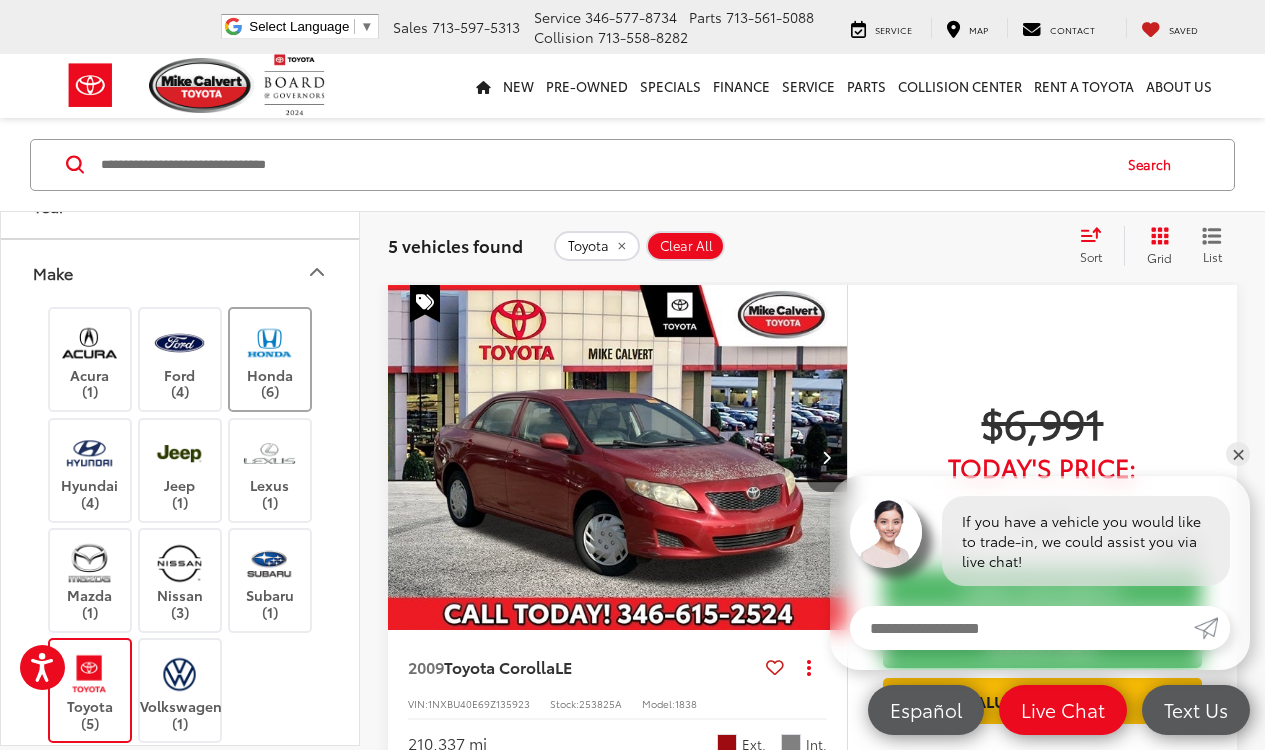 click on "Honda   (6)" at bounding box center (270, 359) 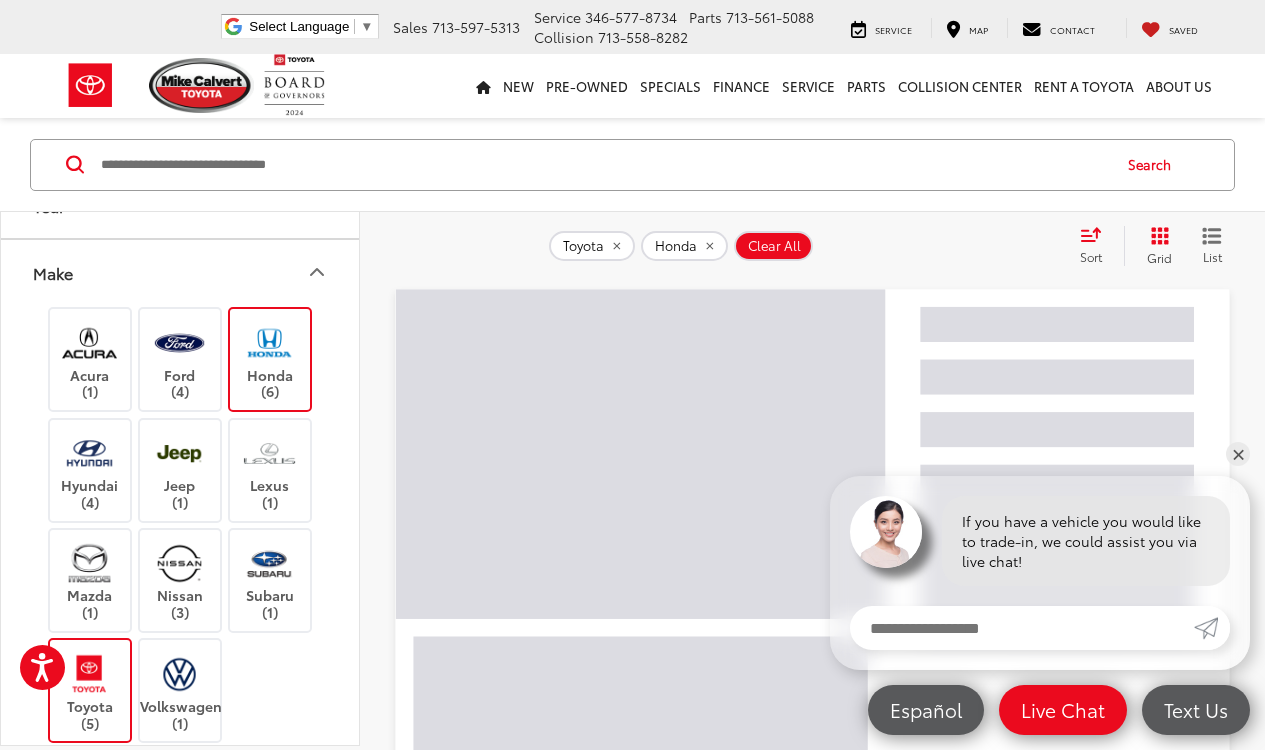 click on "Toyota   (5)" at bounding box center [90, 690] 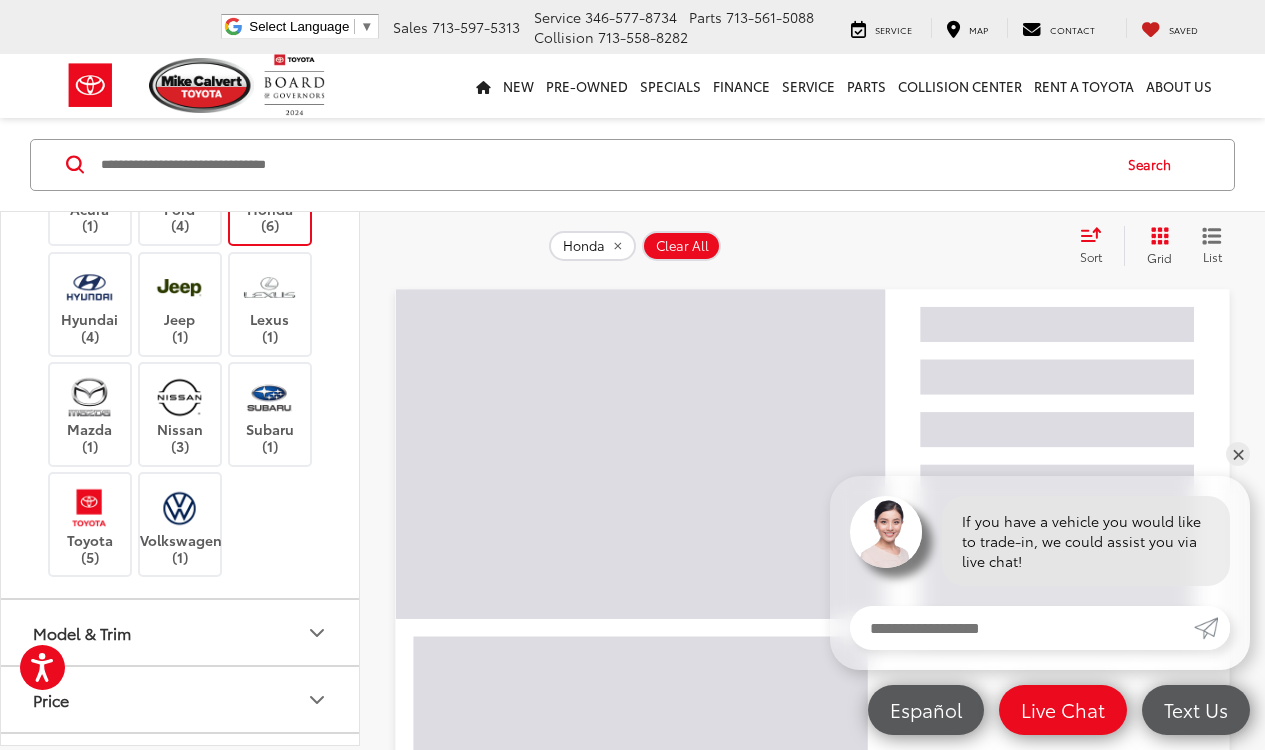 scroll, scrollTop: 238, scrollLeft: 0, axis: vertical 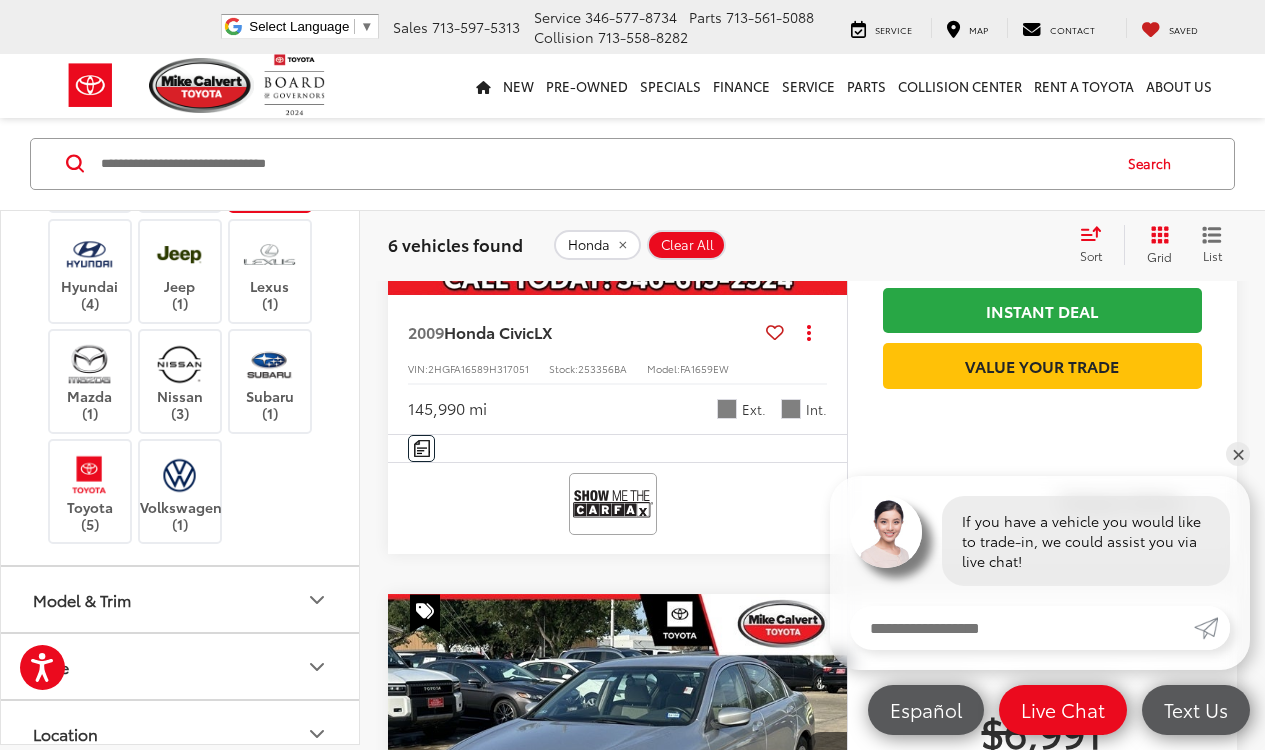 click at bounding box center (613, 503) 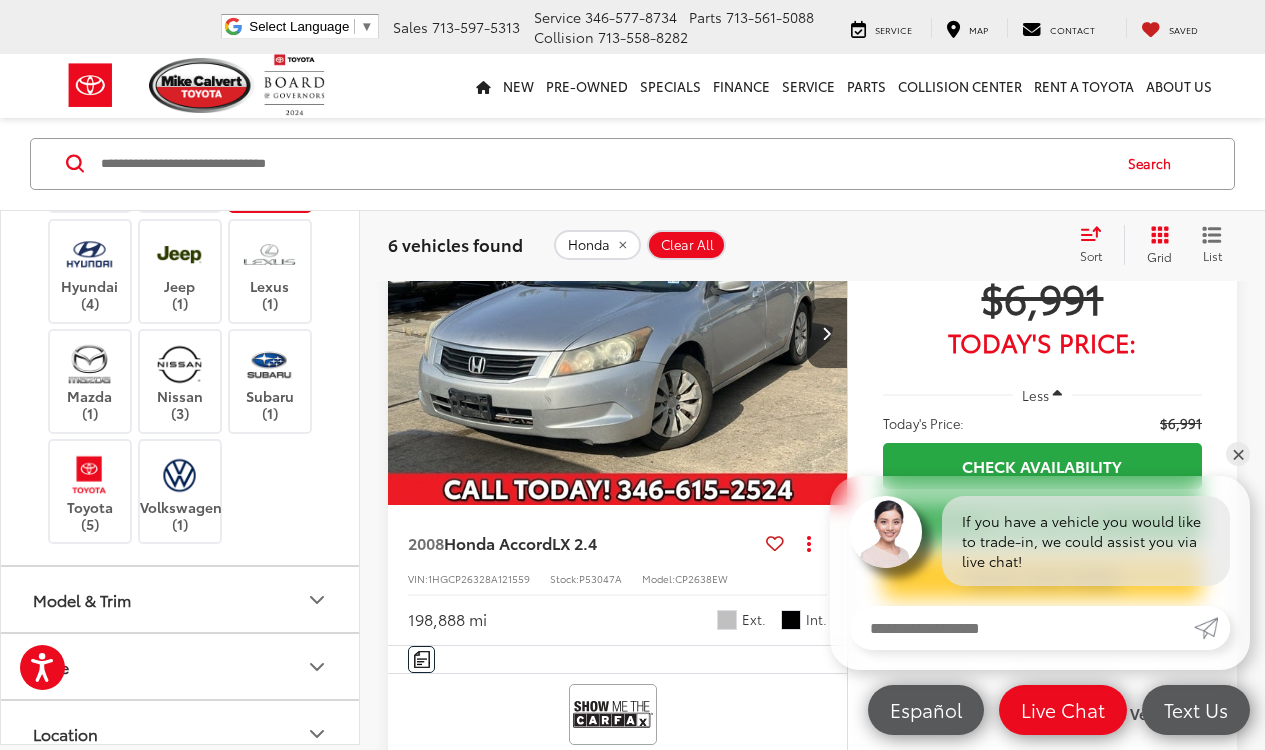 scroll, scrollTop: 842, scrollLeft: 0, axis: vertical 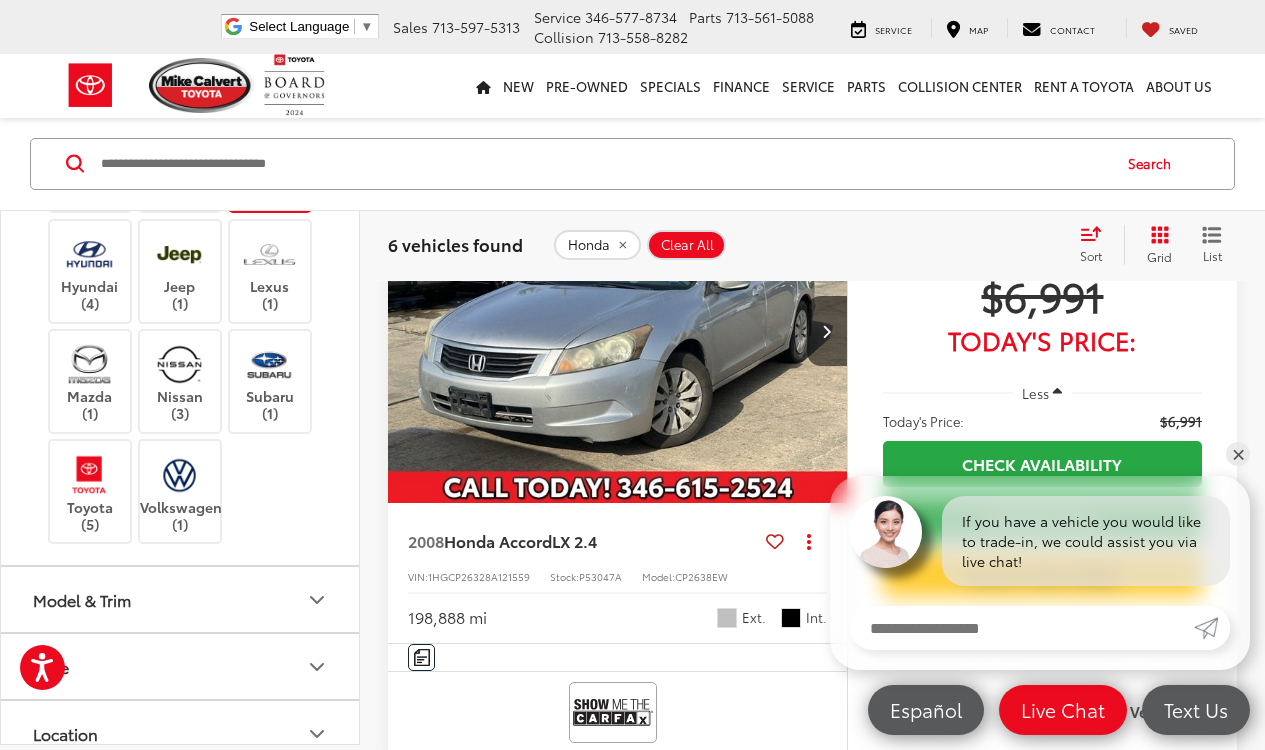 click at bounding box center [618, 331] 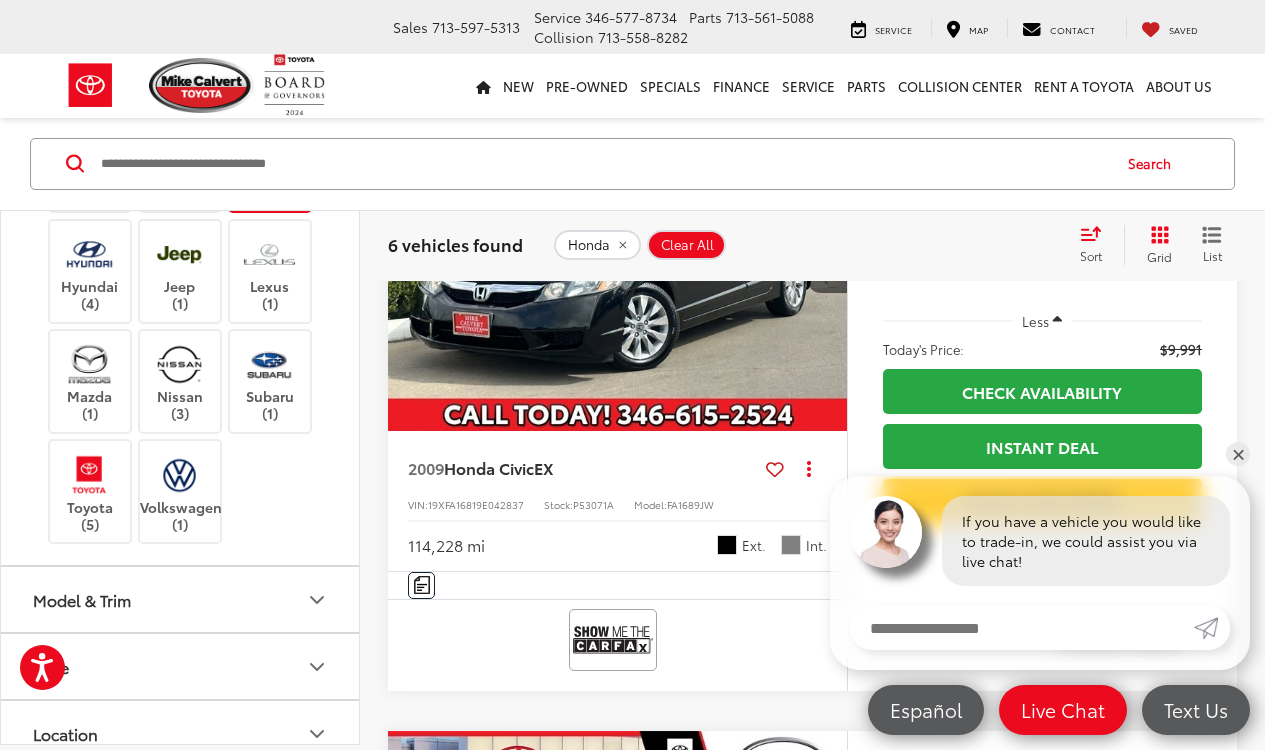 scroll, scrollTop: 2899, scrollLeft: 0, axis: vertical 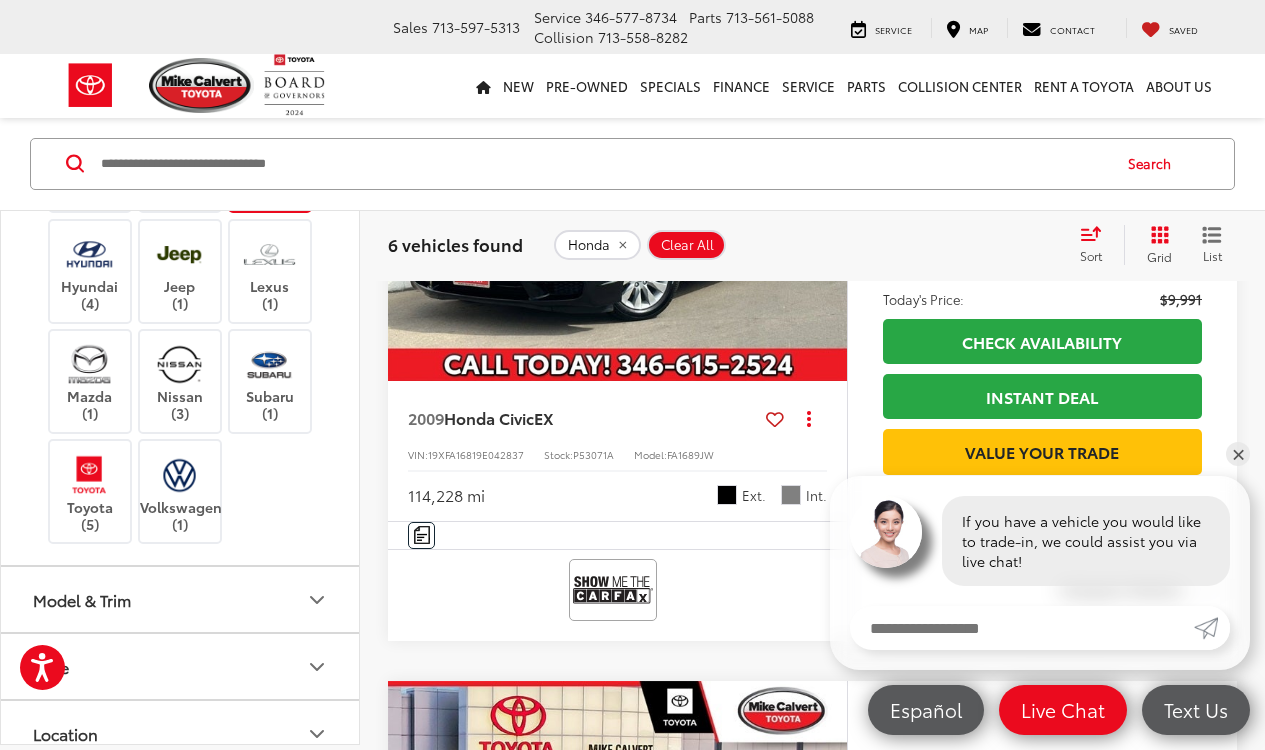 click at bounding box center [618, 209] 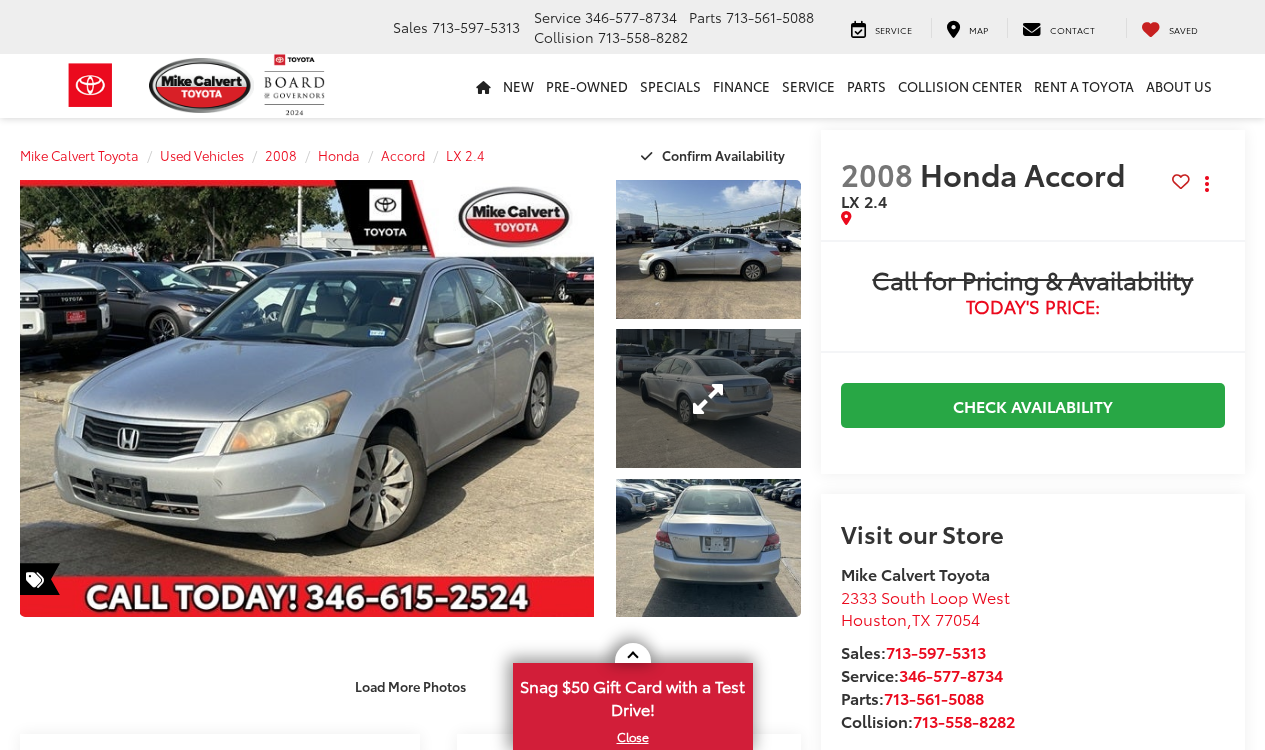 scroll, scrollTop: 0, scrollLeft: 0, axis: both 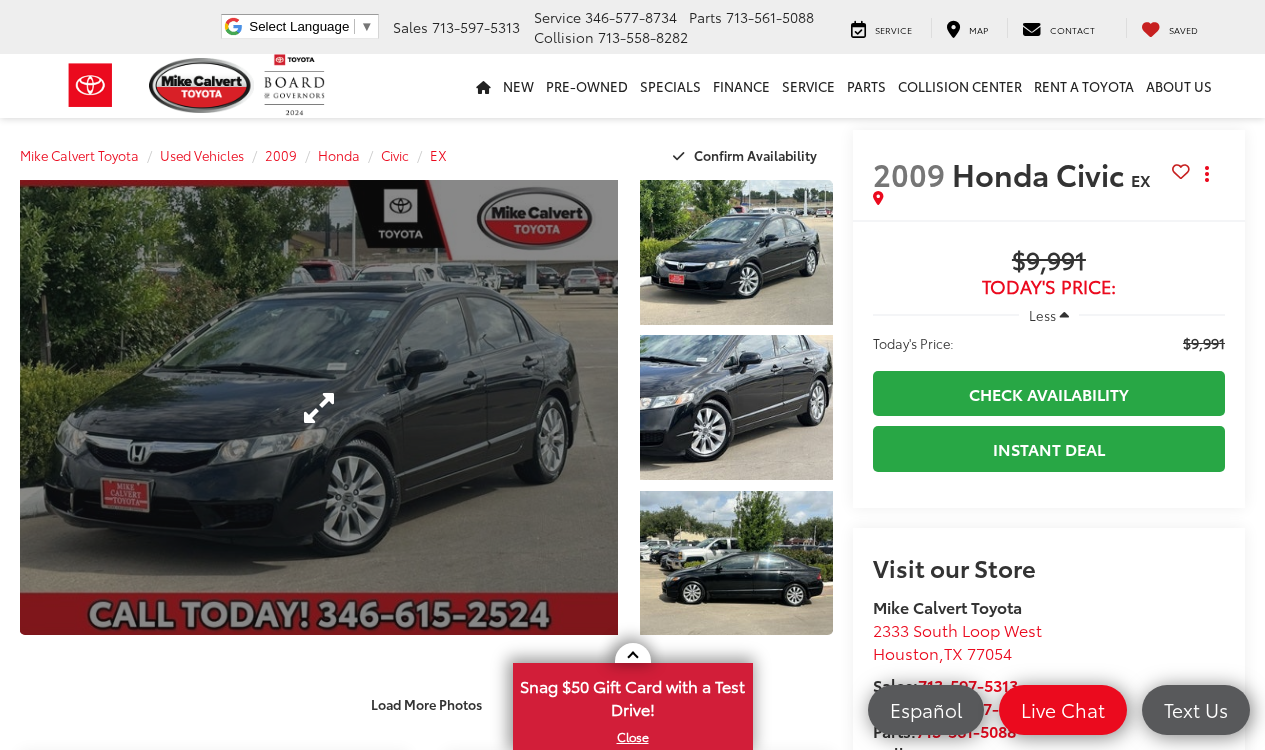 click at bounding box center (319, 407) 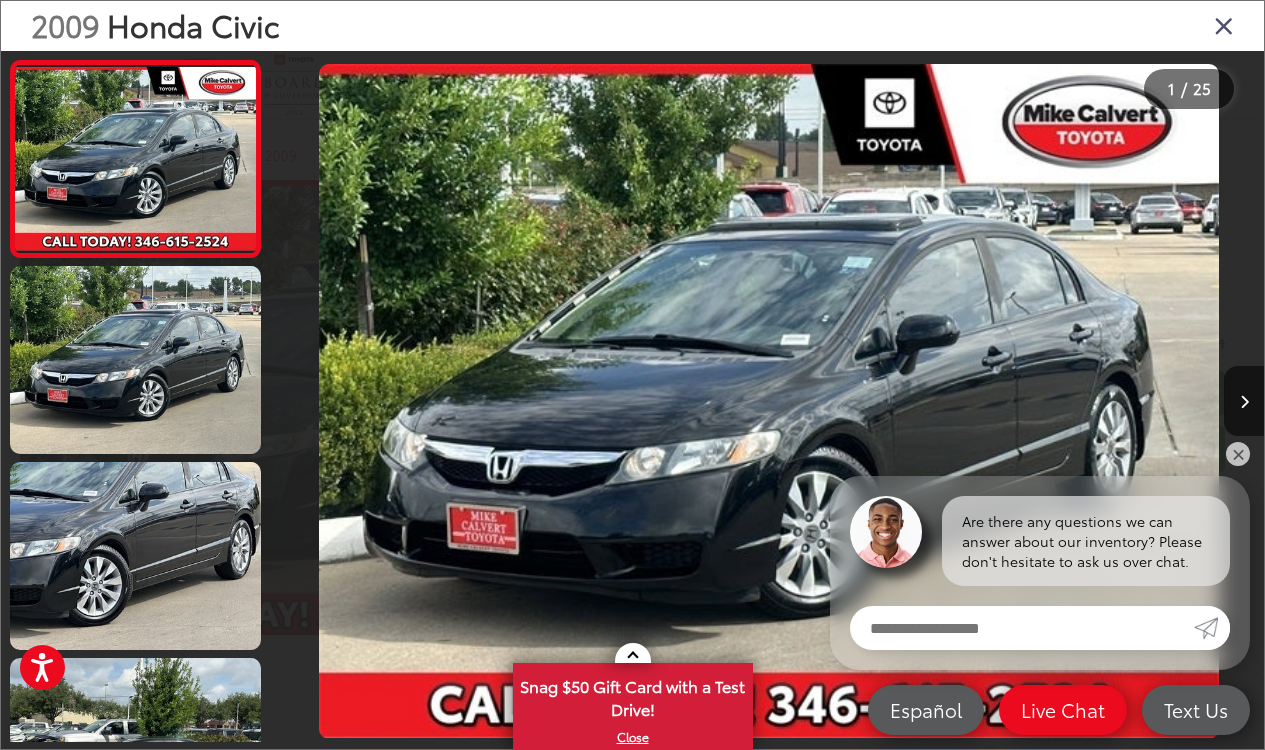 click at bounding box center (1224, 25) 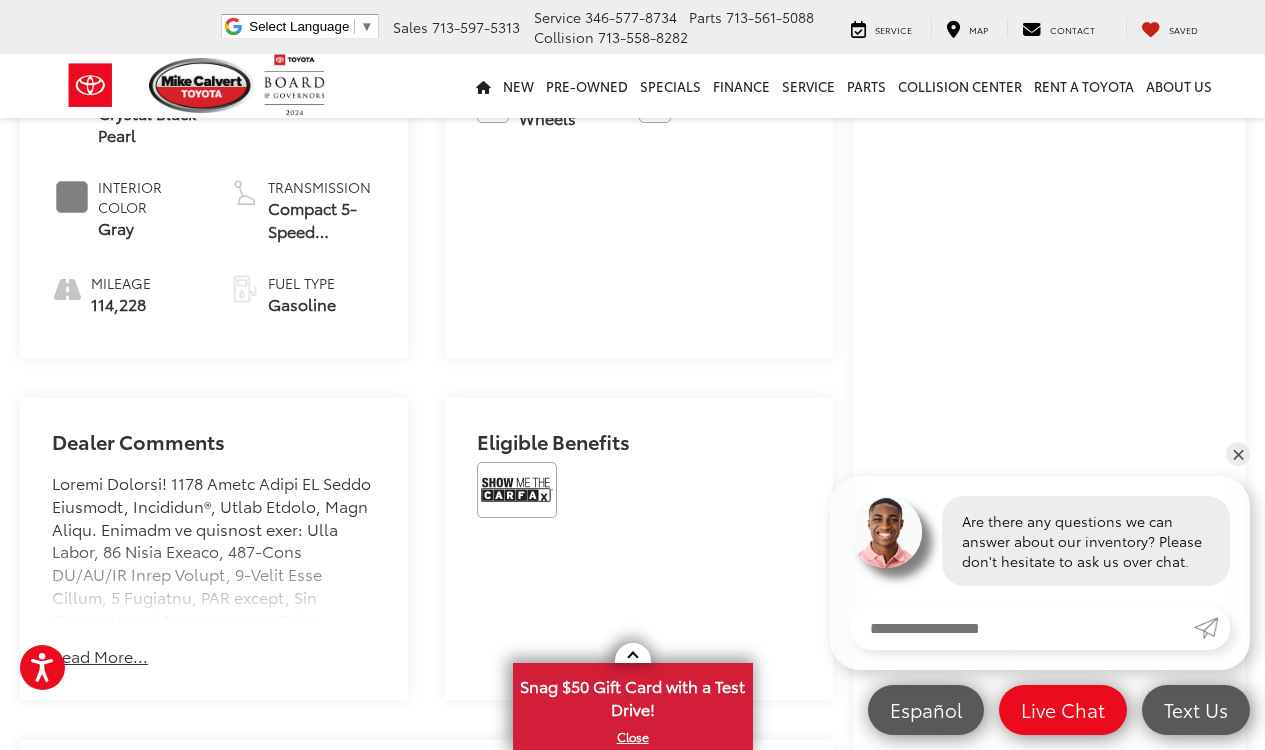 scroll, scrollTop: 988, scrollLeft: 0, axis: vertical 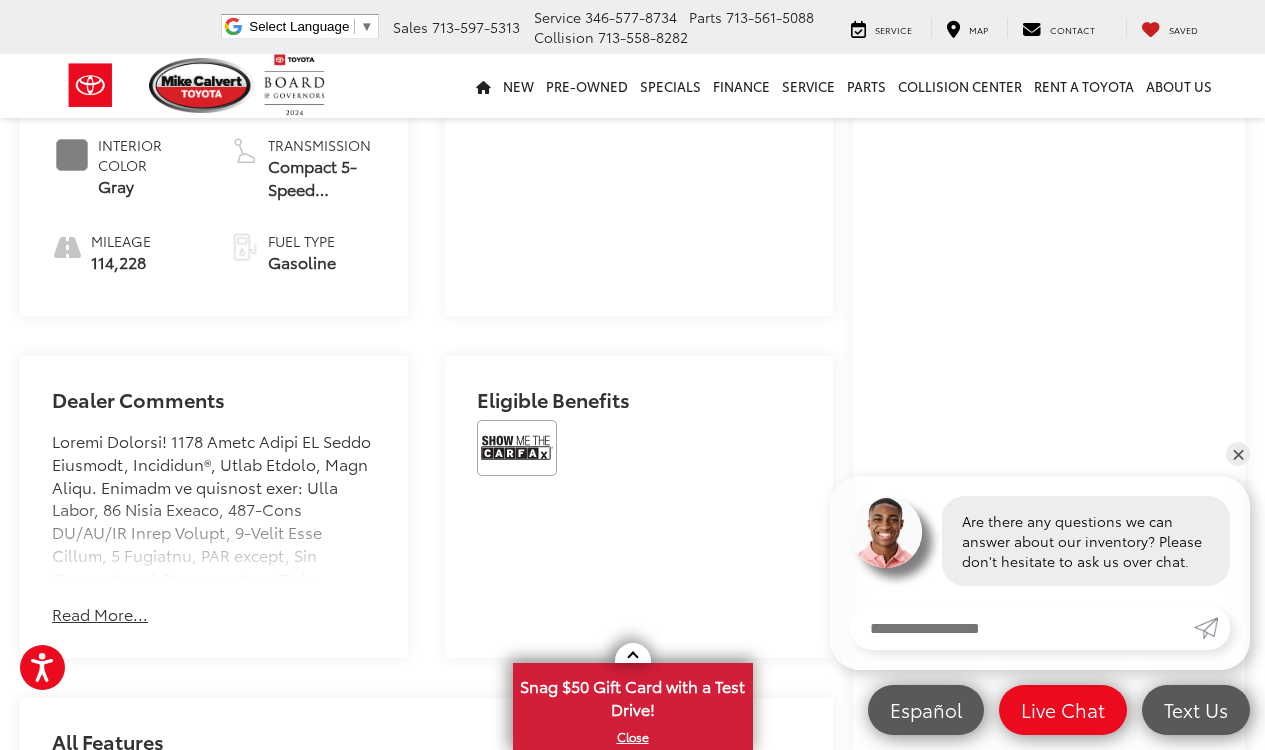 click at bounding box center [517, 448] 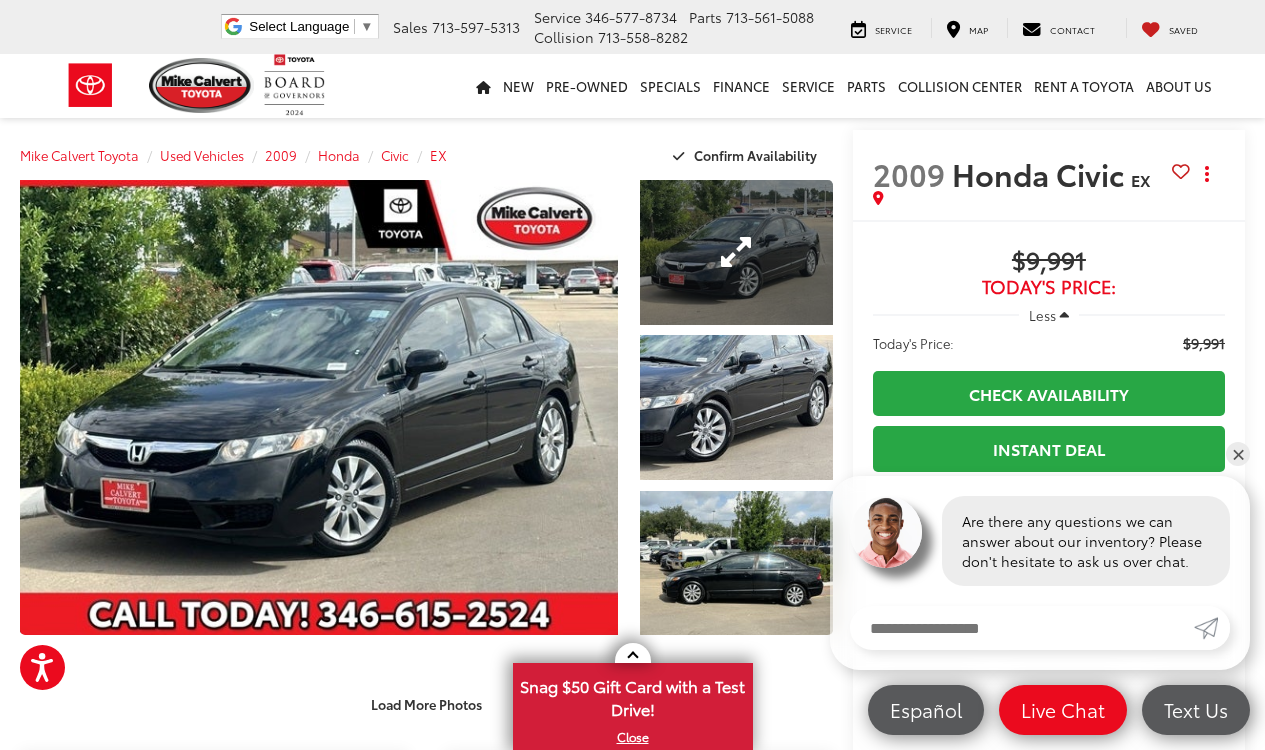 scroll, scrollTop: 0, scrollLeft: 0, axis: both 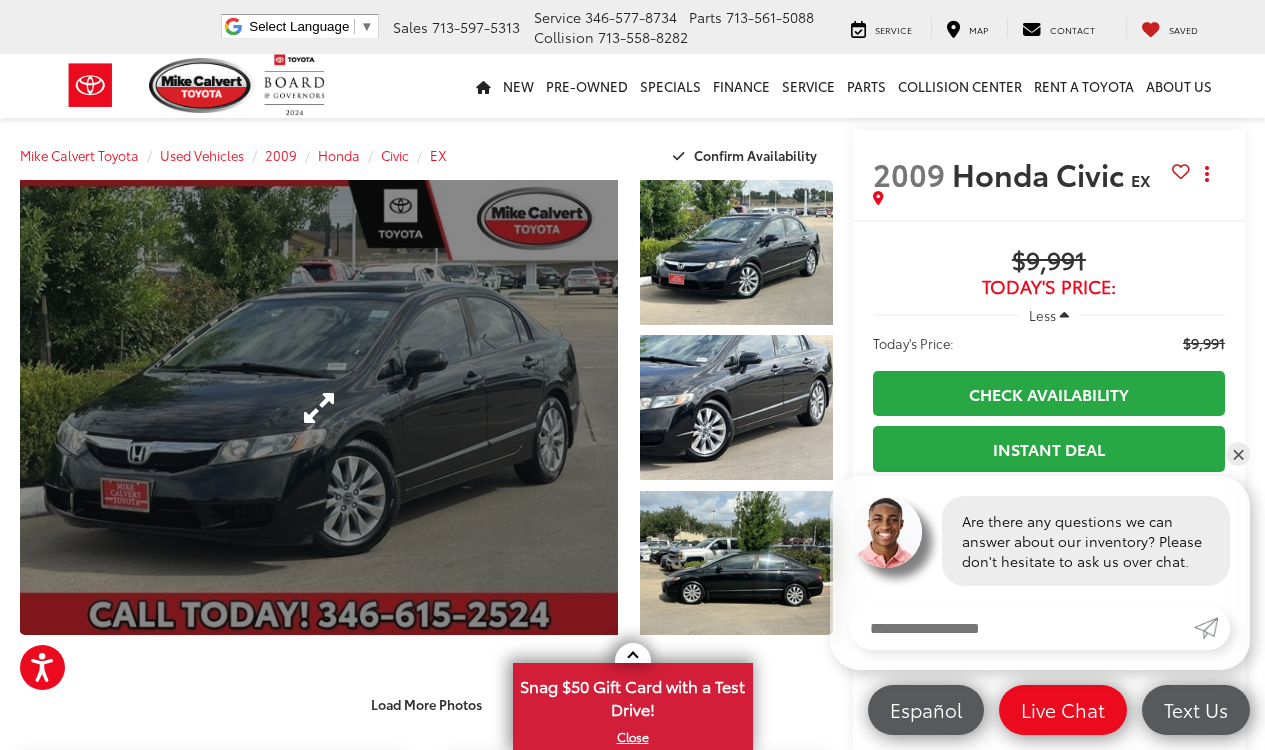 click at bounding box center [319, 407] 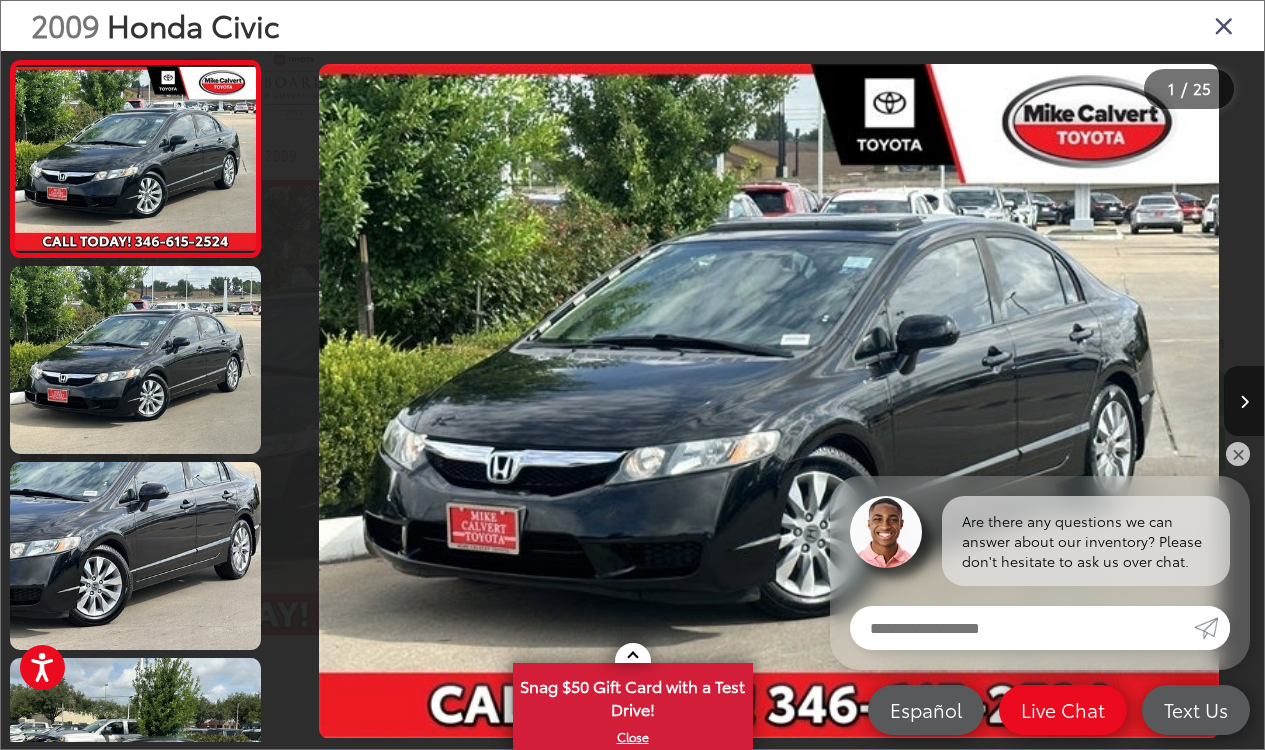 click at bounding box center [1244, 402] 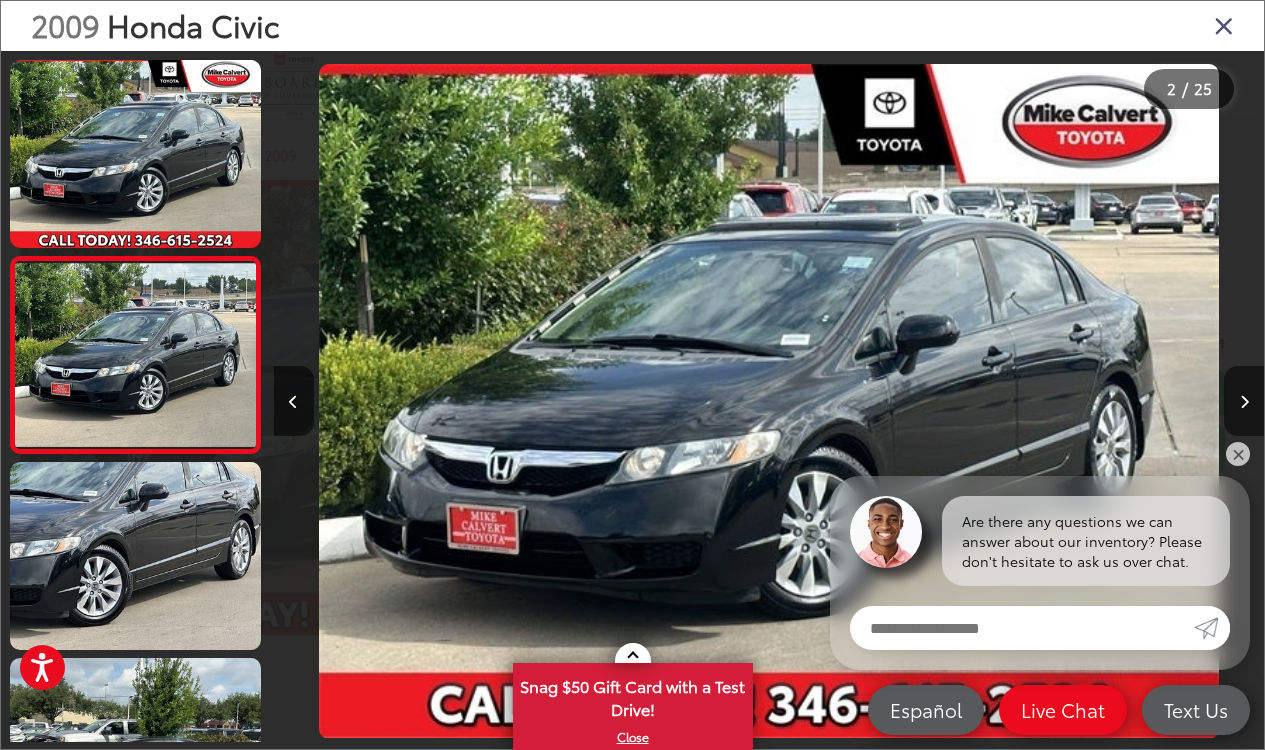 scroll, scrollTop: 0, scrollLeft: 990, axis: horizontal 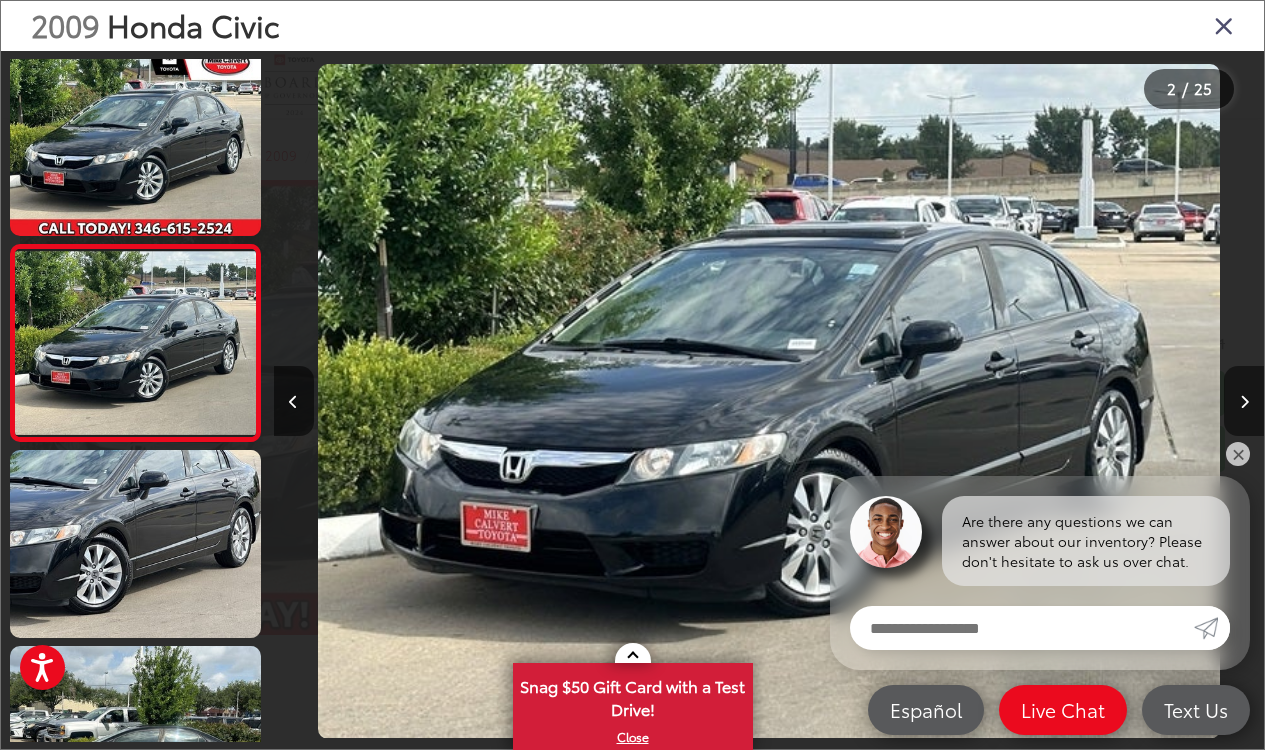 click at bounding box center (1244, 402) 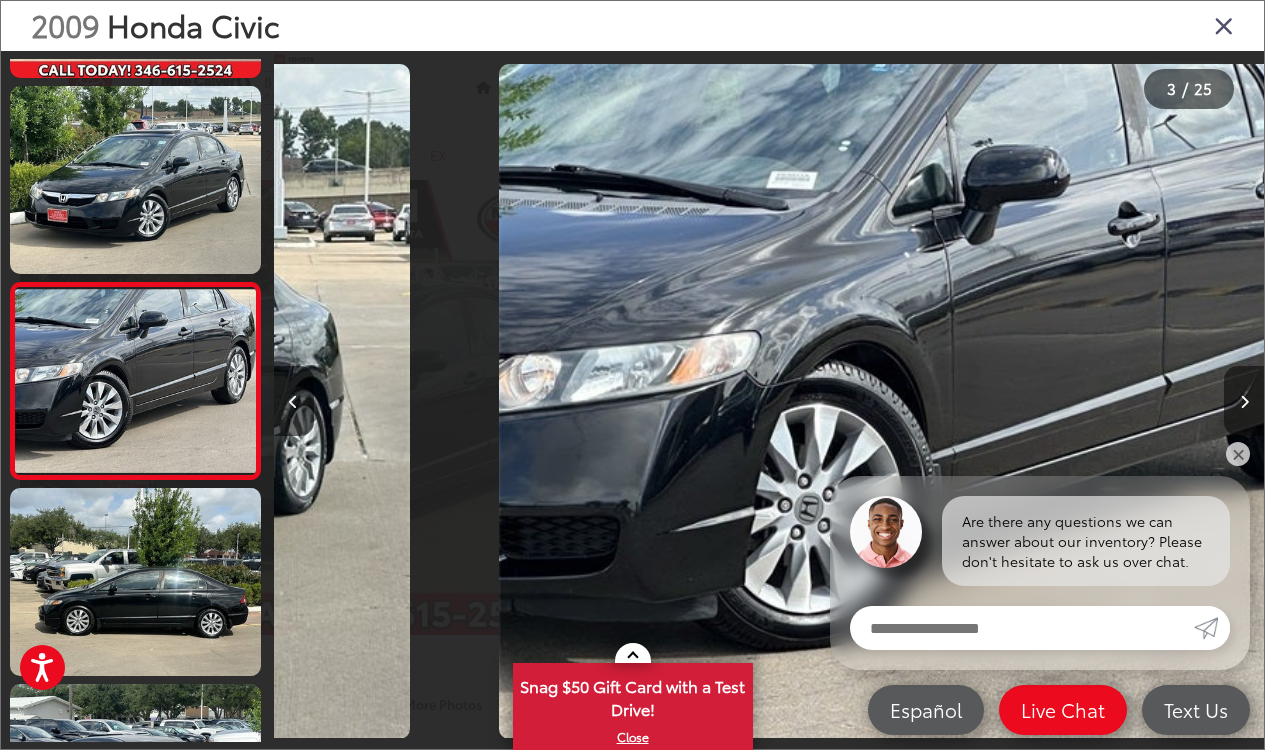 scroll, scrollTop: 205, scrollLeft: 0, axis: vertical 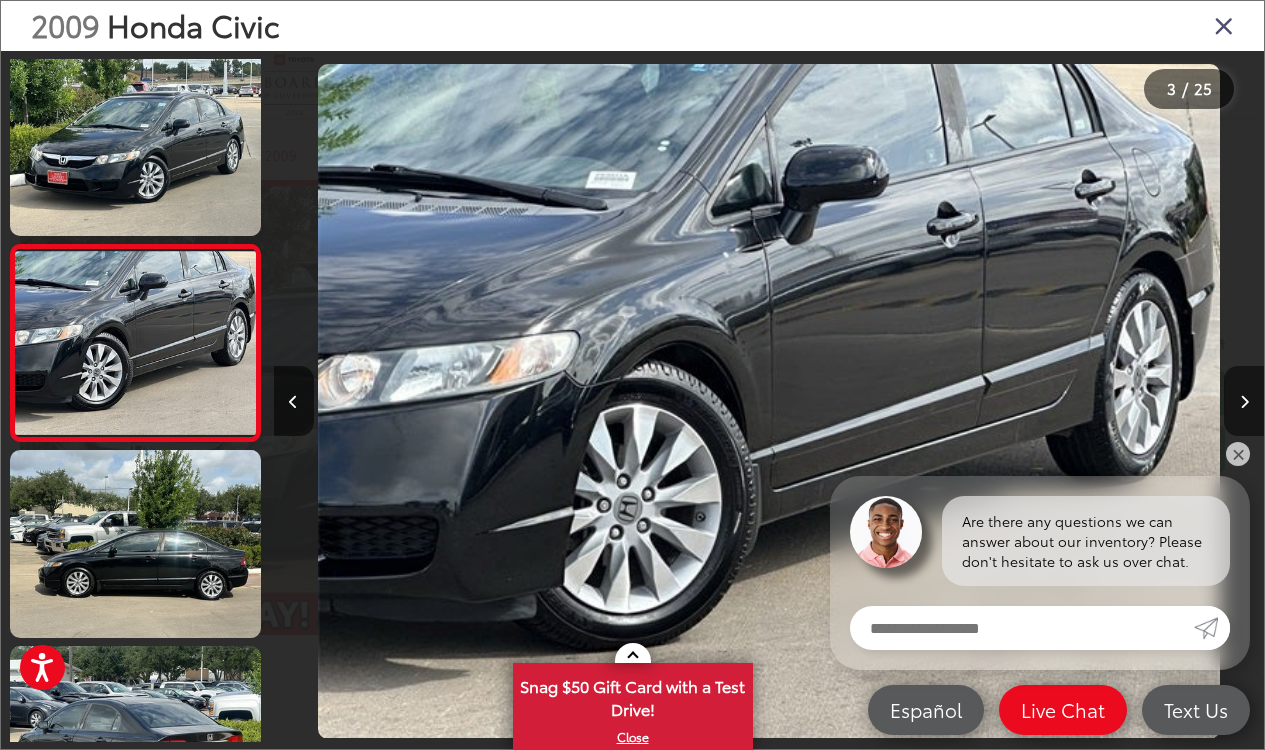 click at bounding box center (1244, 402) 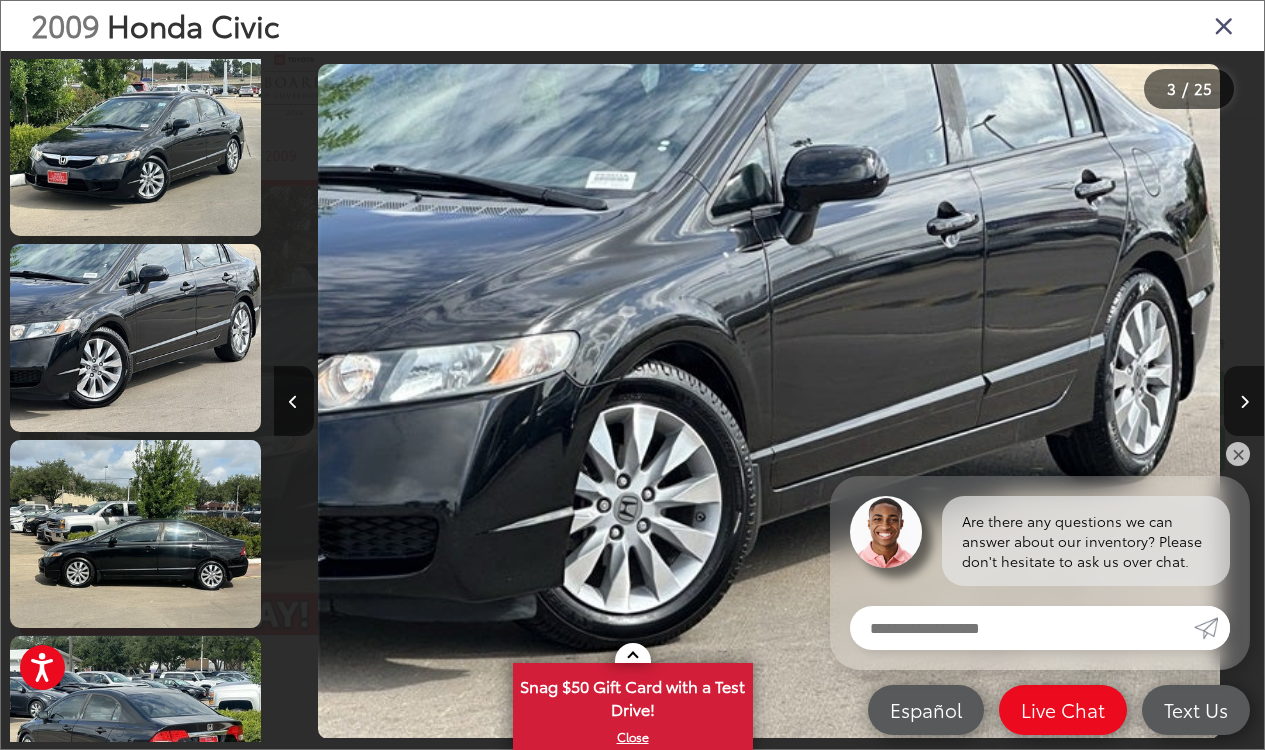 scroll, scrollTop: 404, scrollLeft: 0, axis: vertical 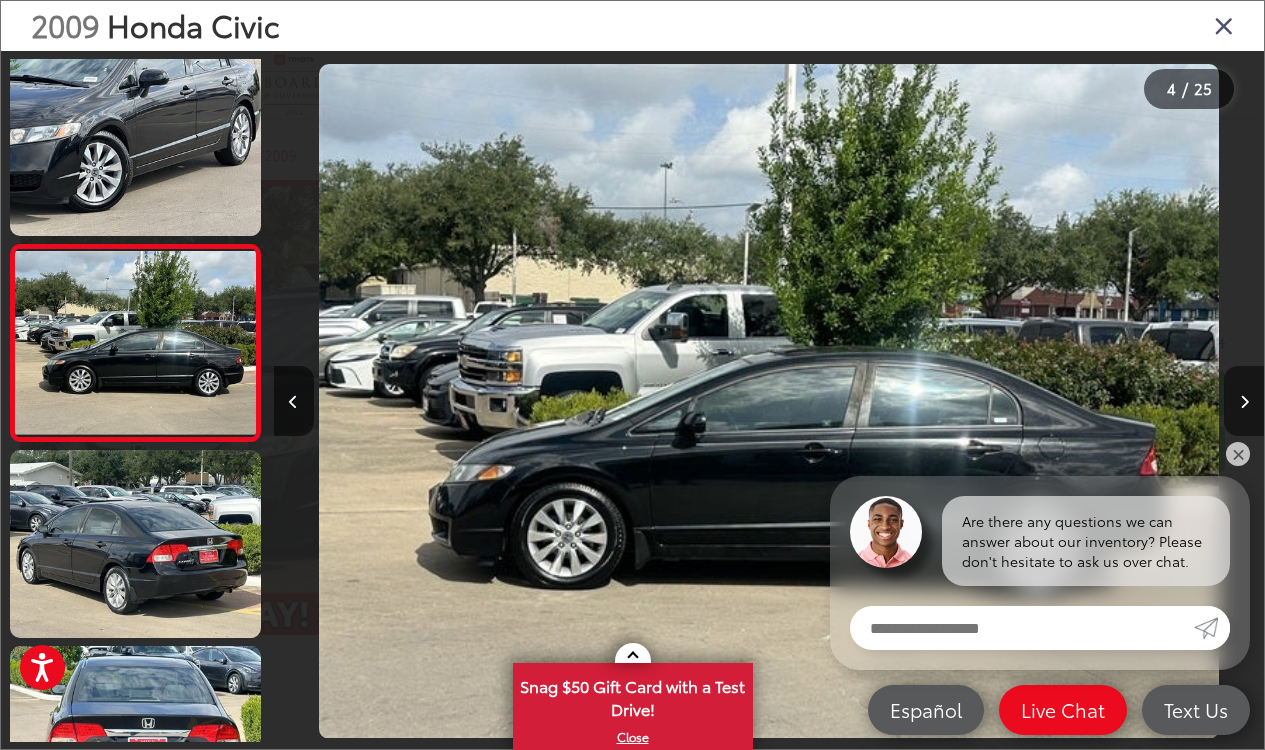 click at bounding box center (1244, 402) 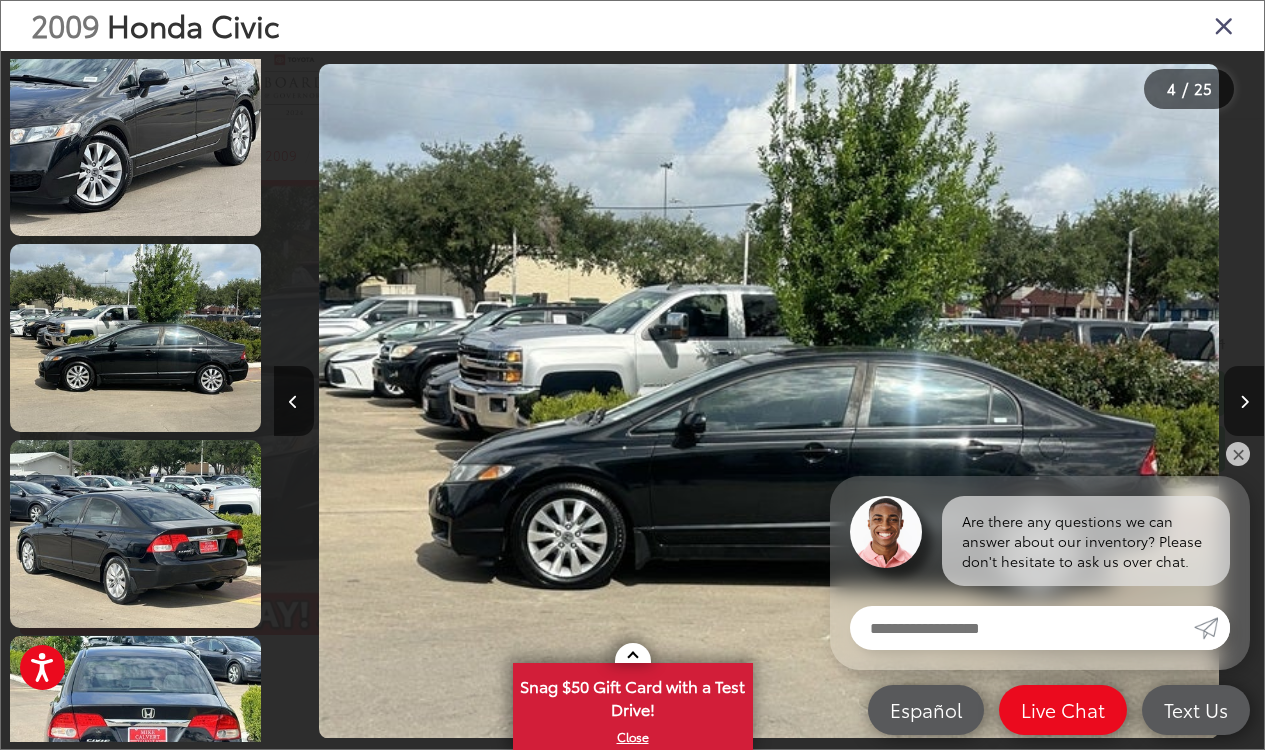 scroll, scrollTop: 600, scrollLeft: 0, axis: vertical 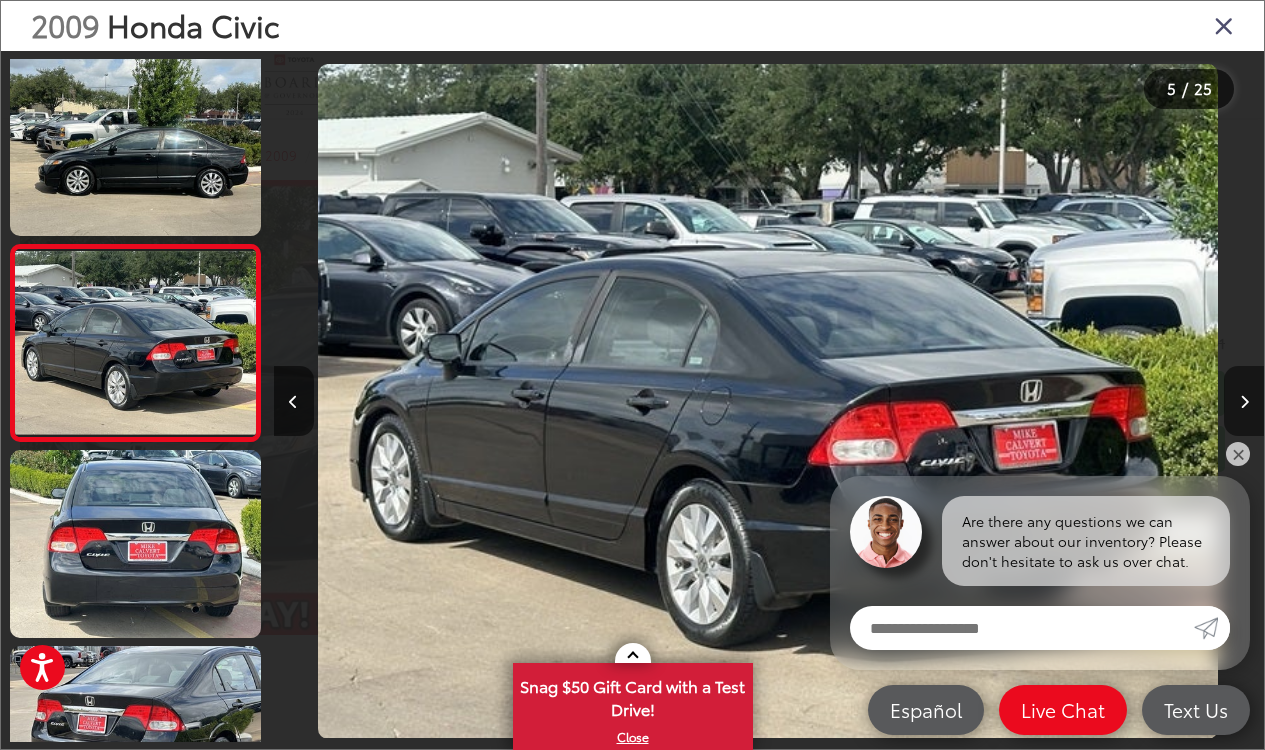 click at bounding box center (1244, 402) 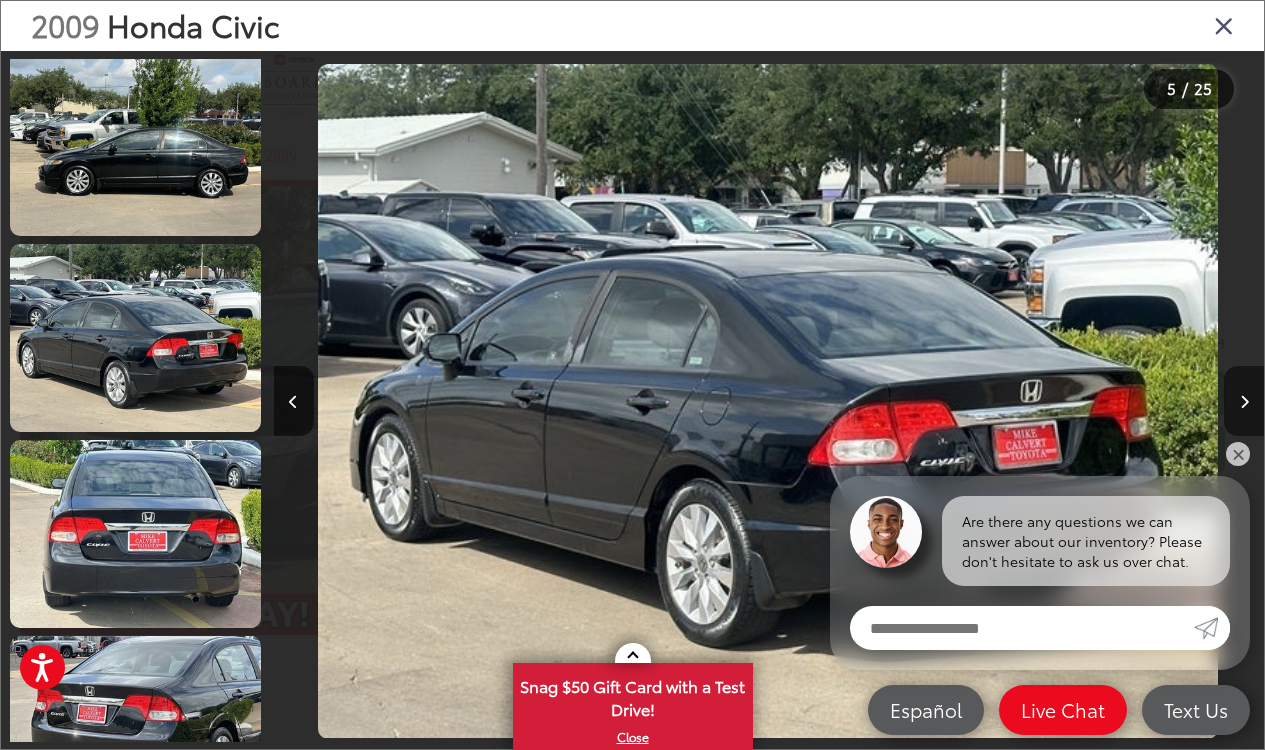 scroll, scrollTop: 796, scrollLeft: 0, axis: vertical 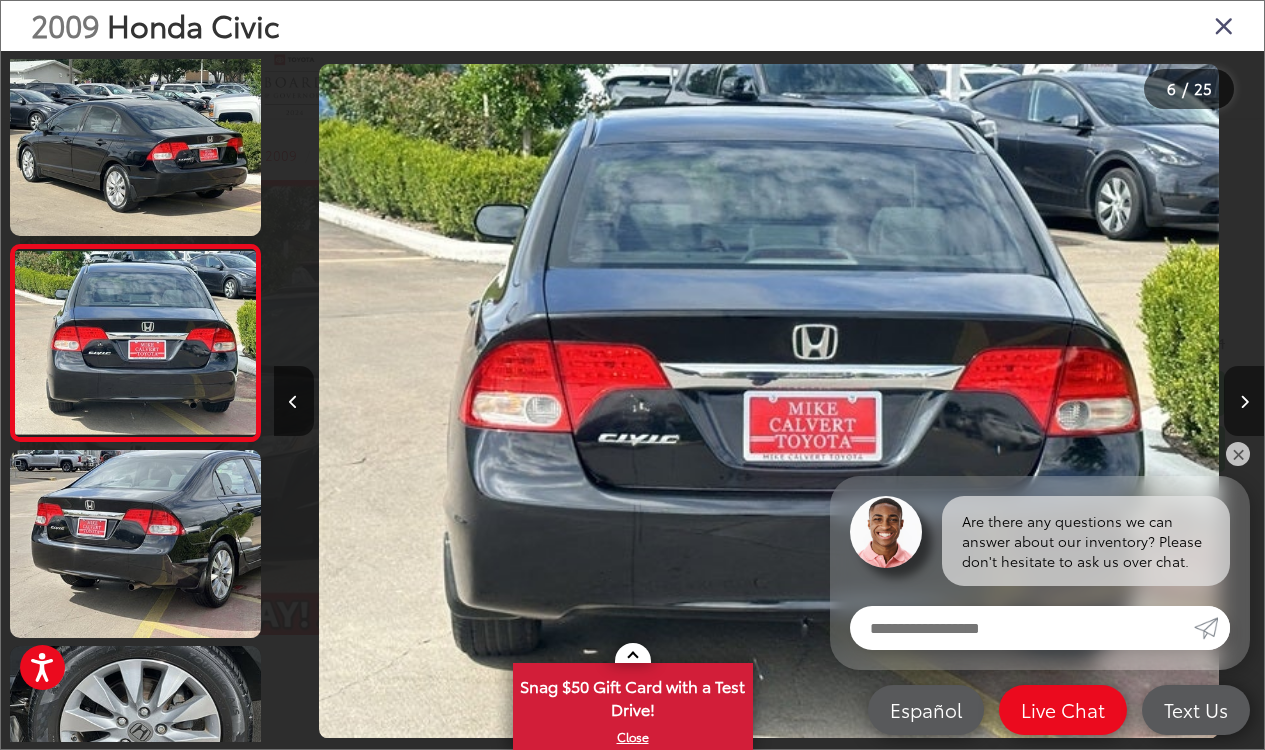 click at bounding box center (1244, 402) 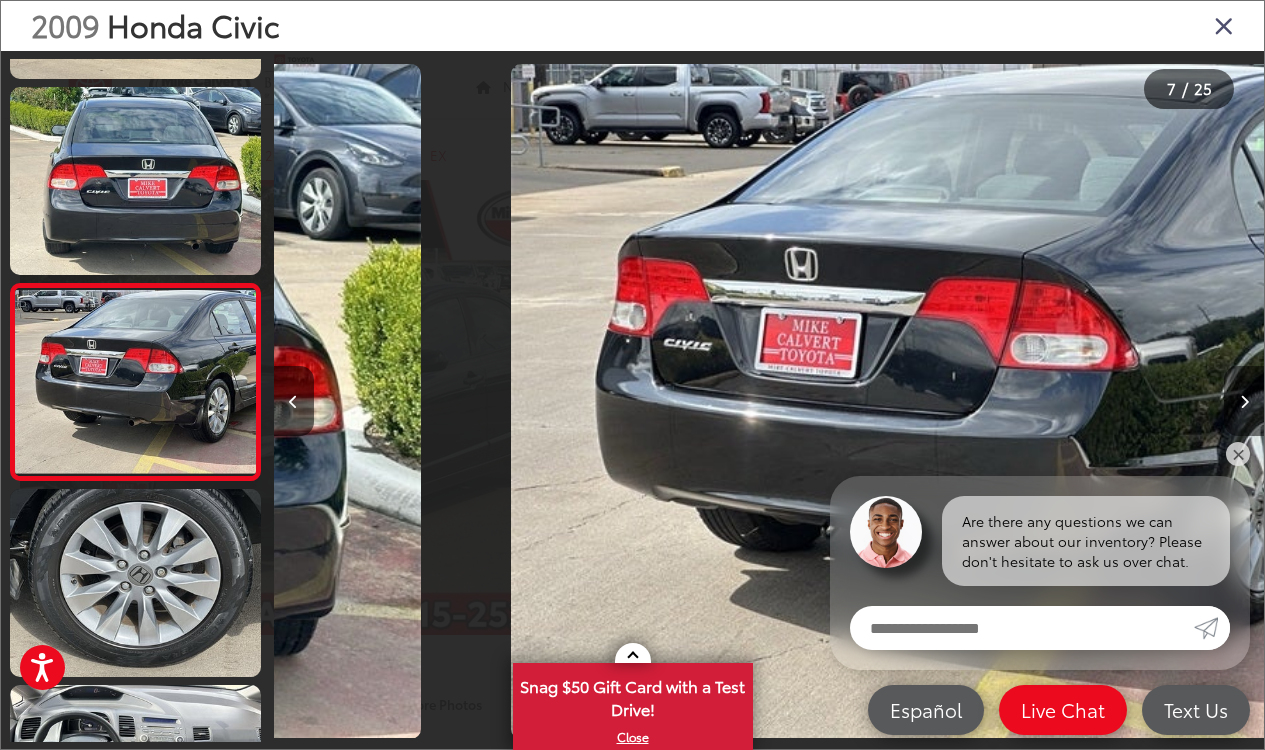 scroll, scrollTop: 991, scrollLeft: 0, axis: vertical 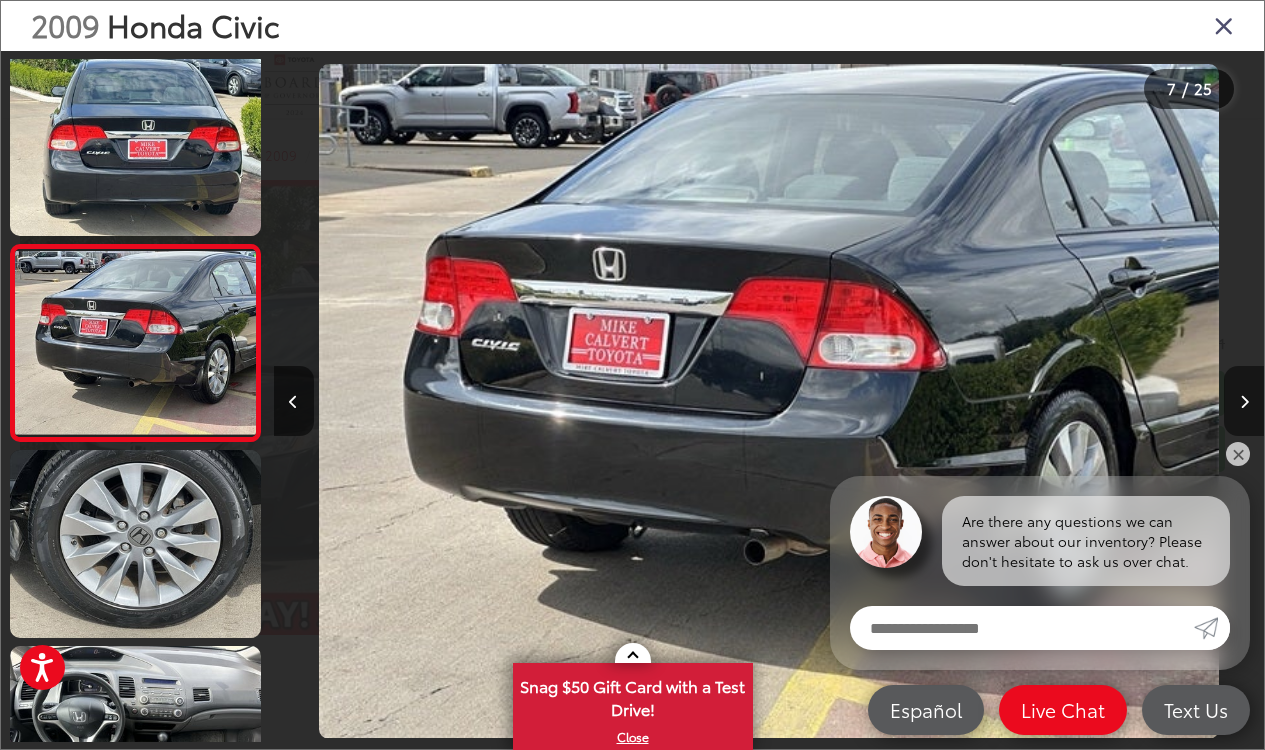 click at bounding box center [1244, 402] 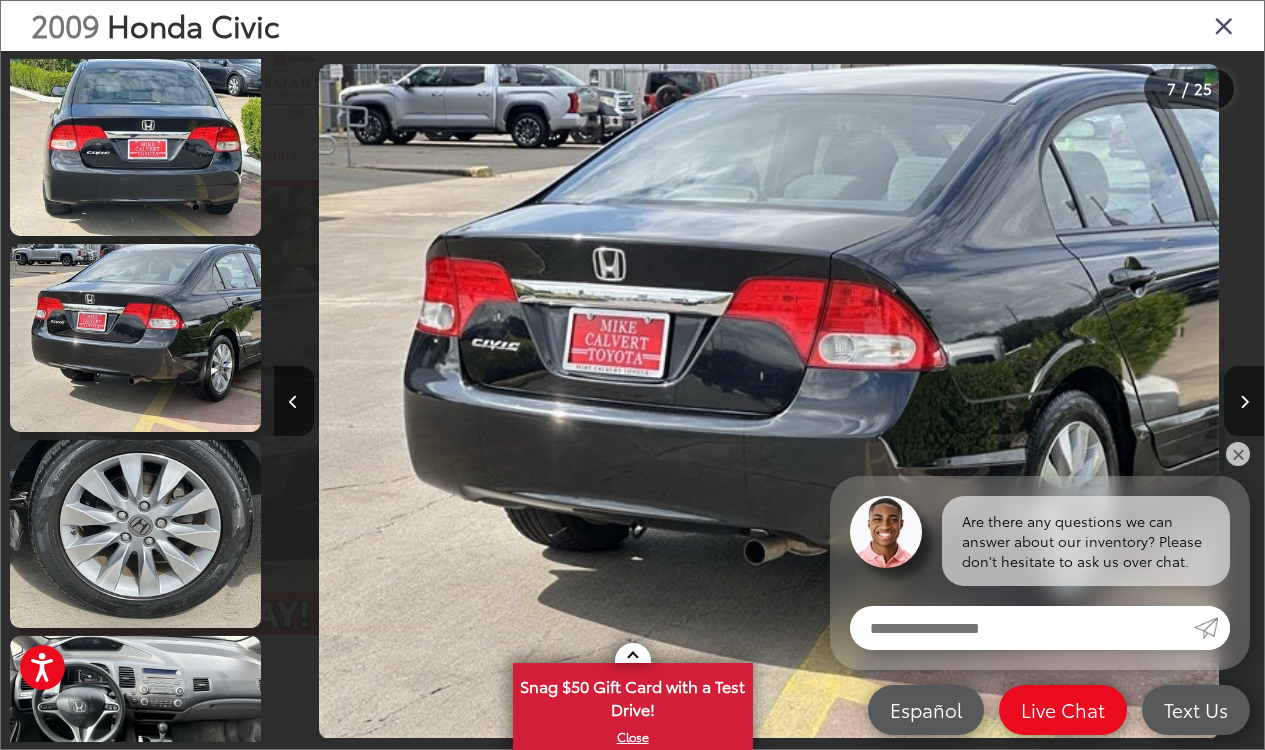scroll, scrollTop: 1188, scrollLeft: 0, axis: vertical 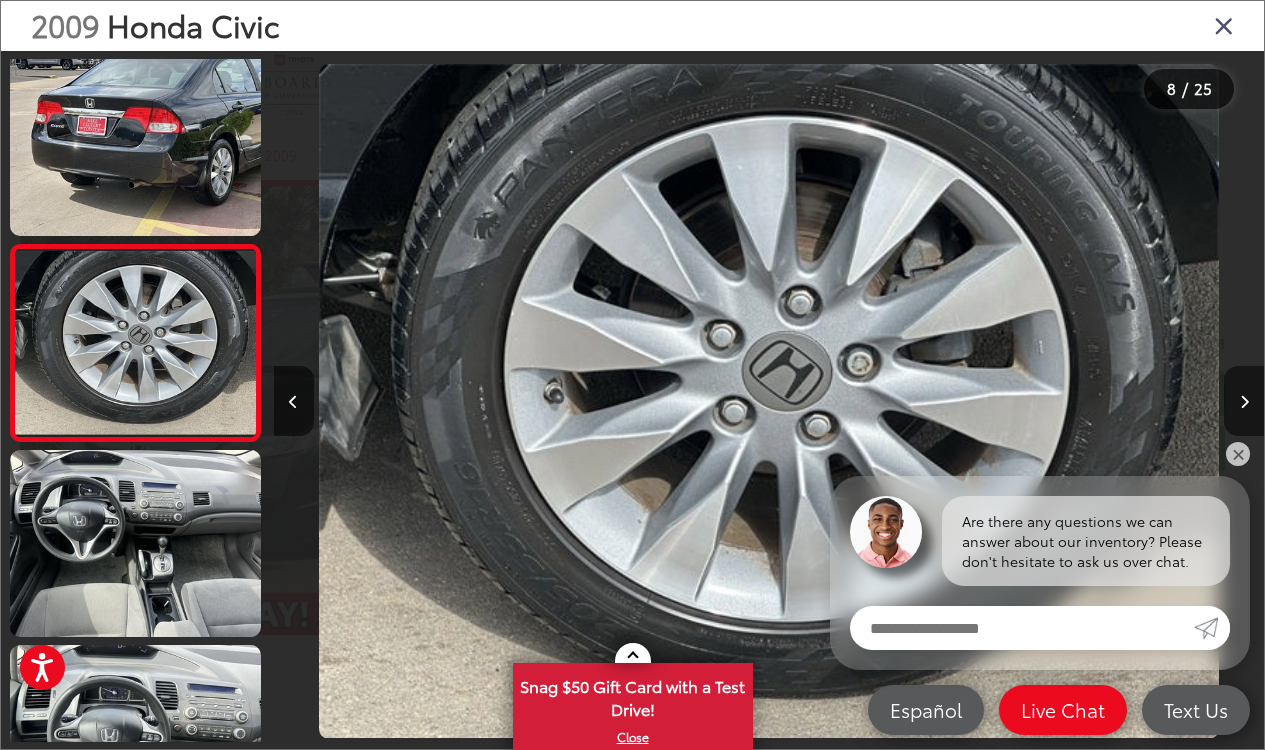 click at bounding box center [1244, 402] 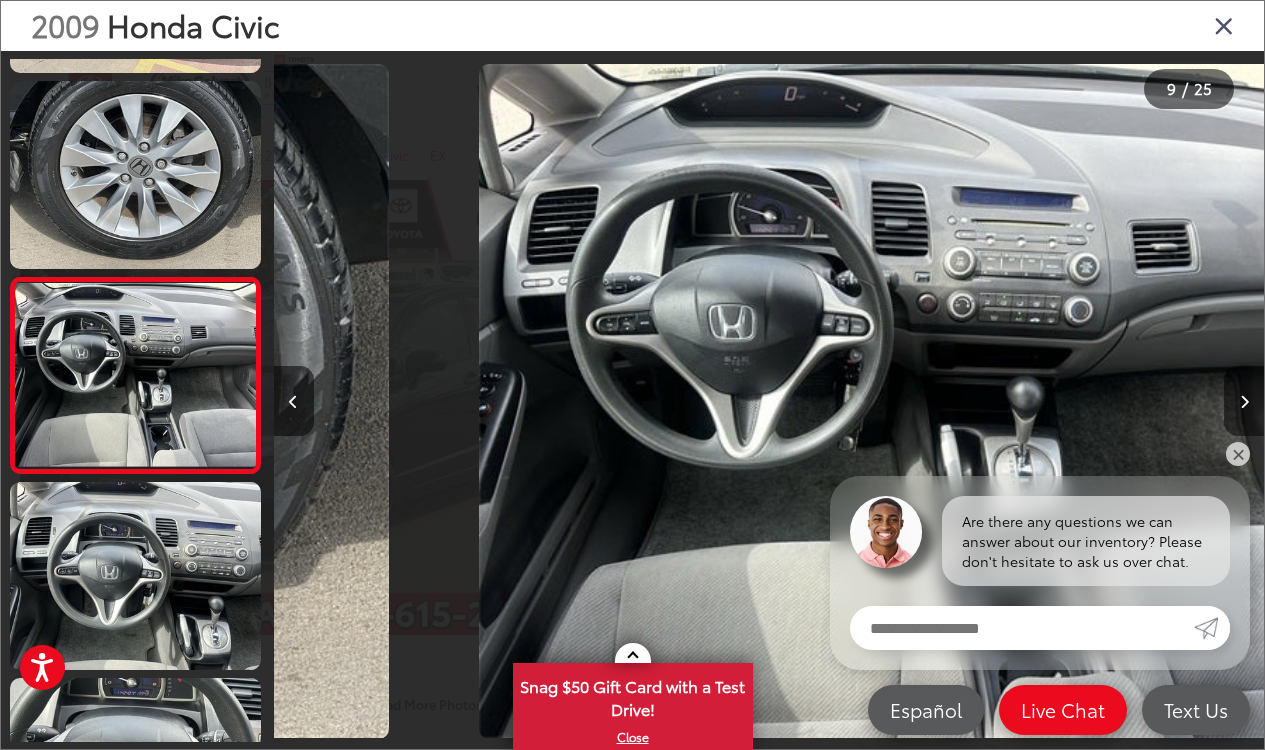 scroll, scrollTop: 1382, scrollLeft: 0, axis: vertical 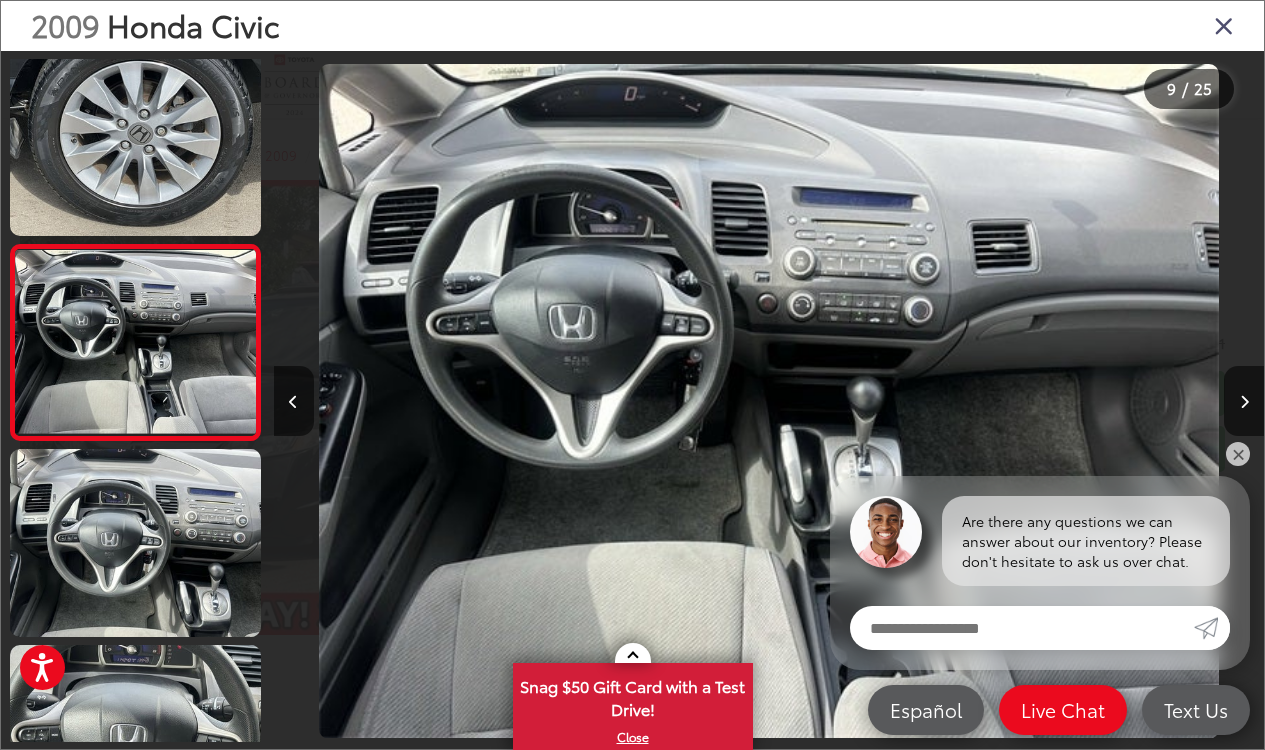 click at bounding box center (769, 401) 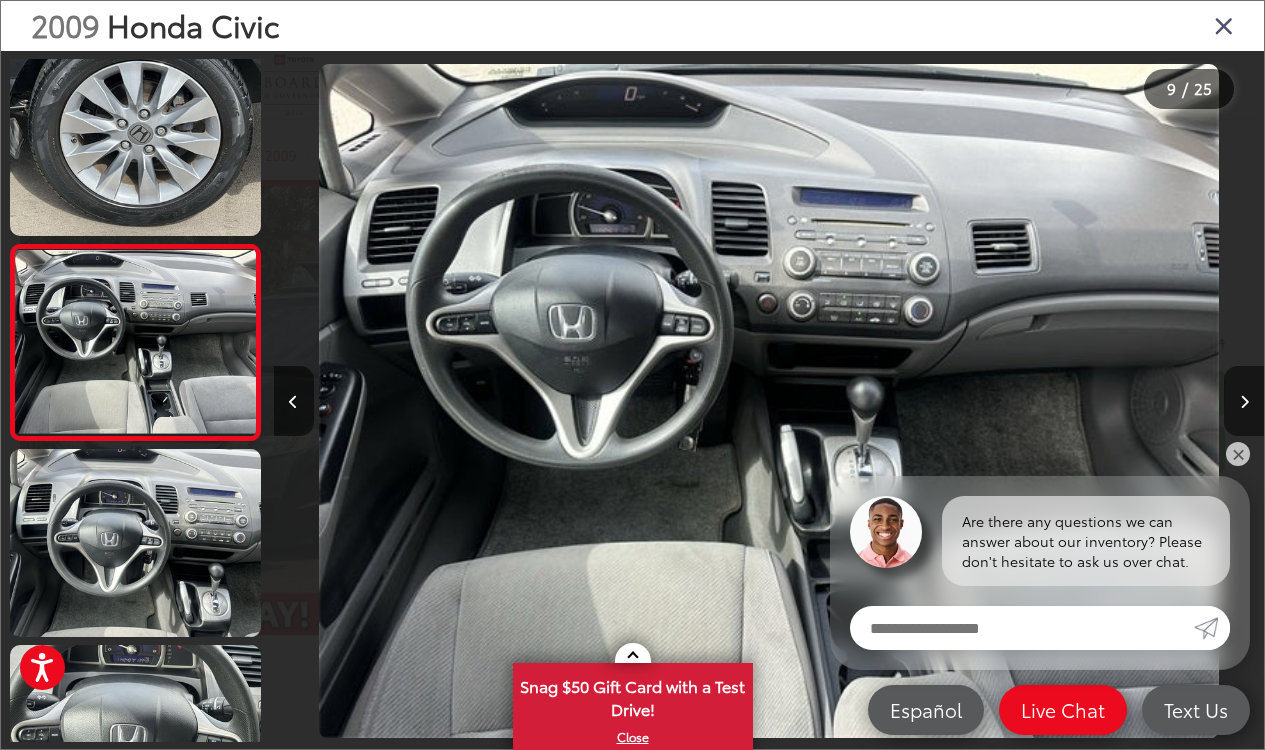 click at bounding box center [1244, 401] 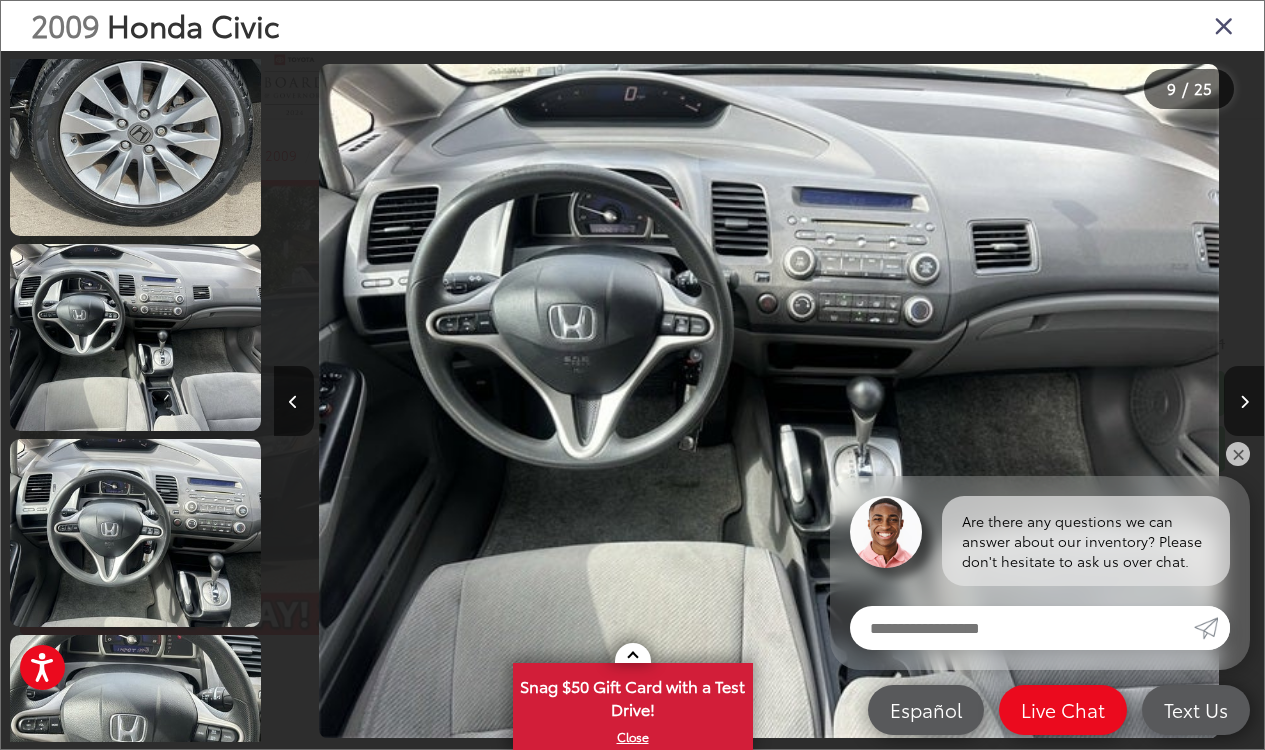 scroll, scrollTop: 1579, scrollLeft: 0, axis: vertical 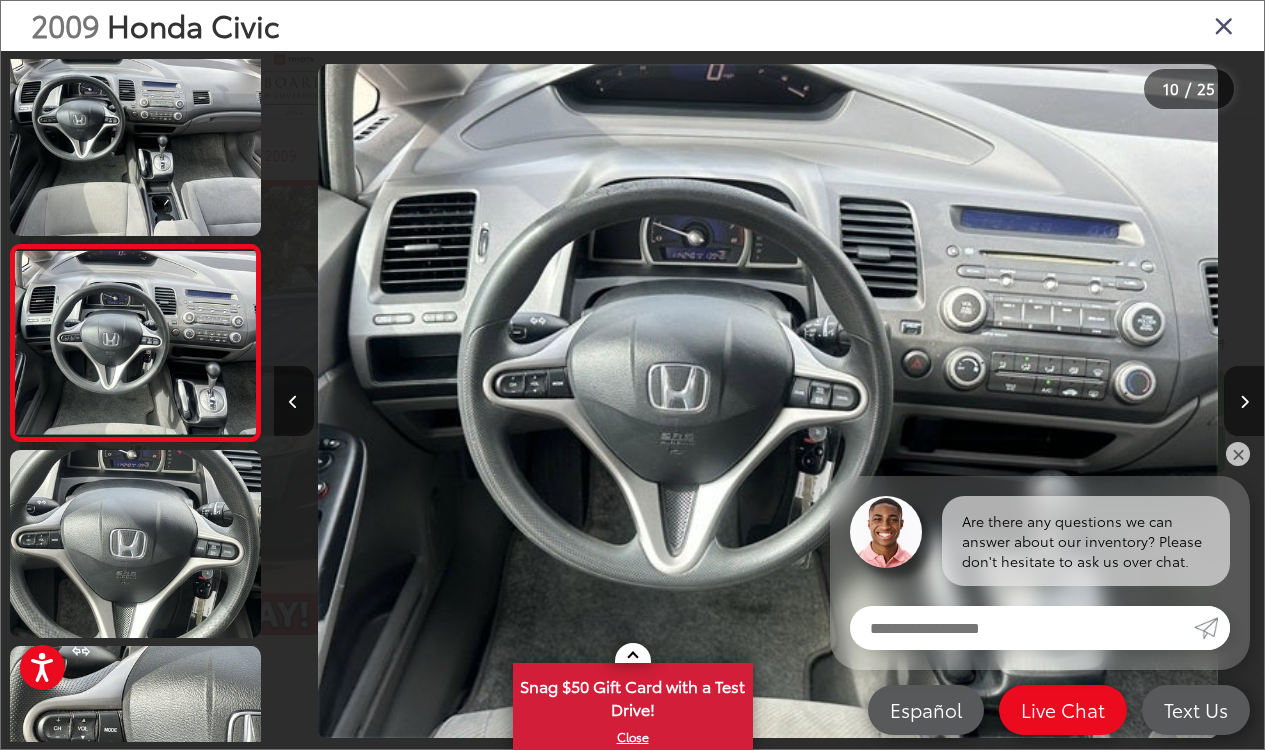 click at bounding box center [1244, 401] 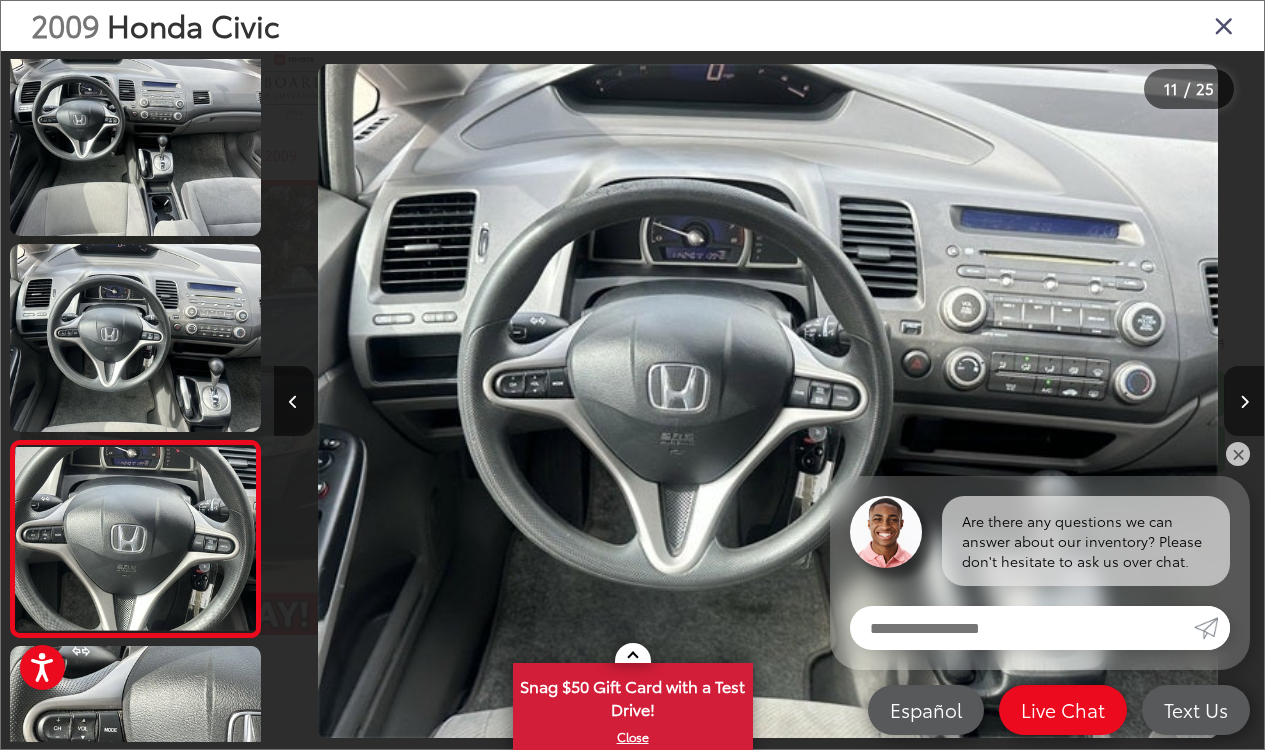 scroll 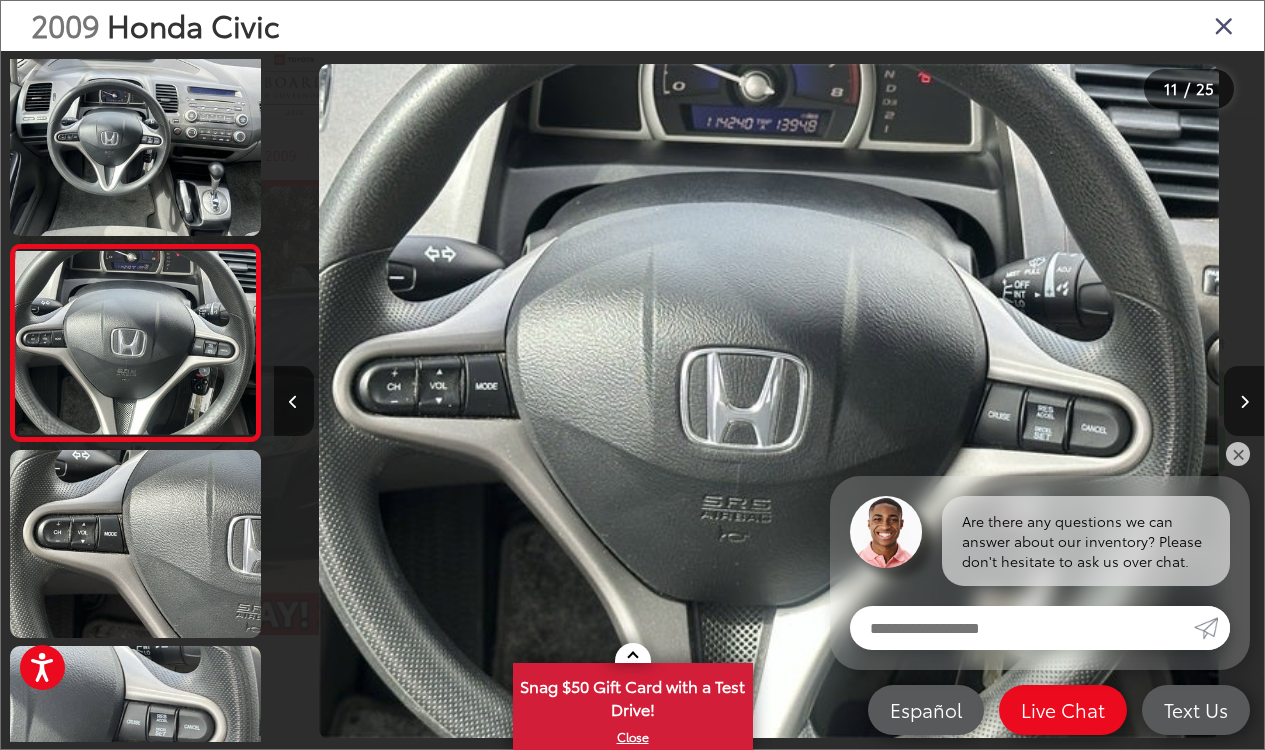 click at bounding box center (1244, 401) 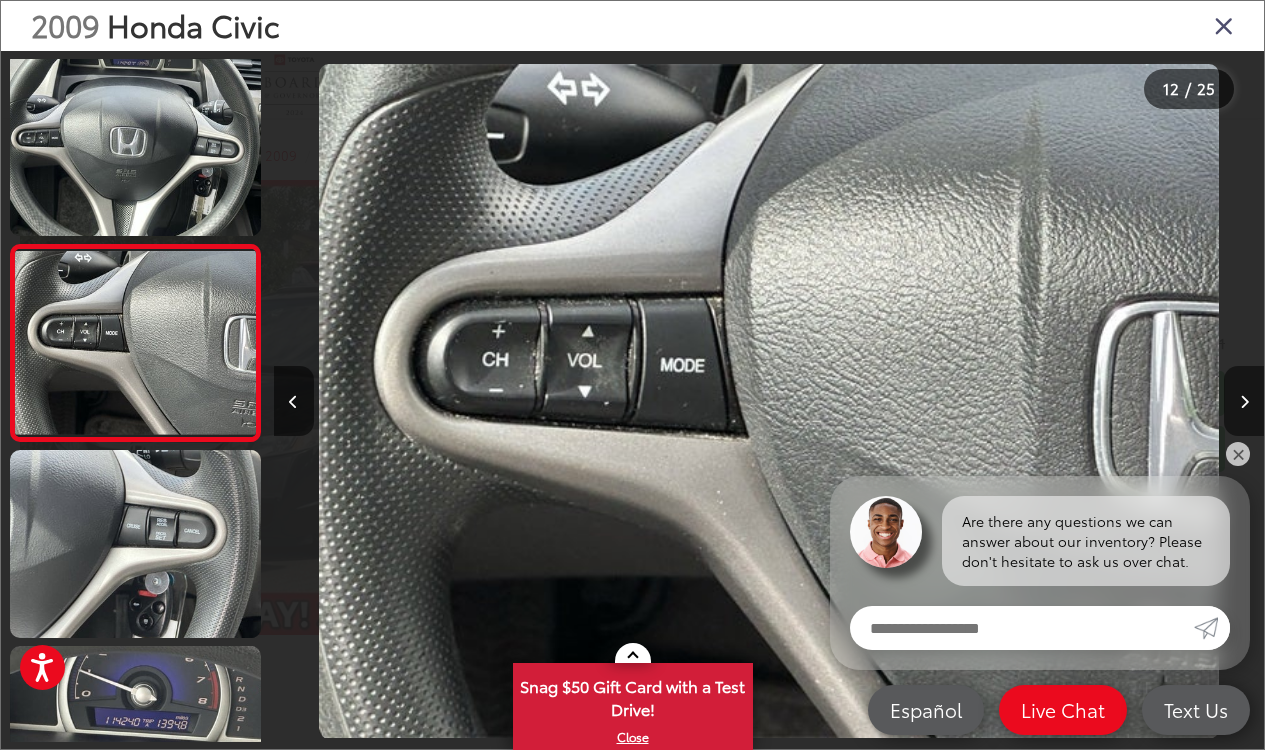 click at bounding box center (1244, 401) 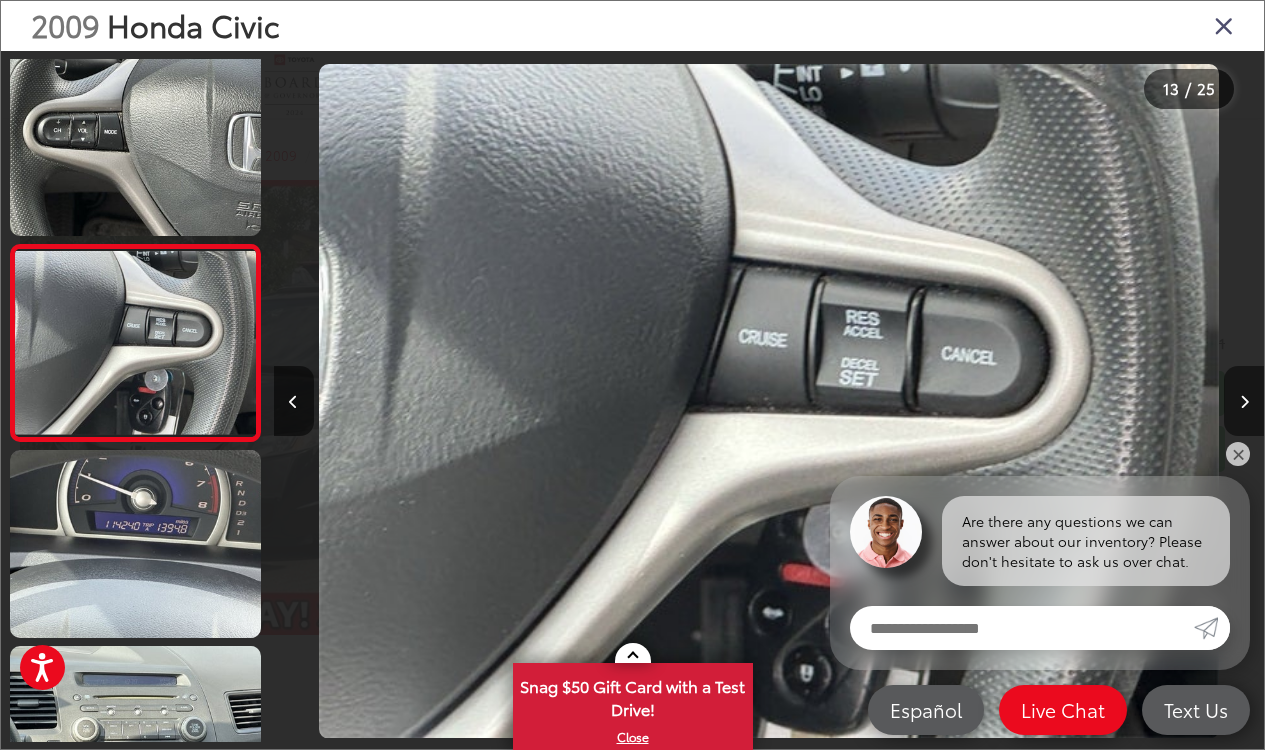 click at bounding box center [1244, 401] 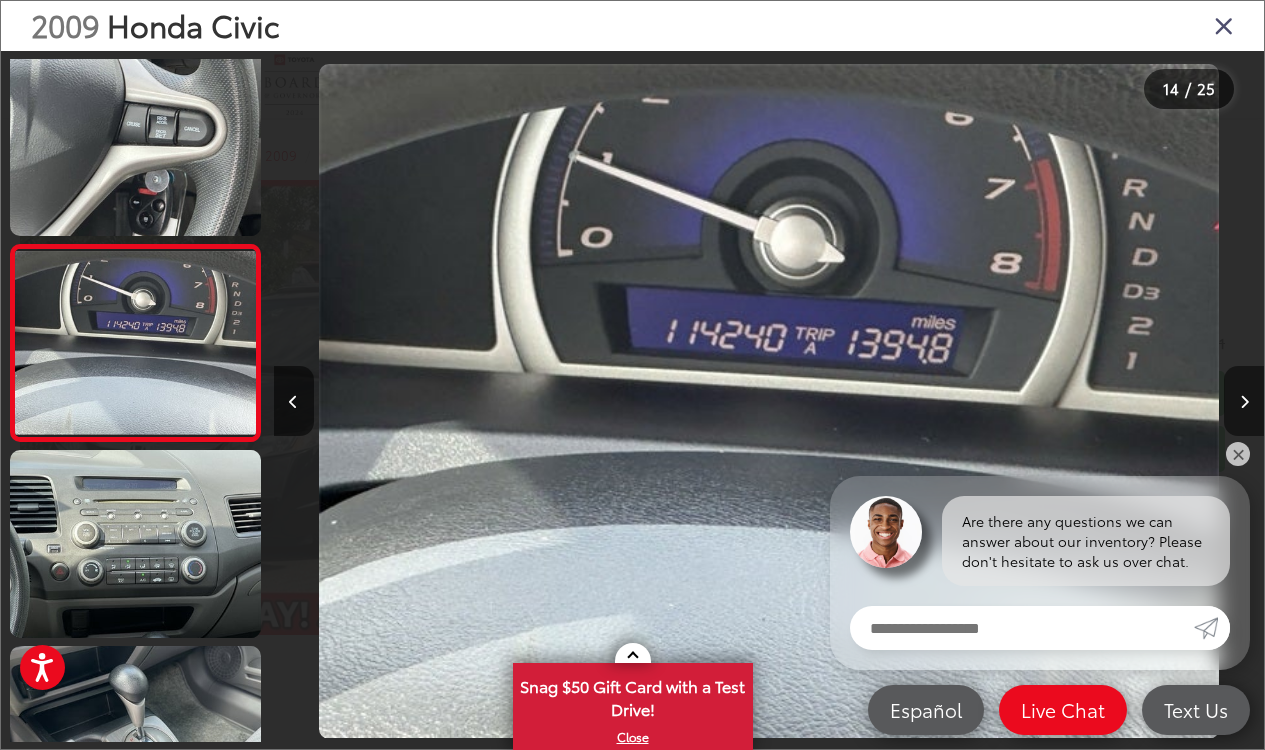 click at bounding box center [1244, 401] 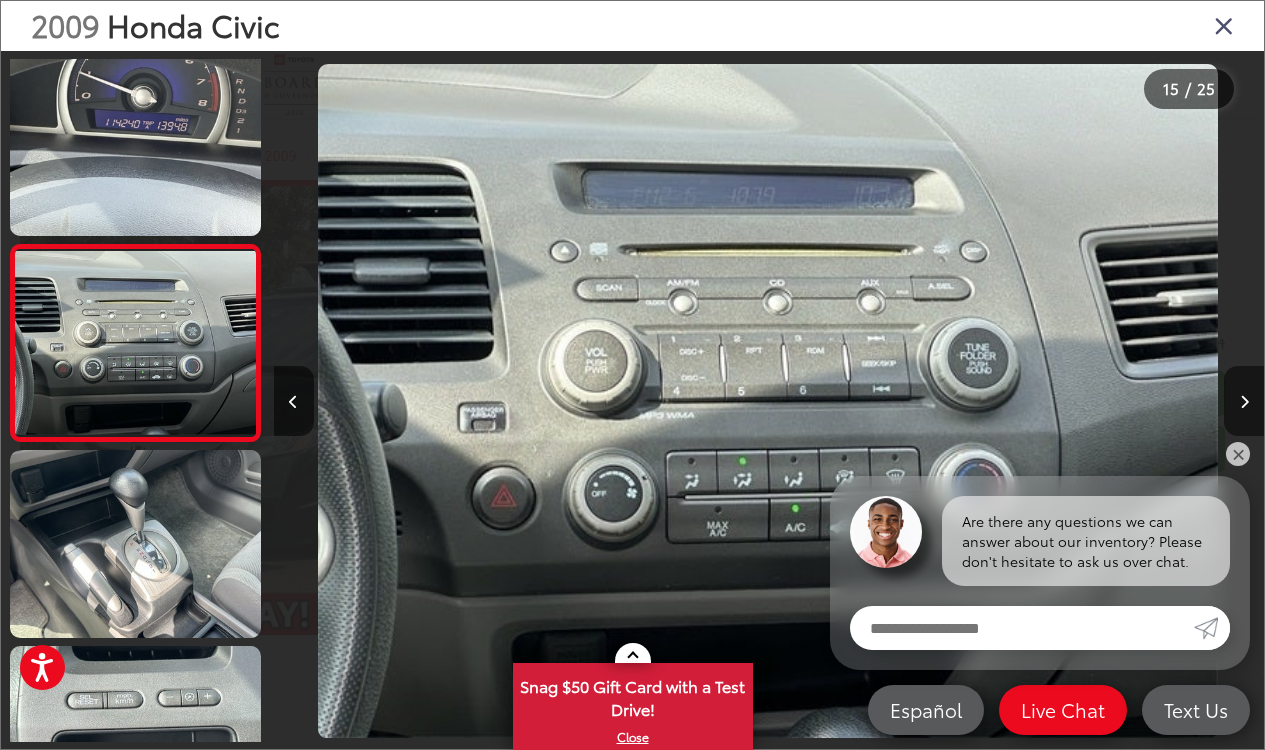click at bounding box center (1244, 401) 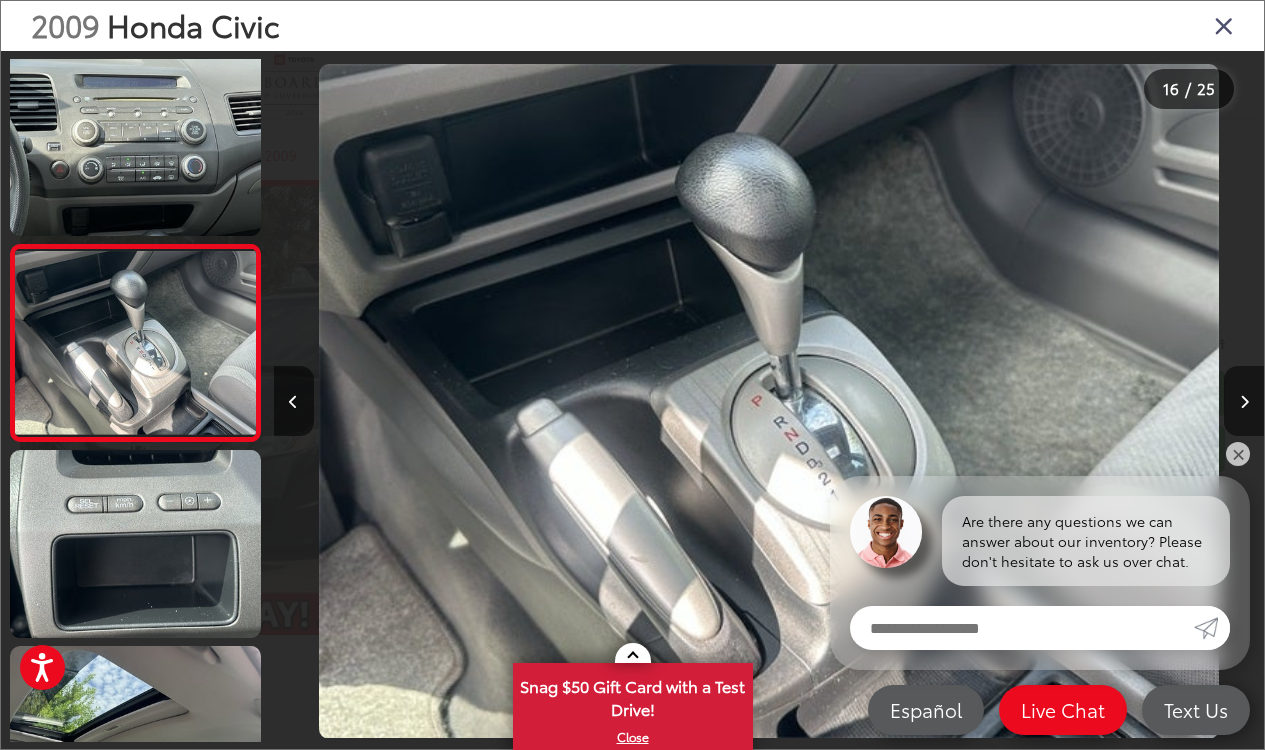 click at bounding box center [1244, 401] 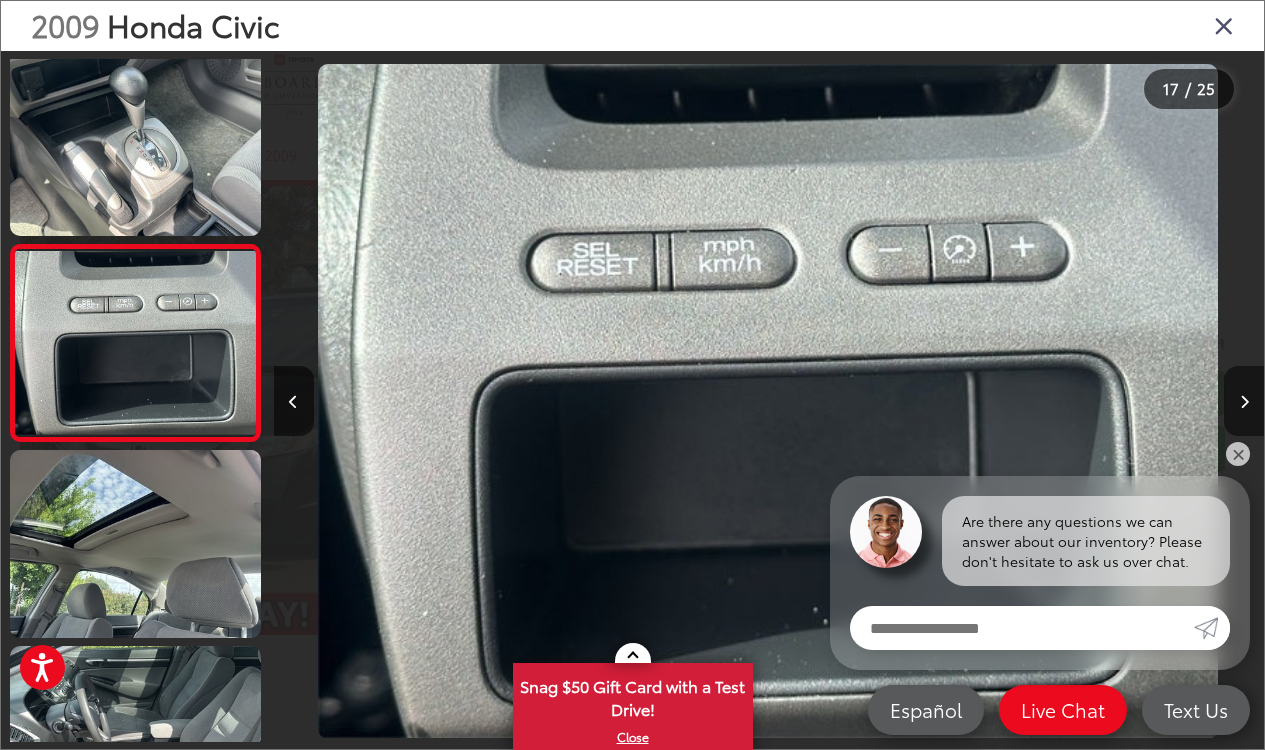 click at bounding box center [1244, 401] 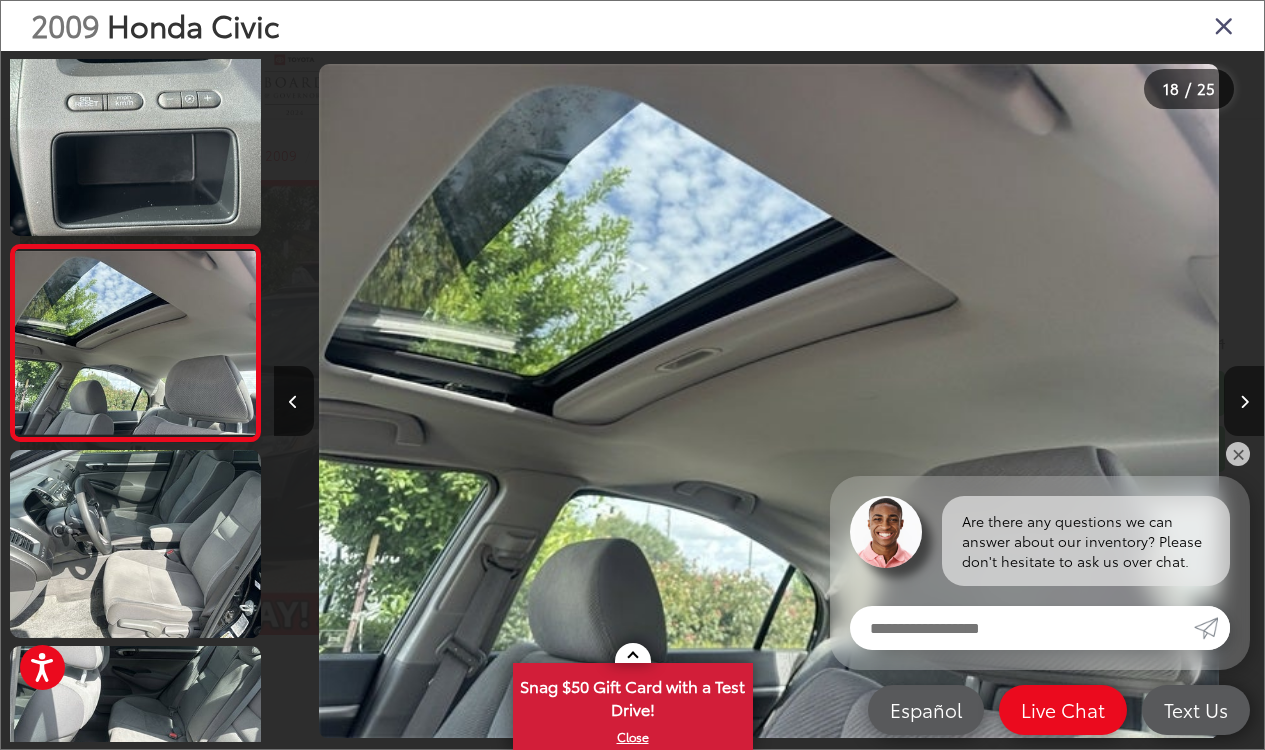 click at bounding box center (1244, 401) 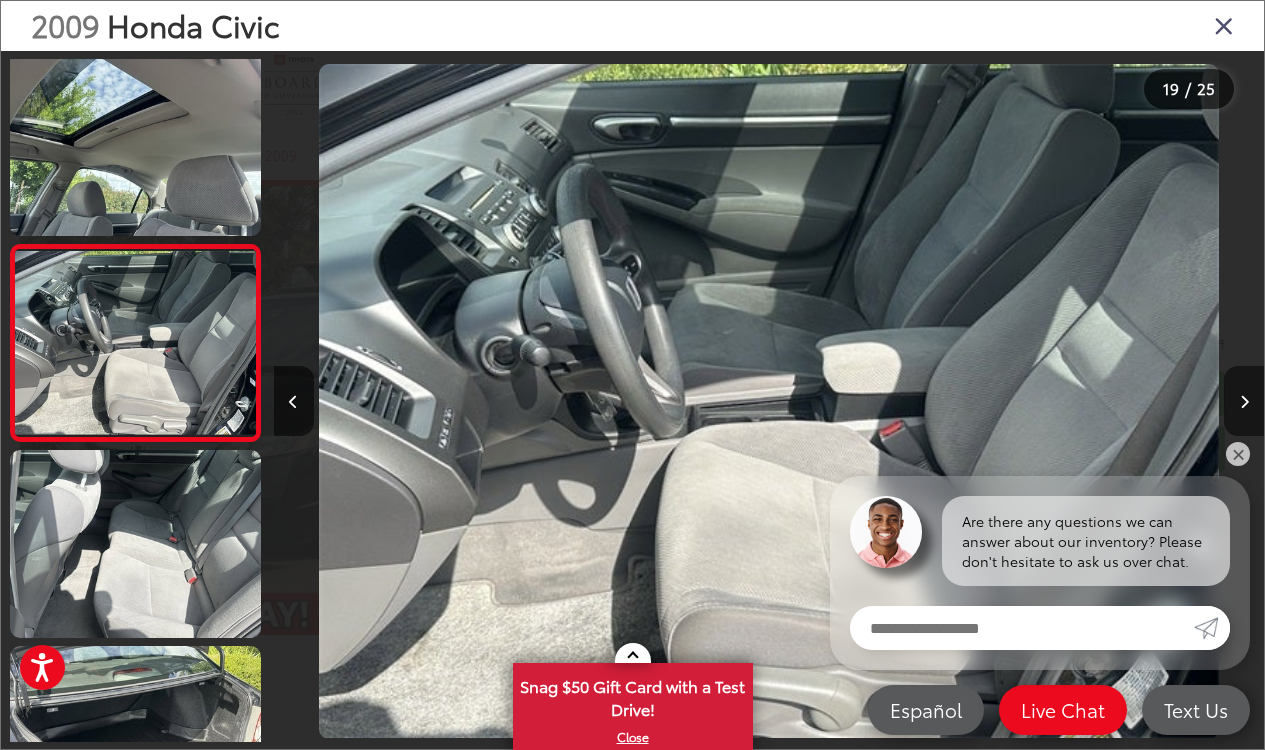 click at bounding box center (1244, 401) 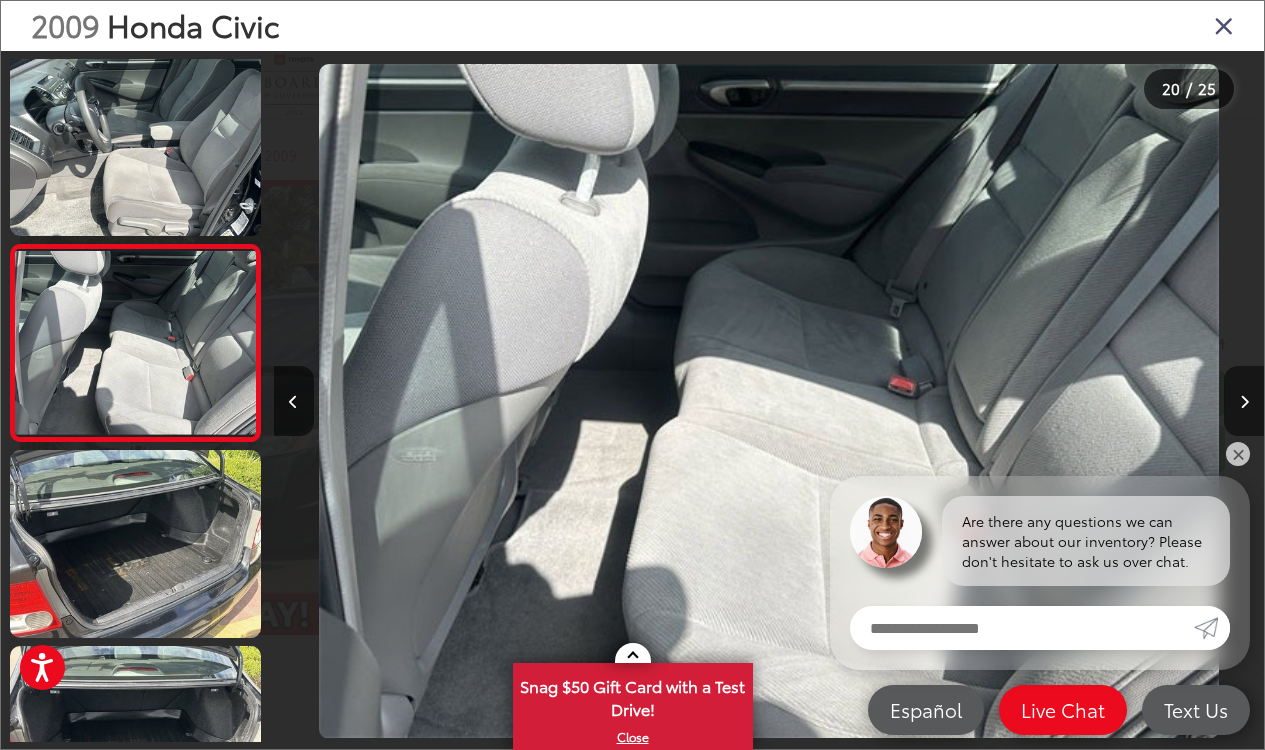click at bounding box center (1244, 401) 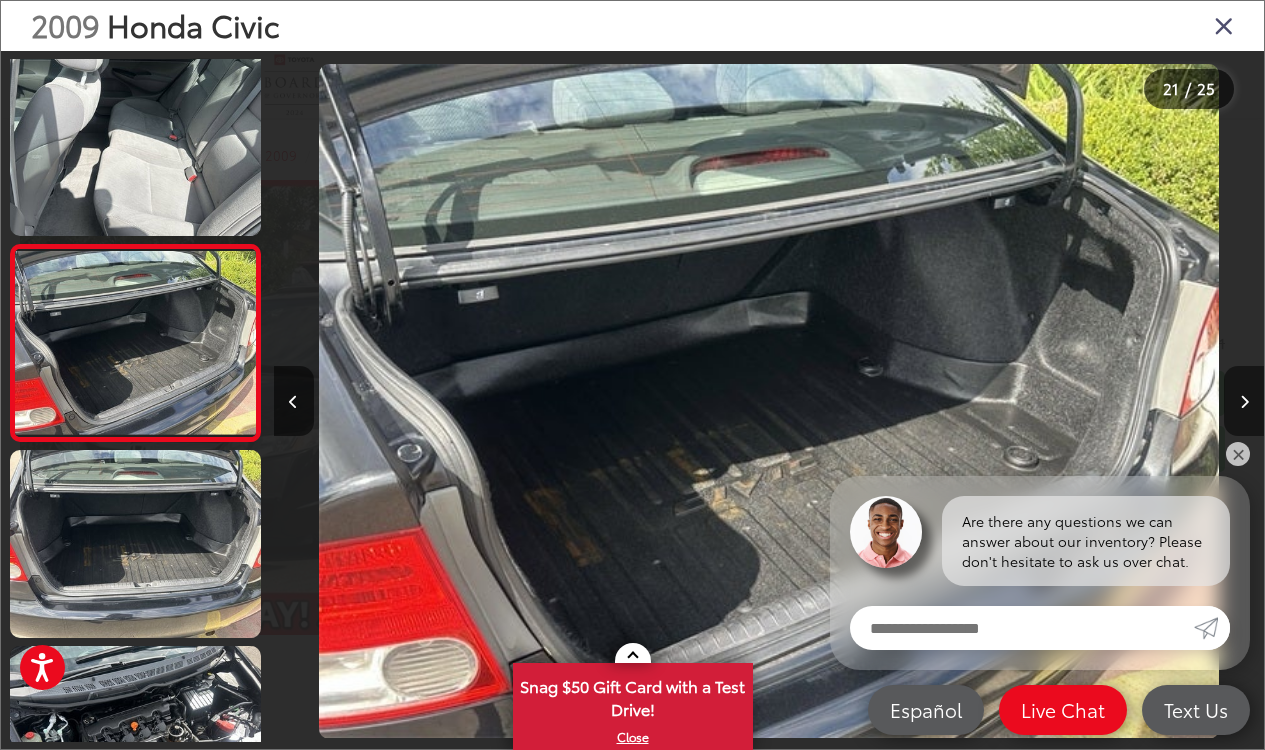 click at bounding box center (1244, 401) 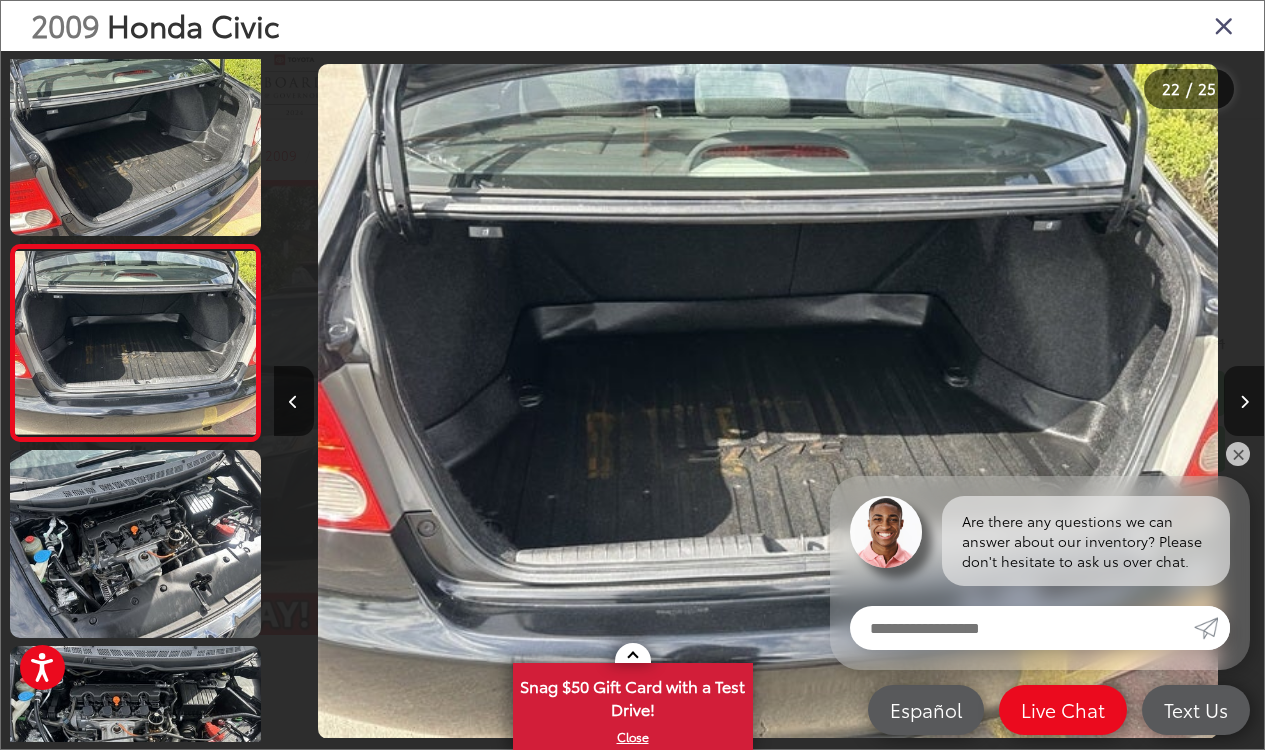 click at bounding box center [1244, 401] 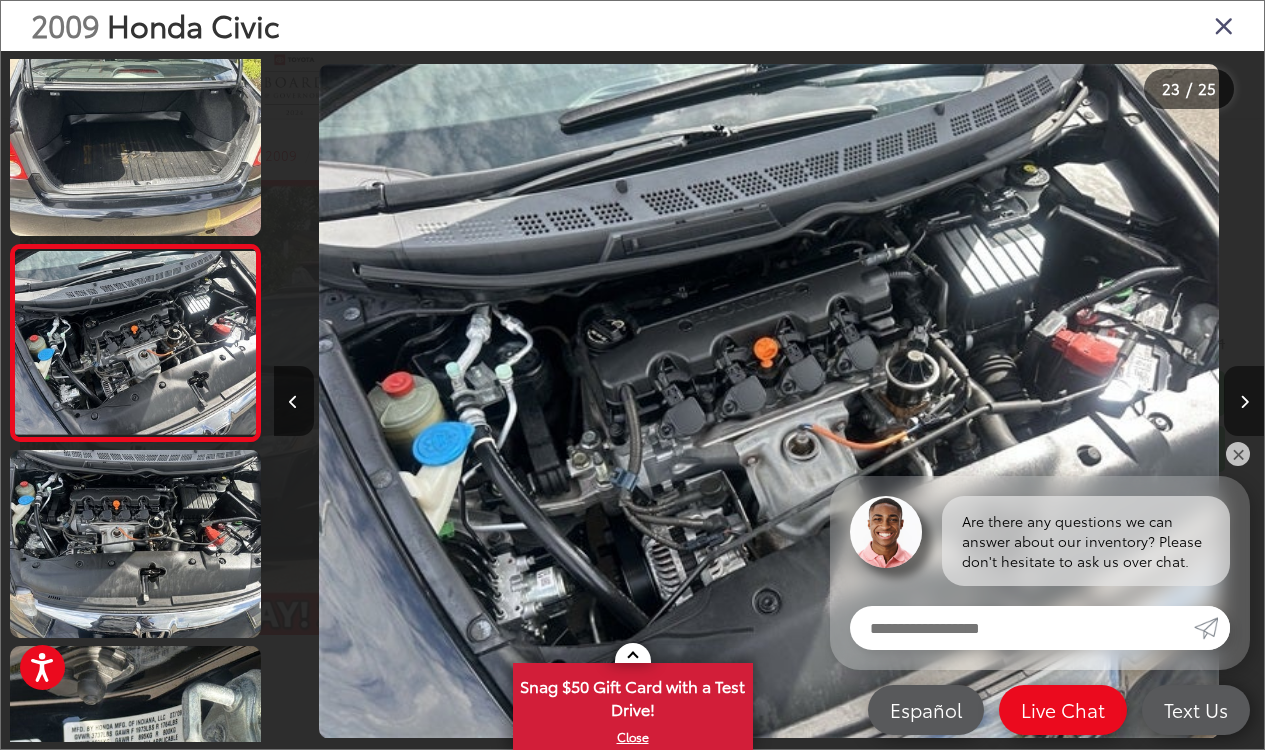 click at bounding box center (1244, 401) 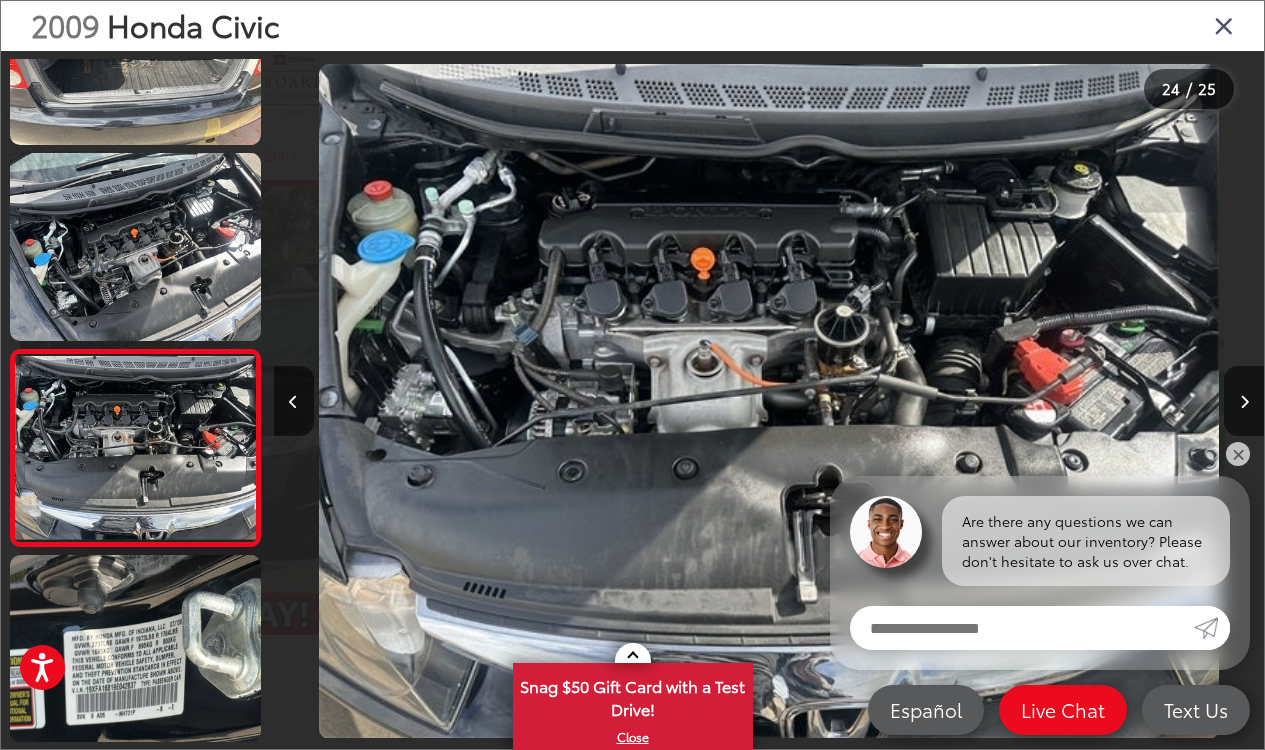 click at bounding box center (769, 401) 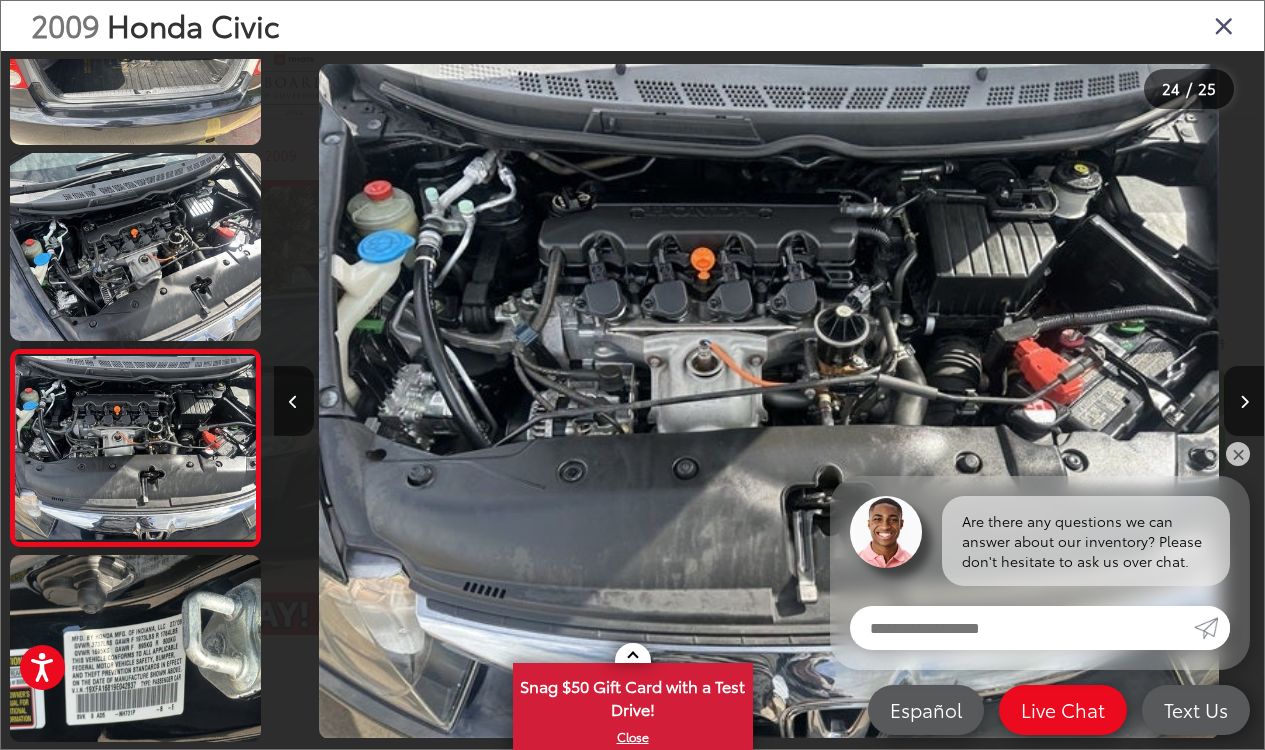 click at bounding box center [769, 401] 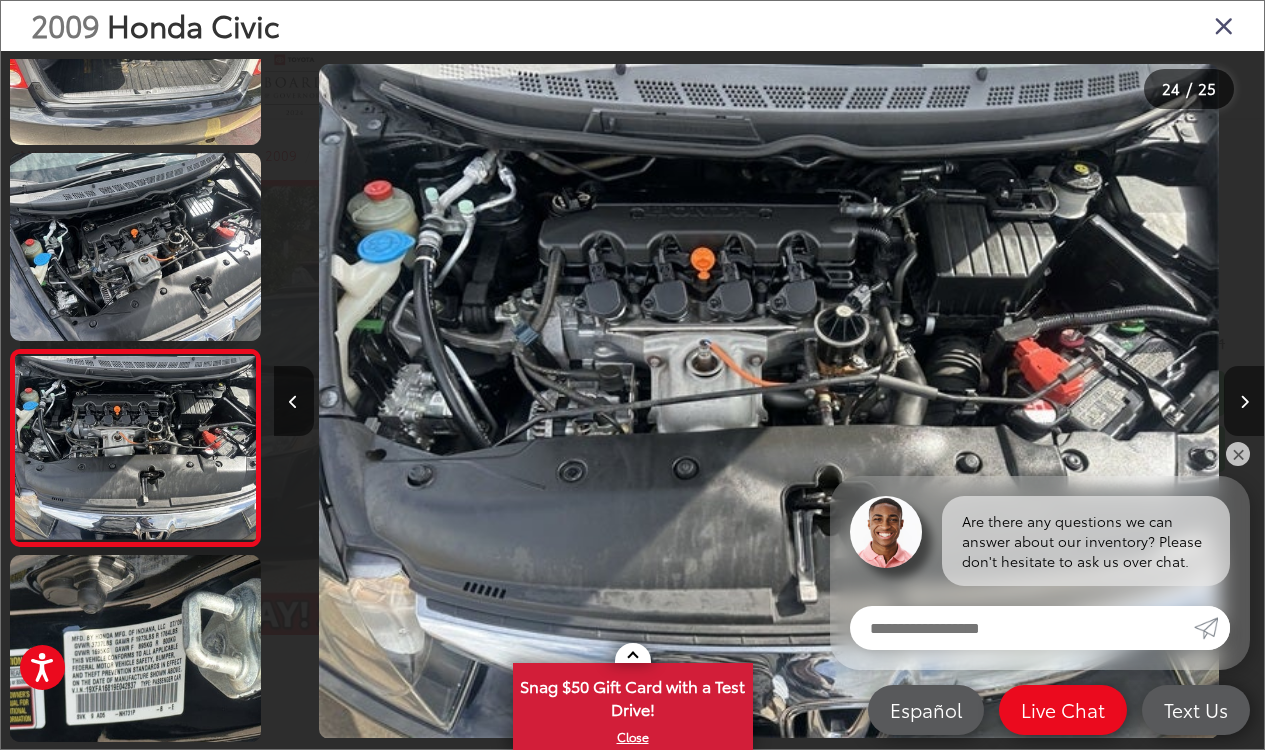 click at bounding box center [1244, 402] 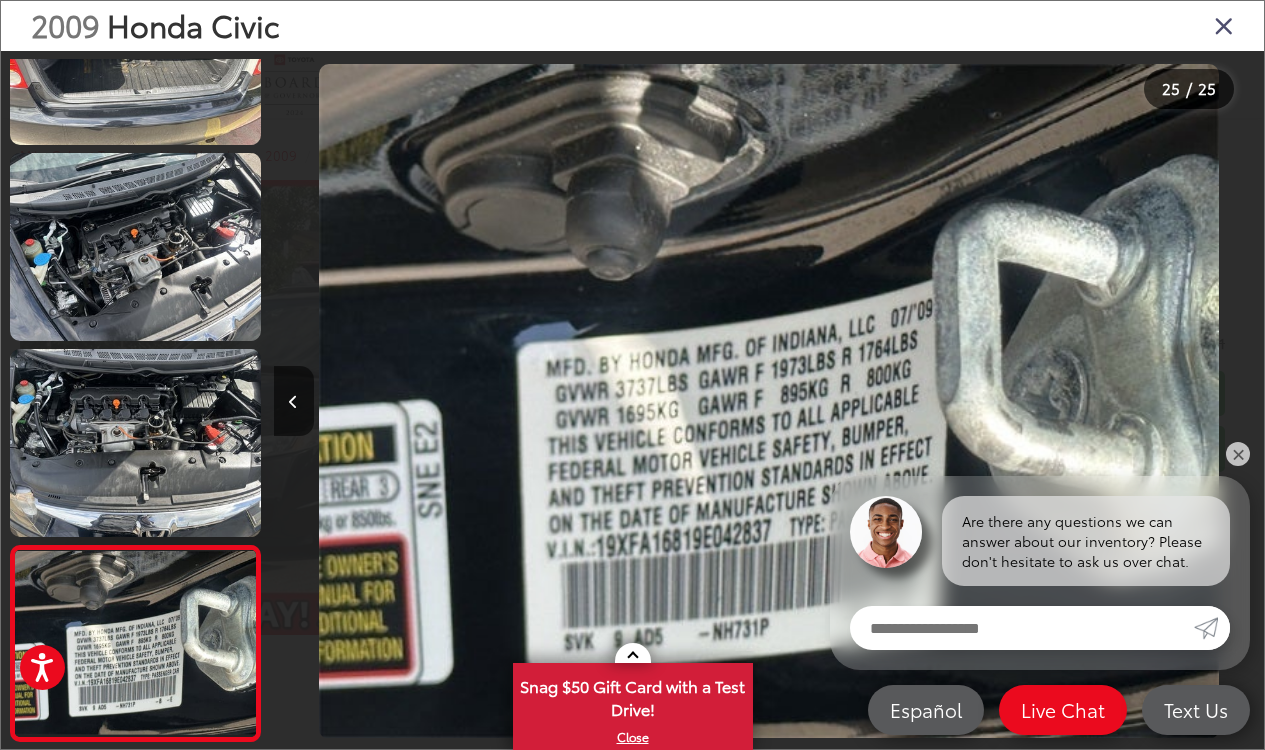 click at bounding box center (1140, 401) 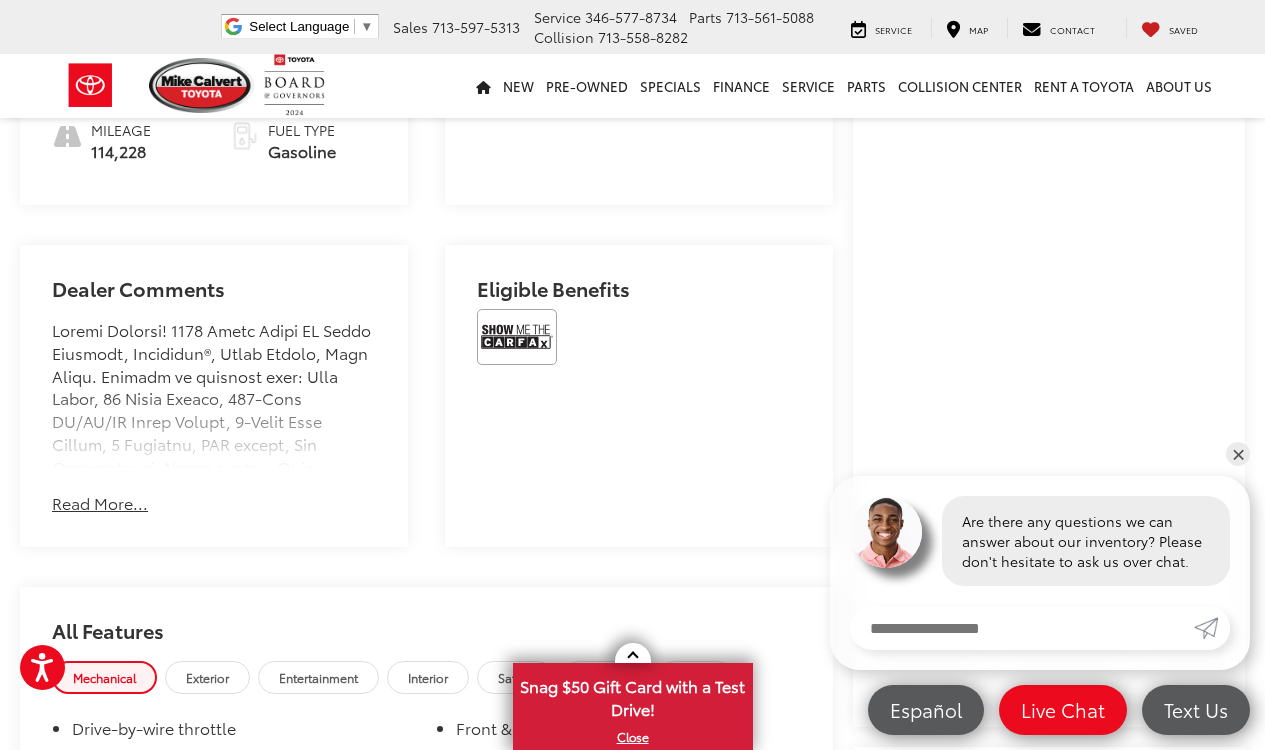 click at bounding box center [517, 337] 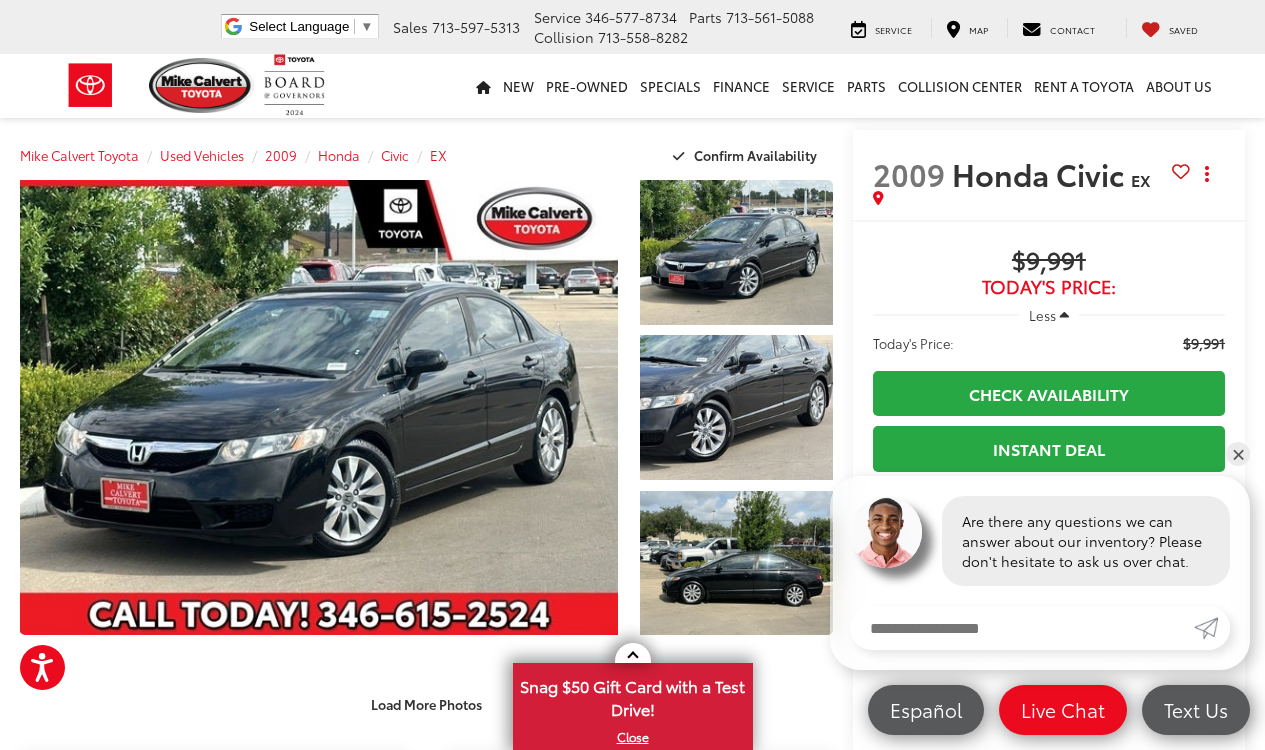 scroll, scrollTop: 0, scrollLeft: 0, axis: both 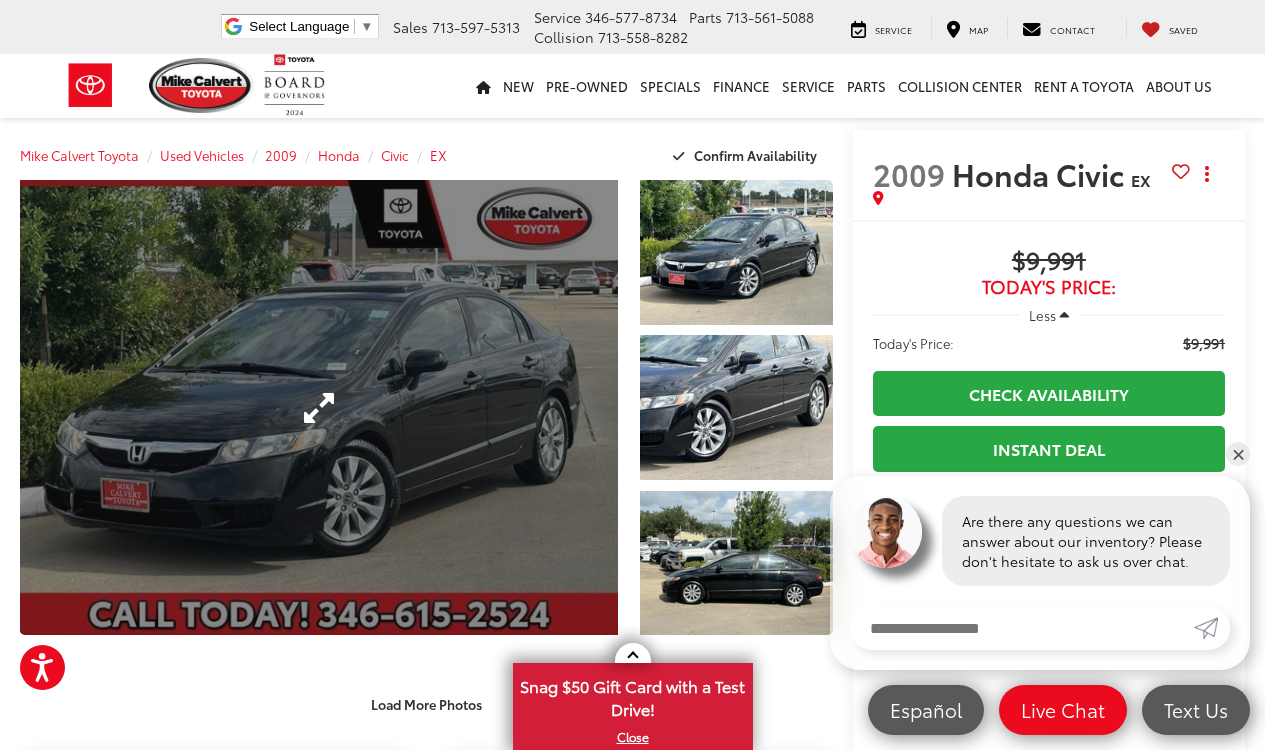 click at bounding box center [319, 407] 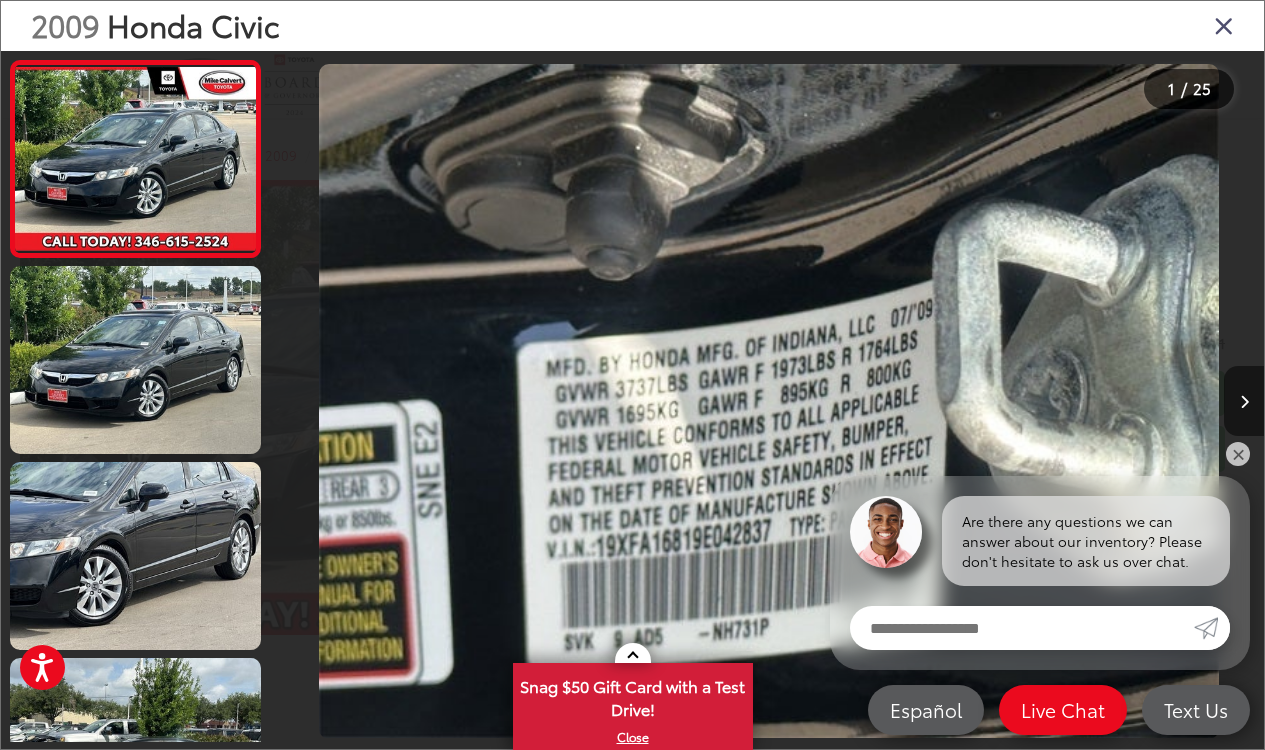 click at bounding box center [1244, 402] 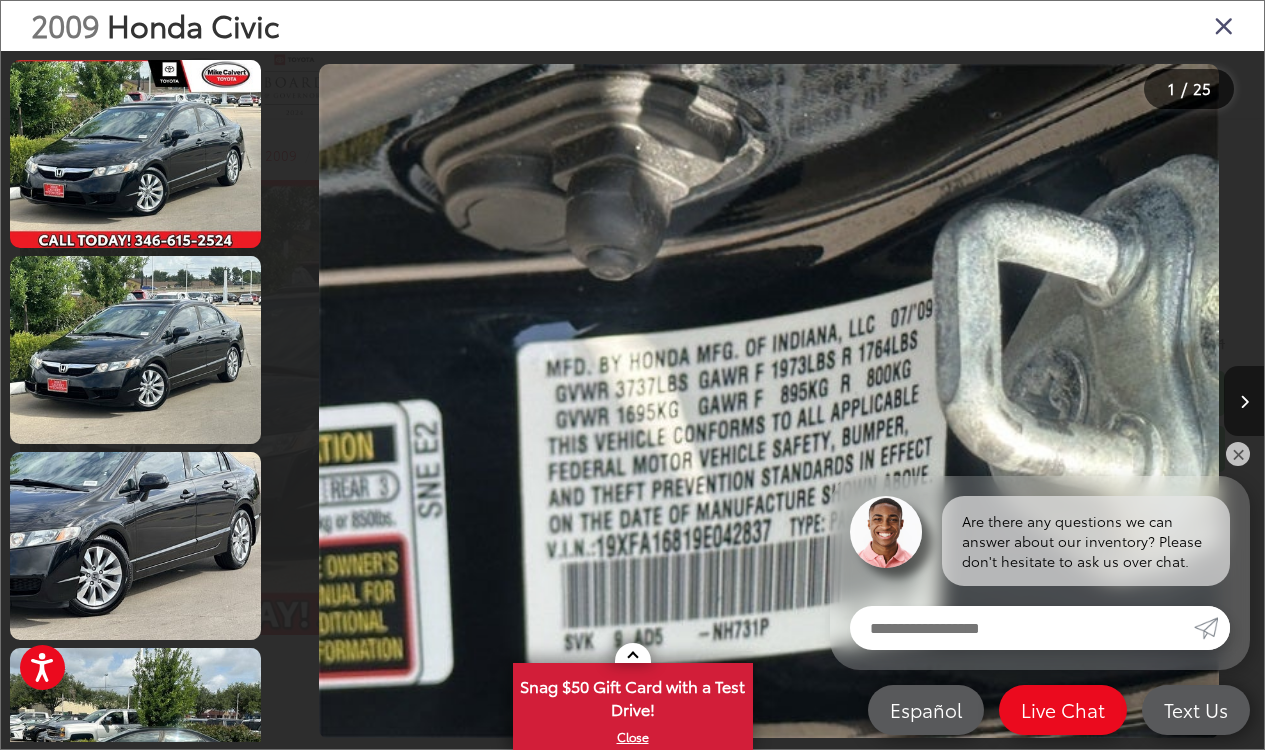 scroll, scrollTop: 12, scrollLeft: 0, axis: vertical 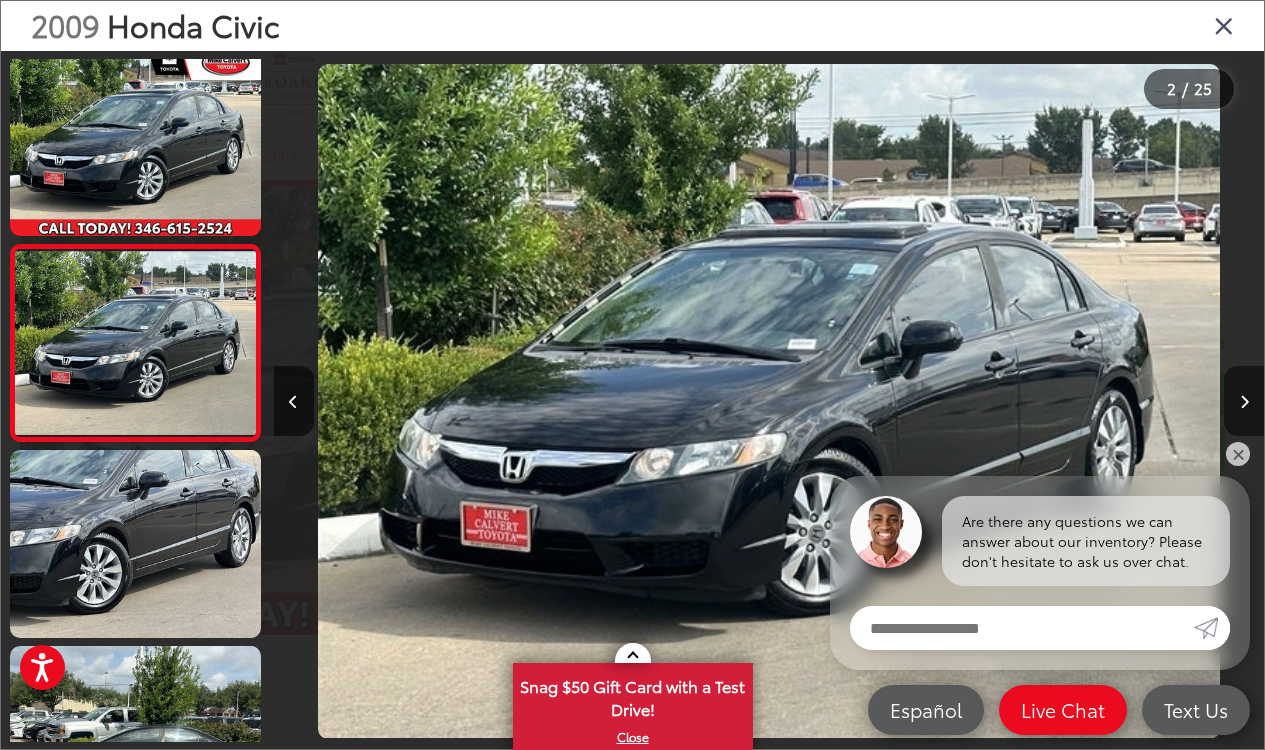click at bounding box center (1244, 402) 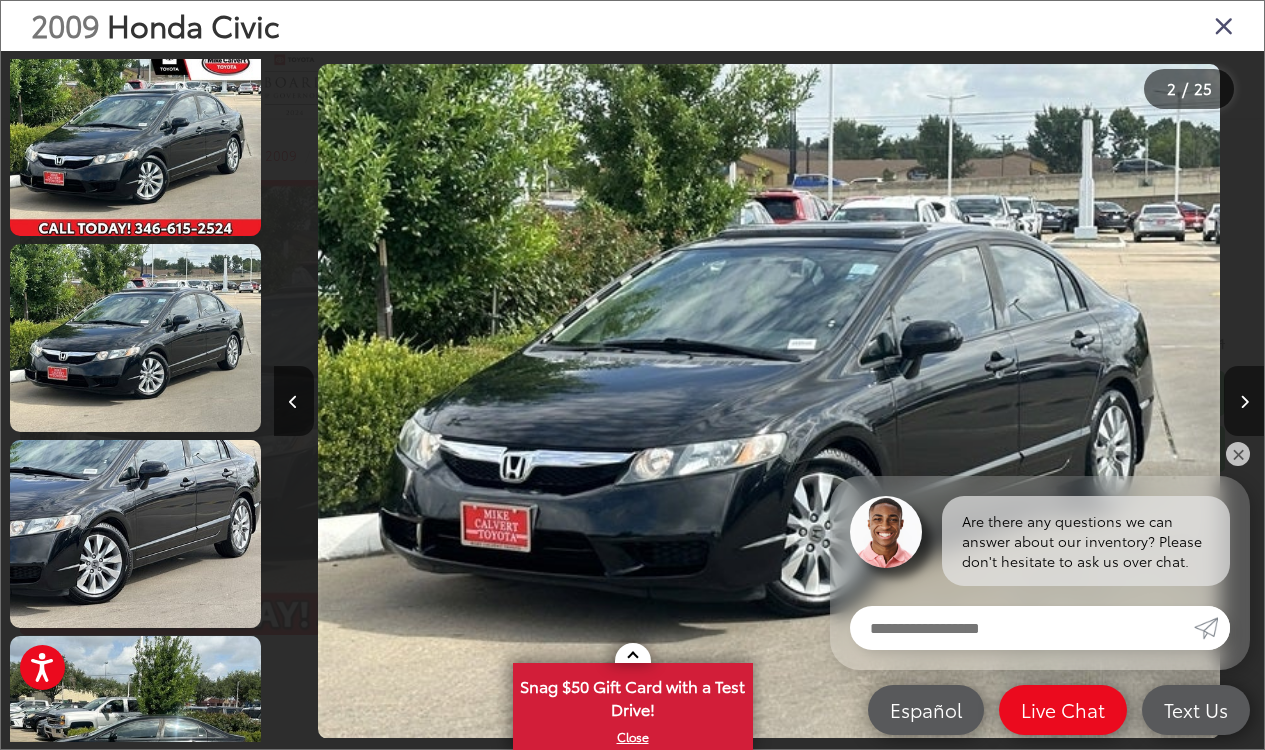 scroll, scrollTop: 208, scrollLeft: 0, axis: vertical 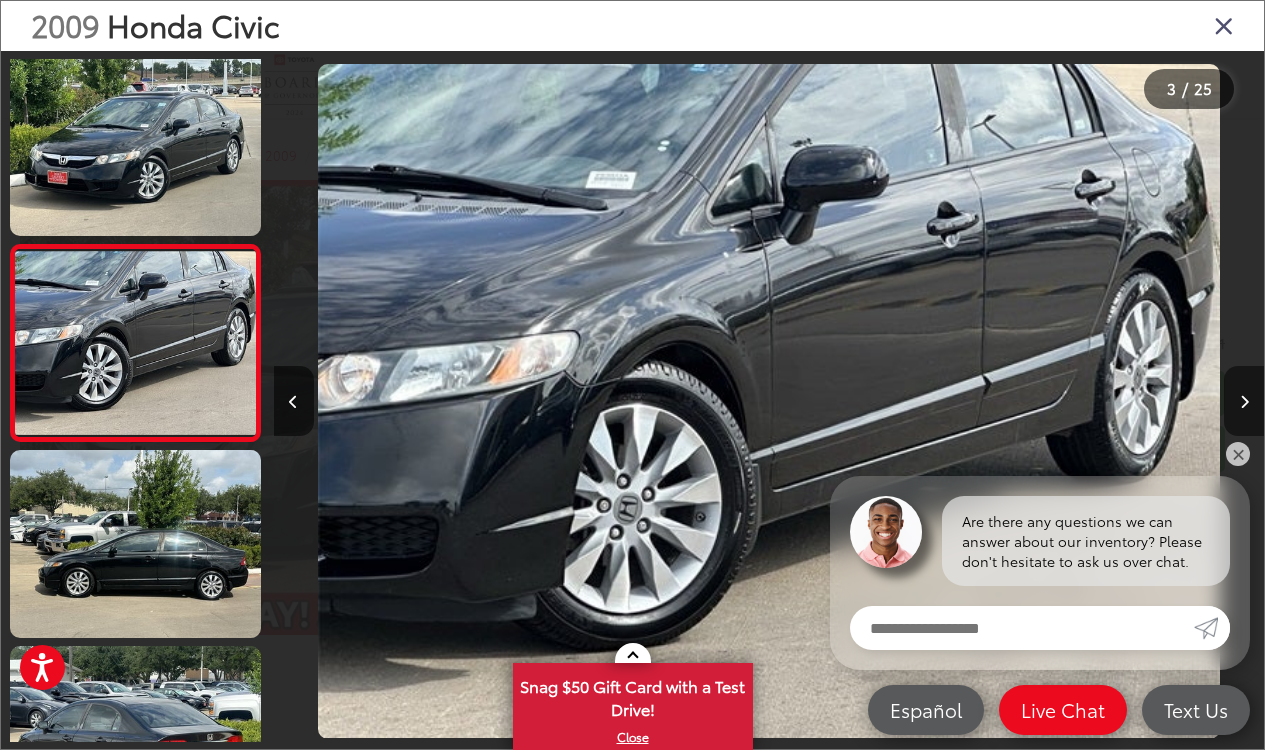 click at bounding box center (1244, 402) 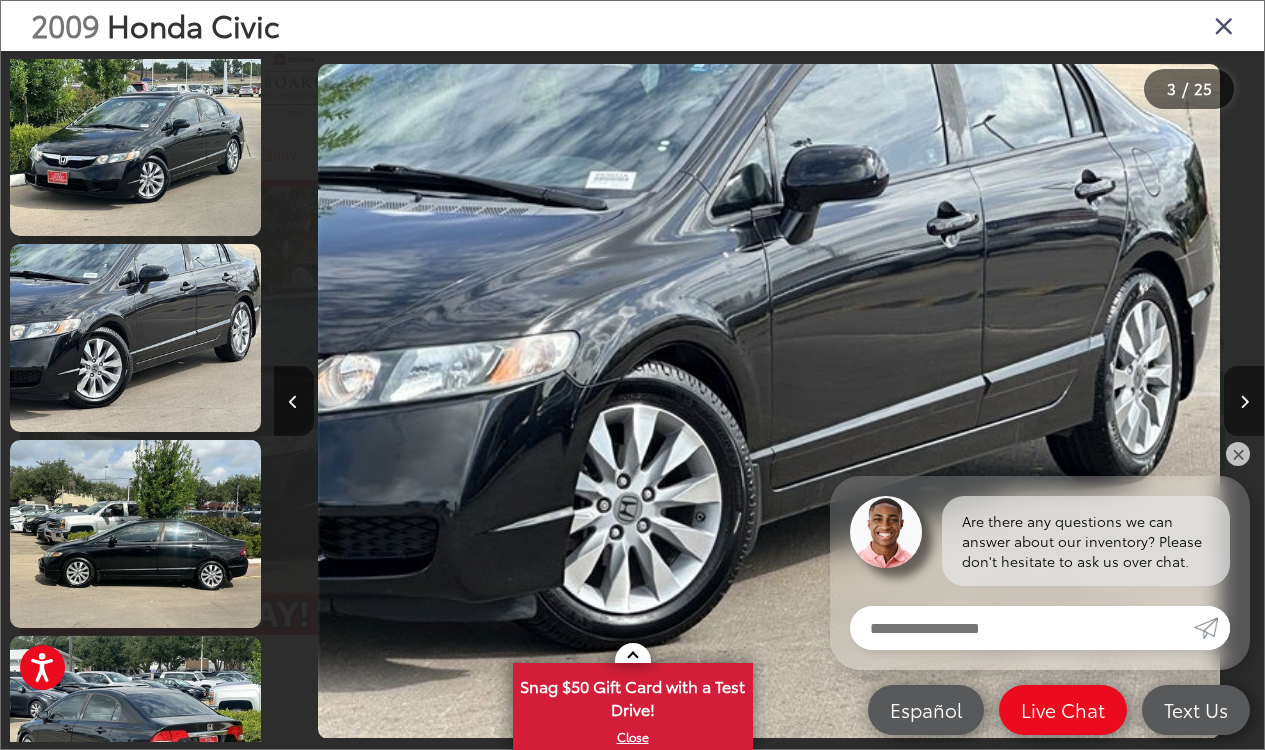 scroll, scrollTop: 371, scrollLeft: 0, axis: vertical 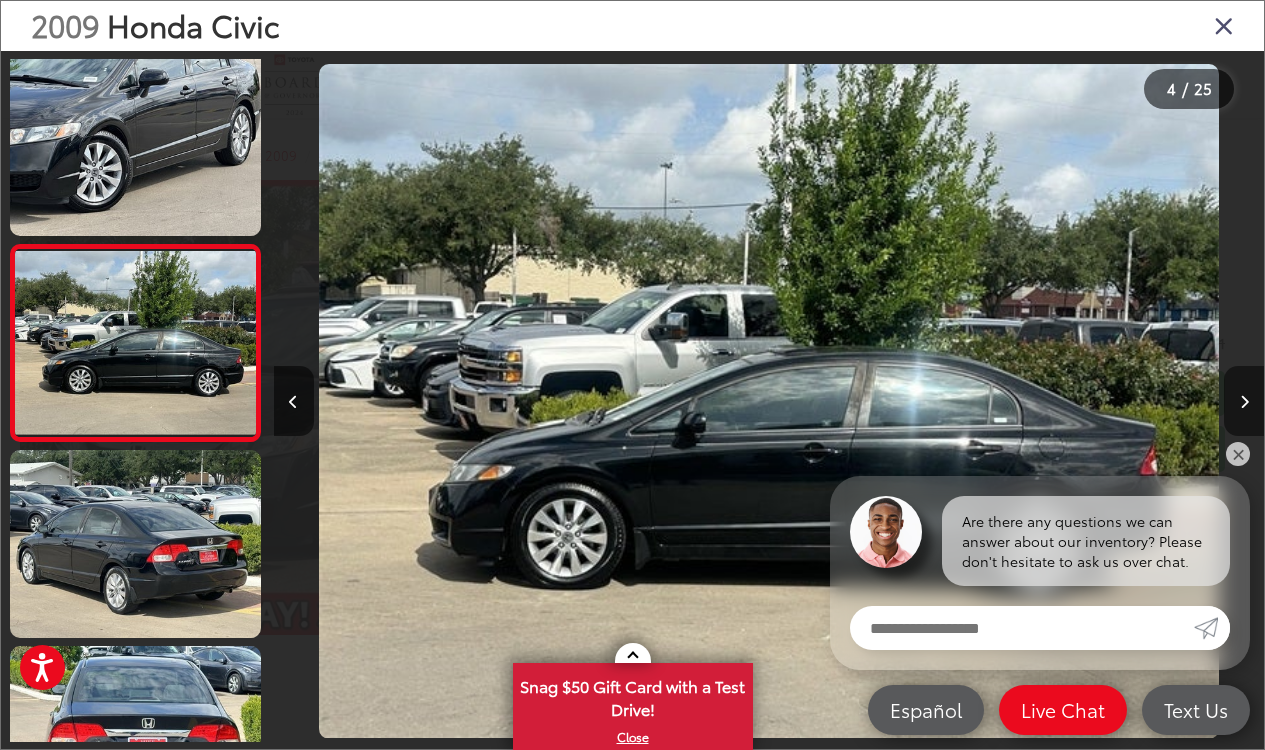 click at bounding box center [1244, 402] 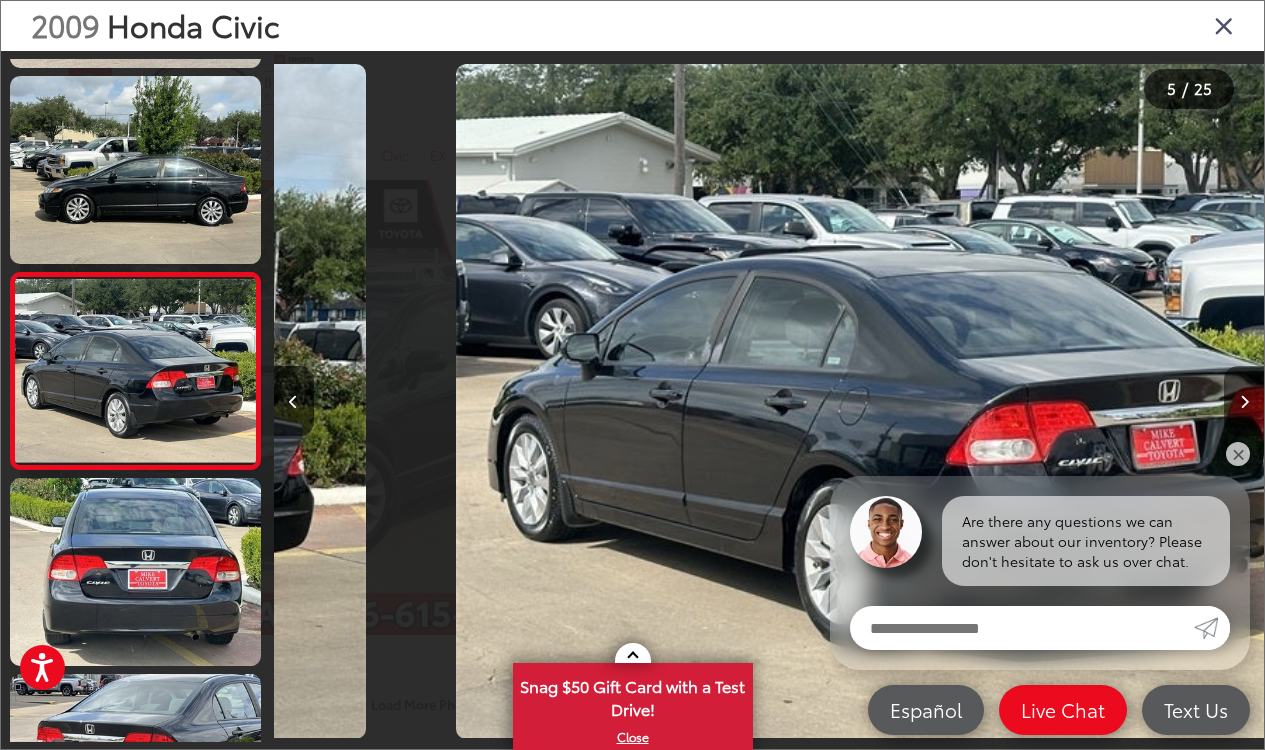 scroll, scrollTop: 599, scrollLeft: 0, axis: vertical 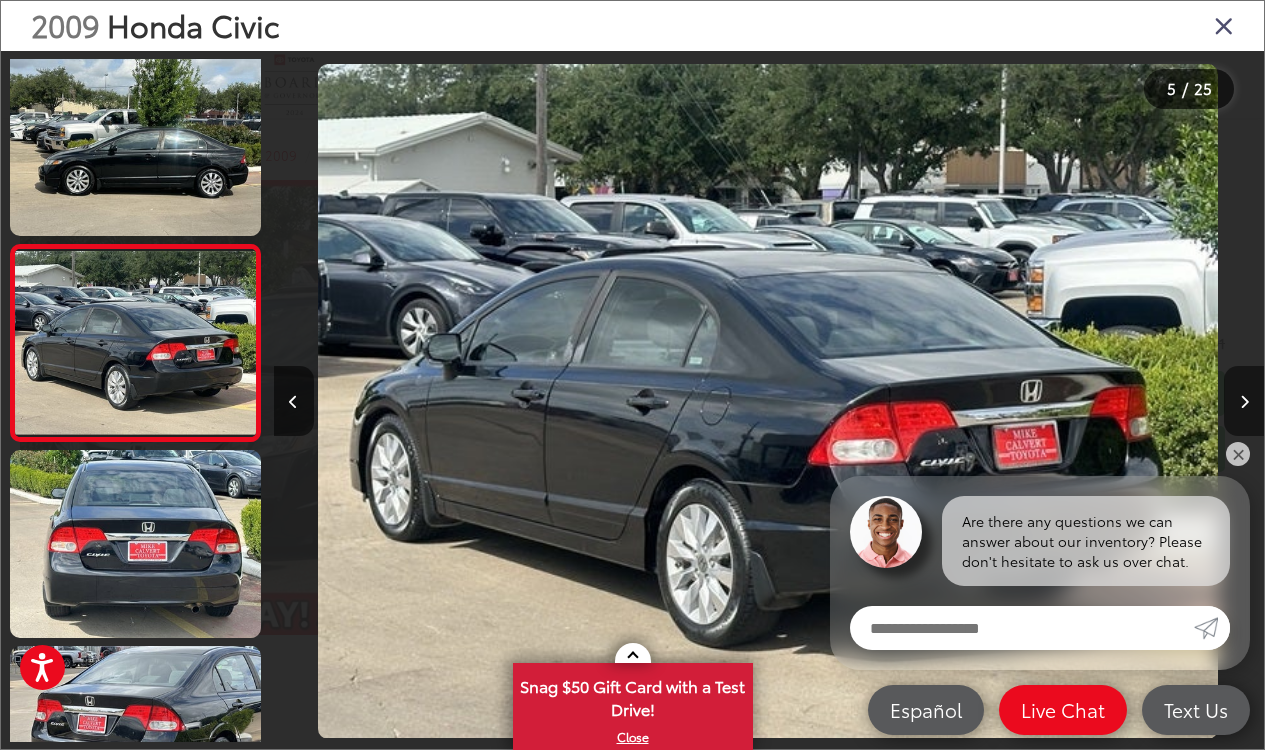 click at bounding box center (1244, 402) 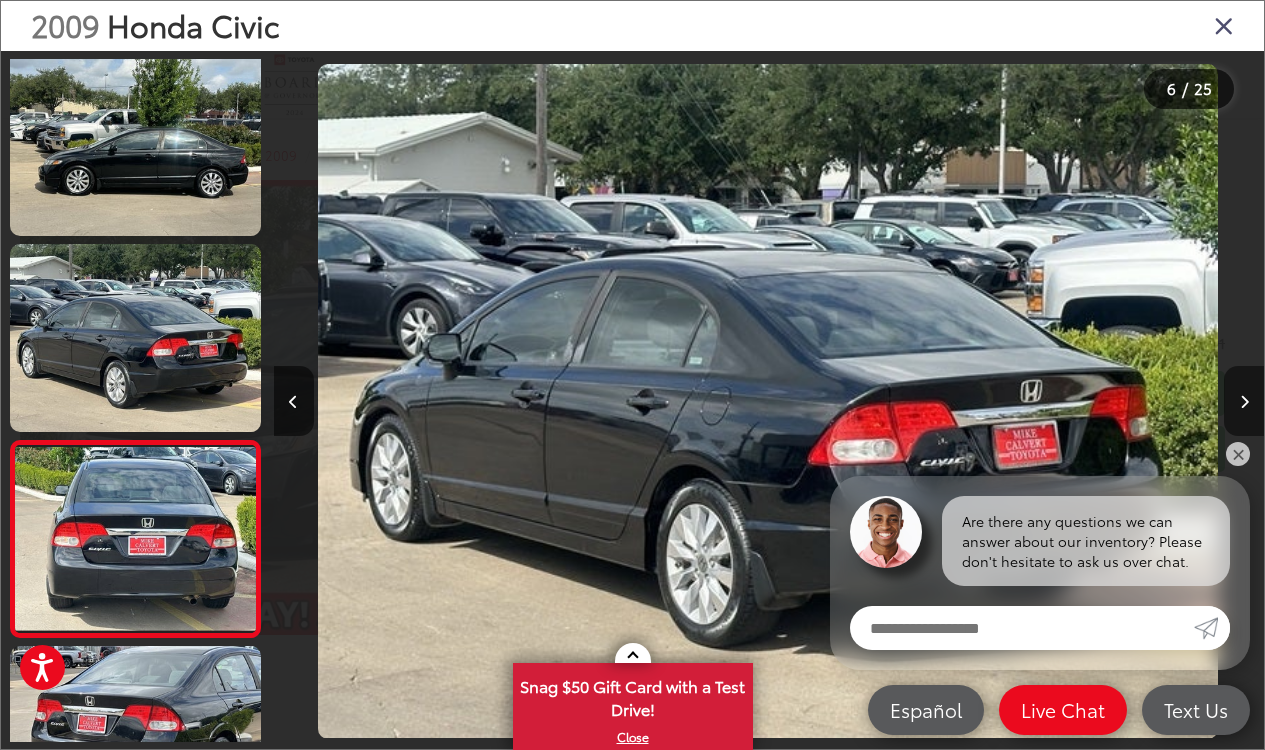 scroll, scrollTop: 796, scrollLeft: 0, axis: vertical 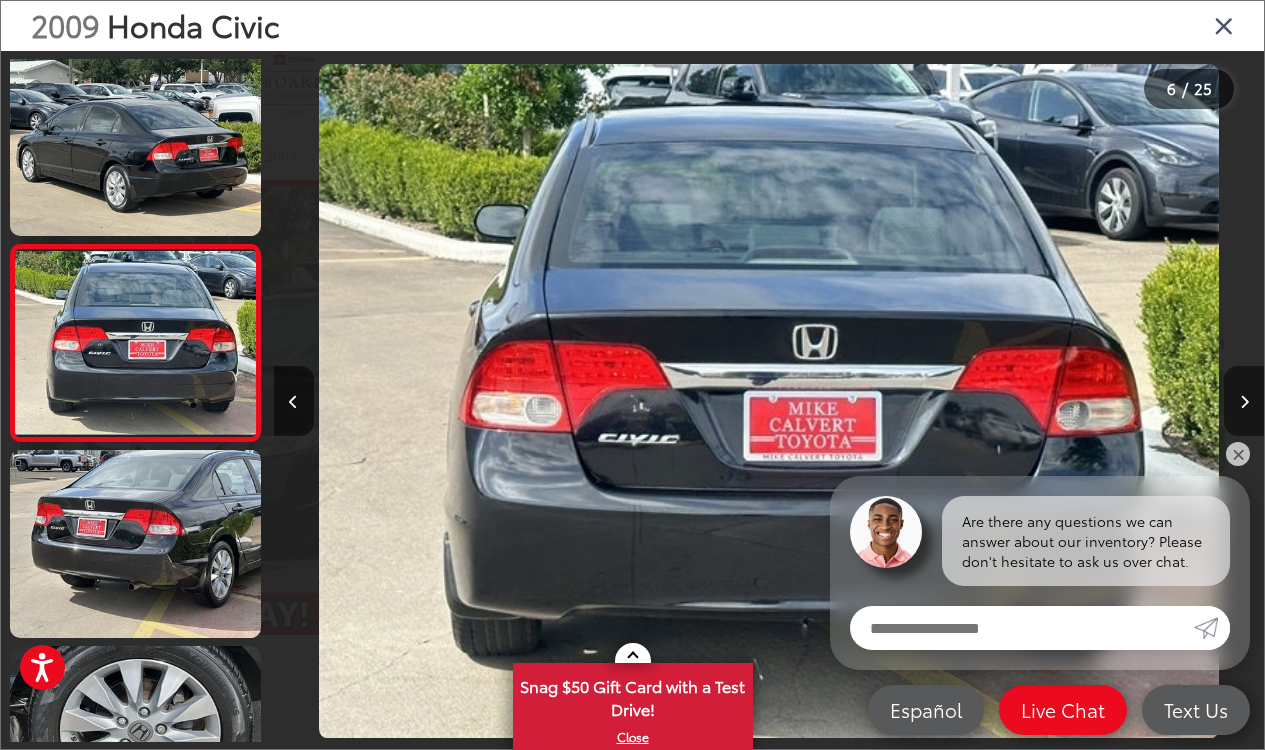 click at bounding box center (1244, 402) 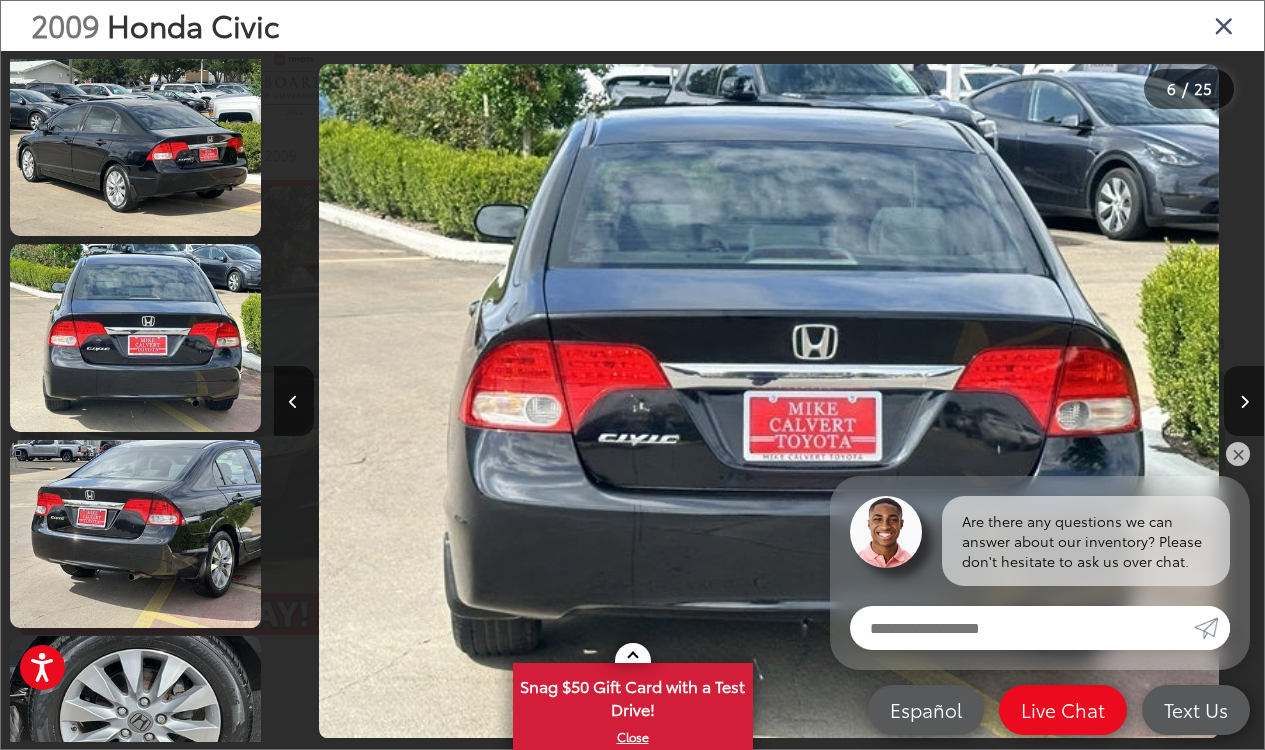 scroll, scrollTop: 961, scrollLeft: 0, axis: vertical 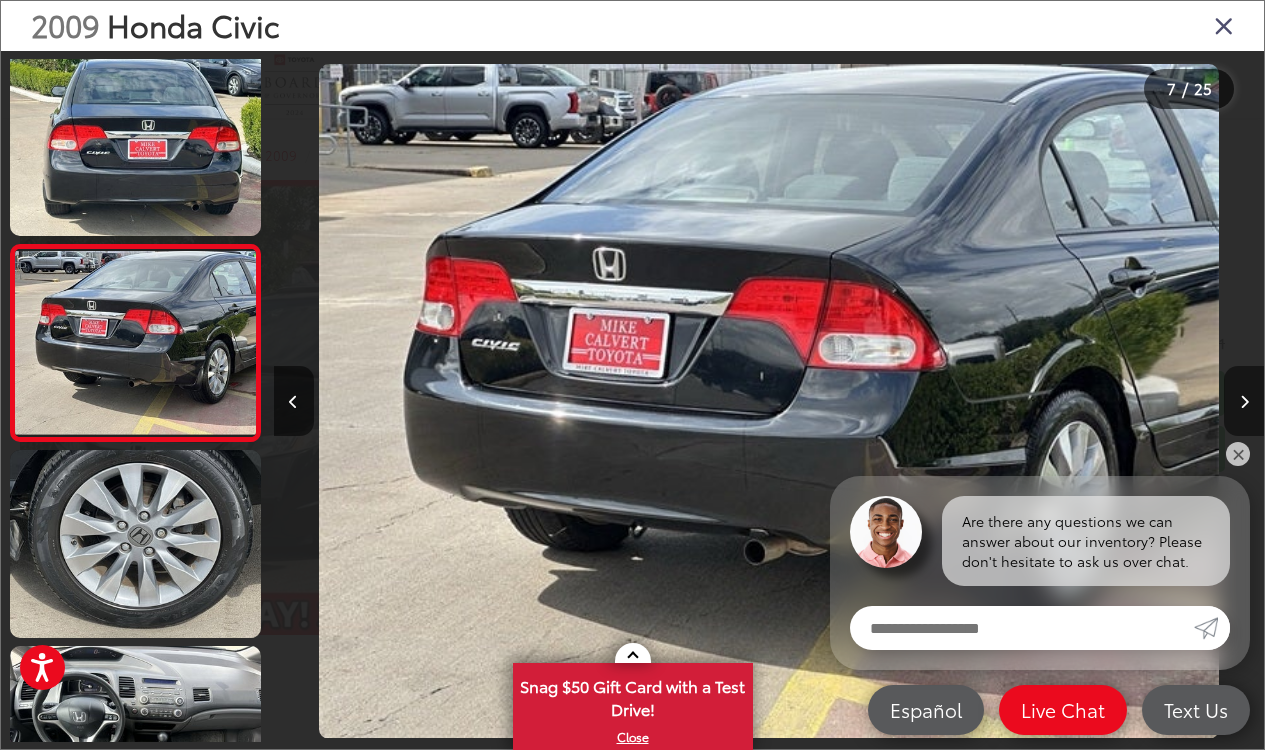 click at bounding box center (1244, 402) 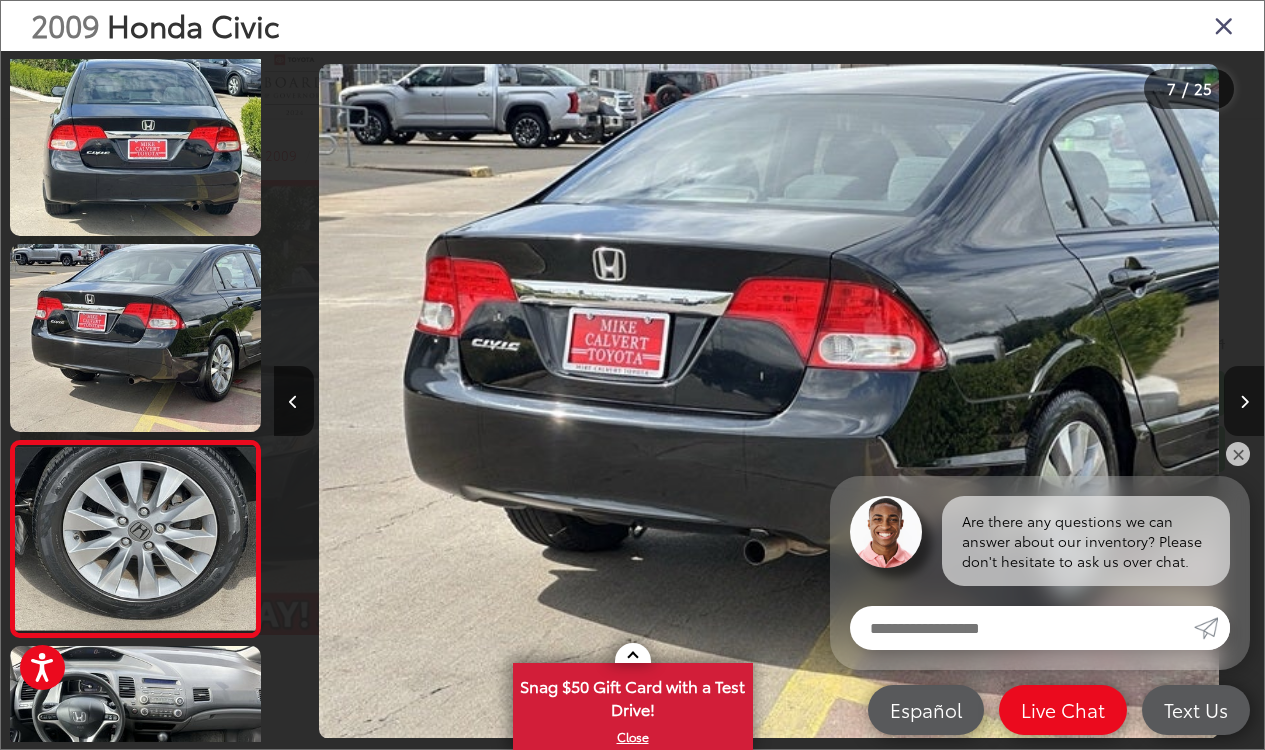 scroll, scrollTop: 1188, scrollLeft: 0, axis: vertical 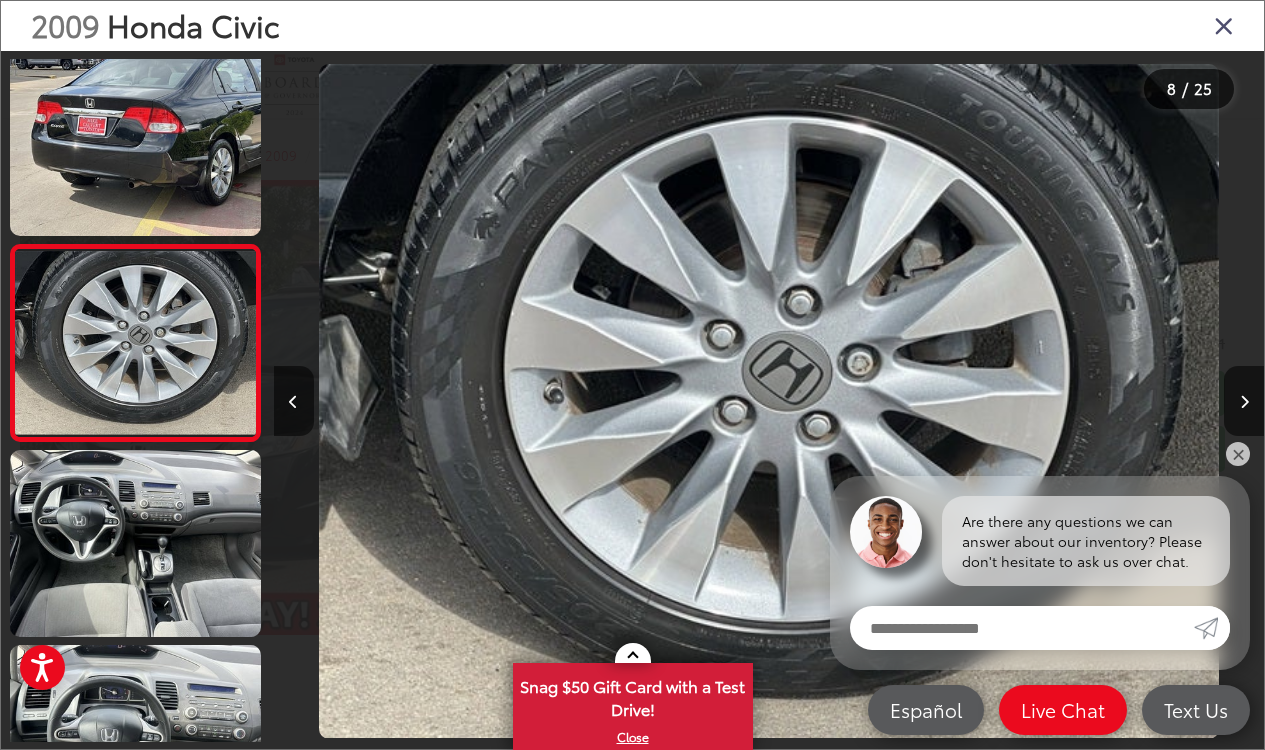 click at bounding box center [1224, 25] 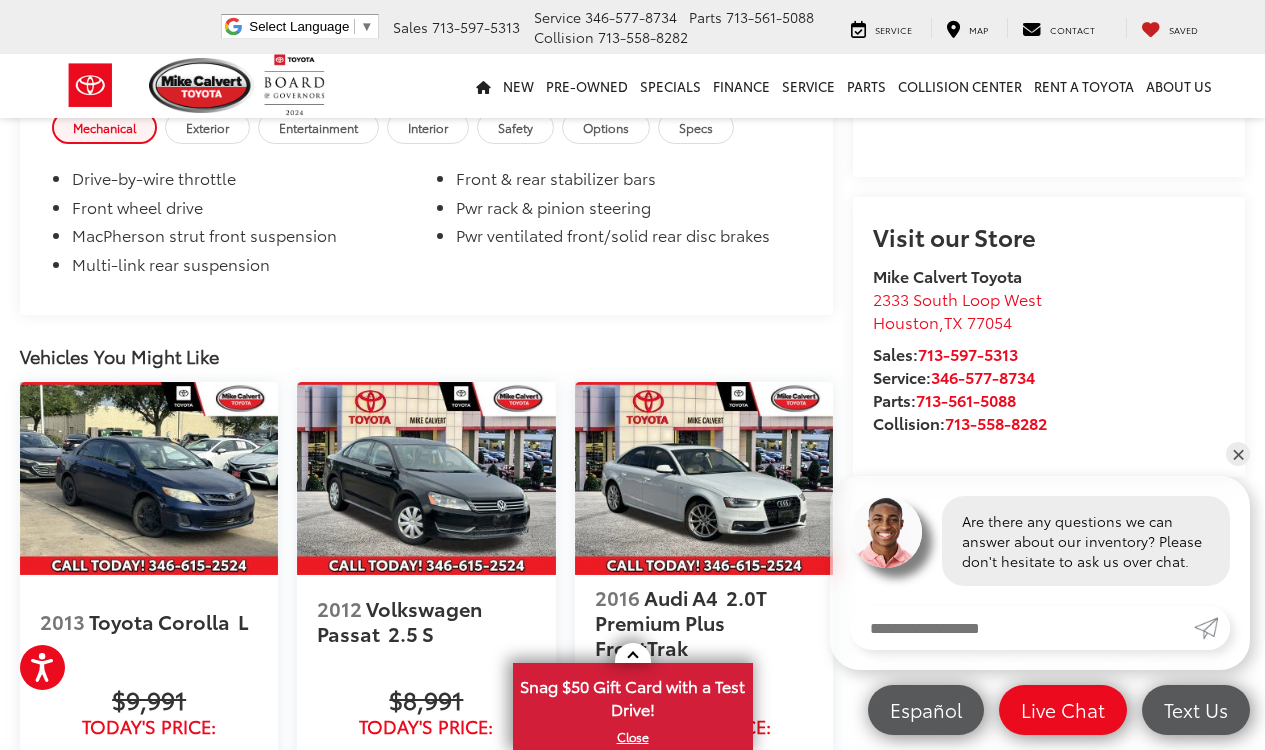 scroll, scrollTop: 1792, scrollLeft: 0, axis: vertical 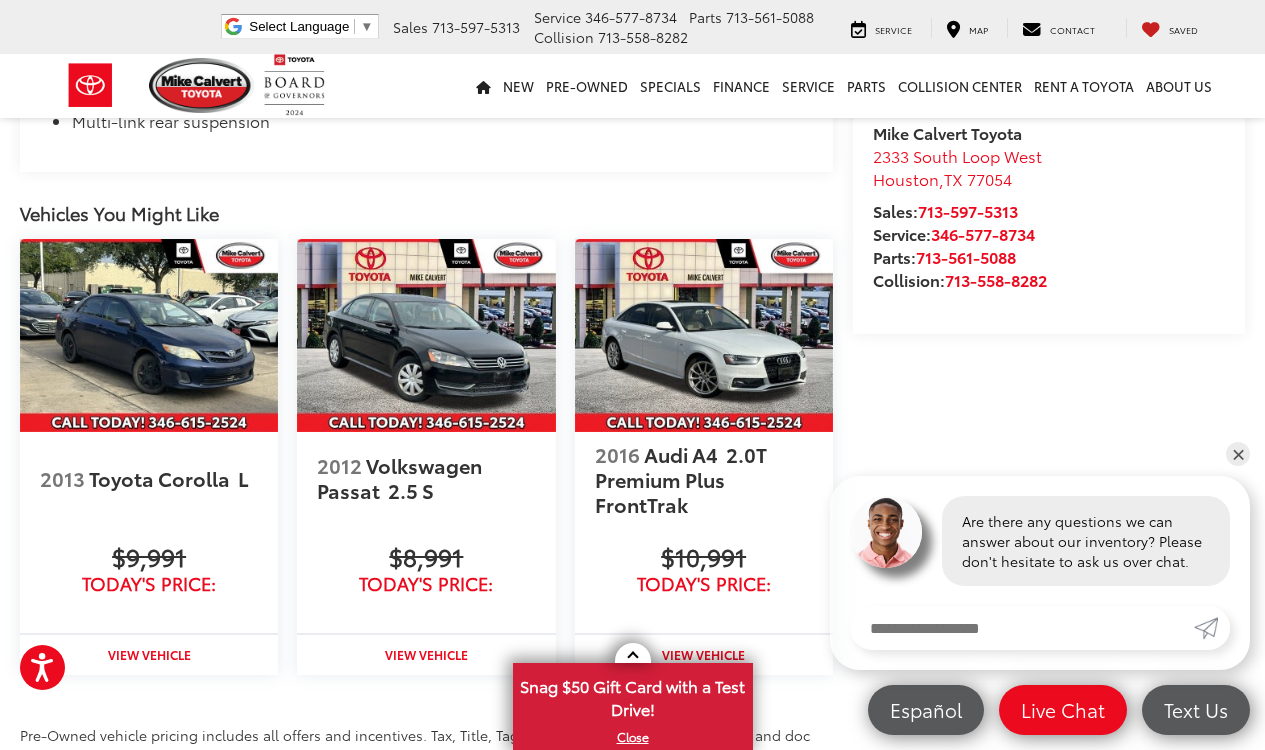 click on "Audi A4" at bounding box center [683, 454] 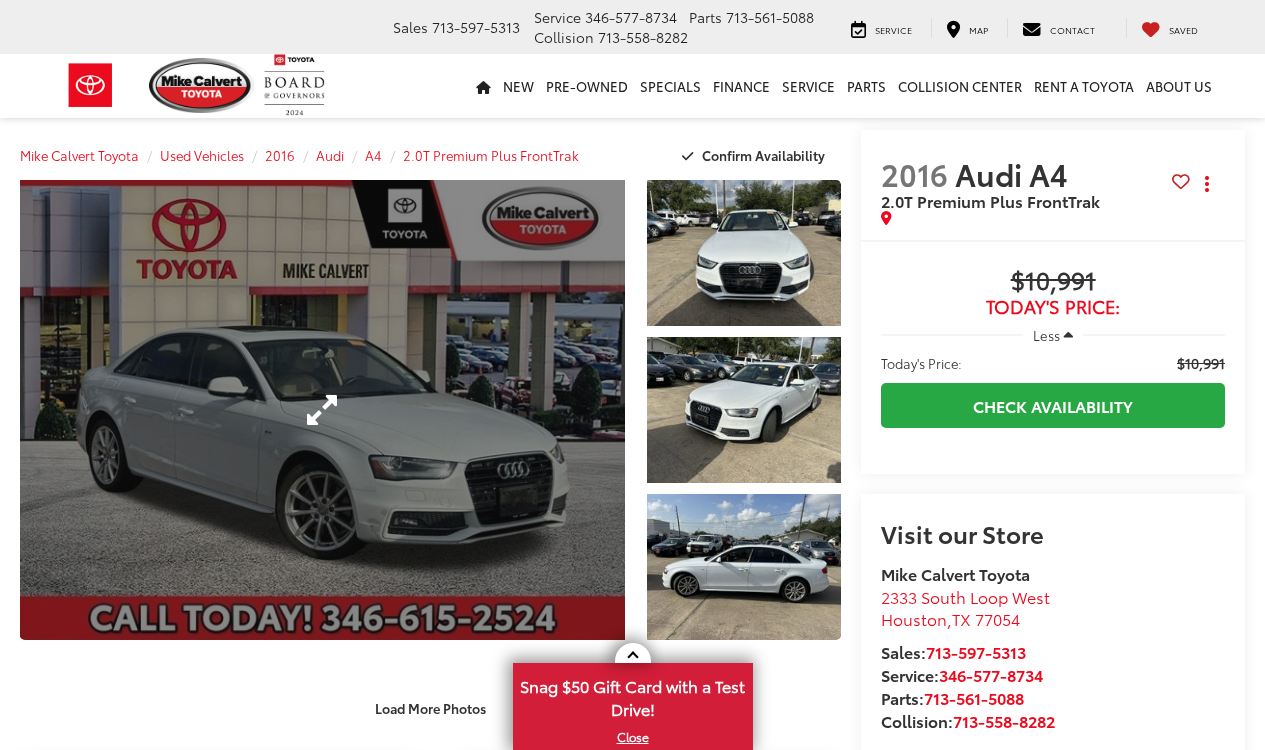 scroll, scrollTop: 0, scrollLeft: 0, axis: both 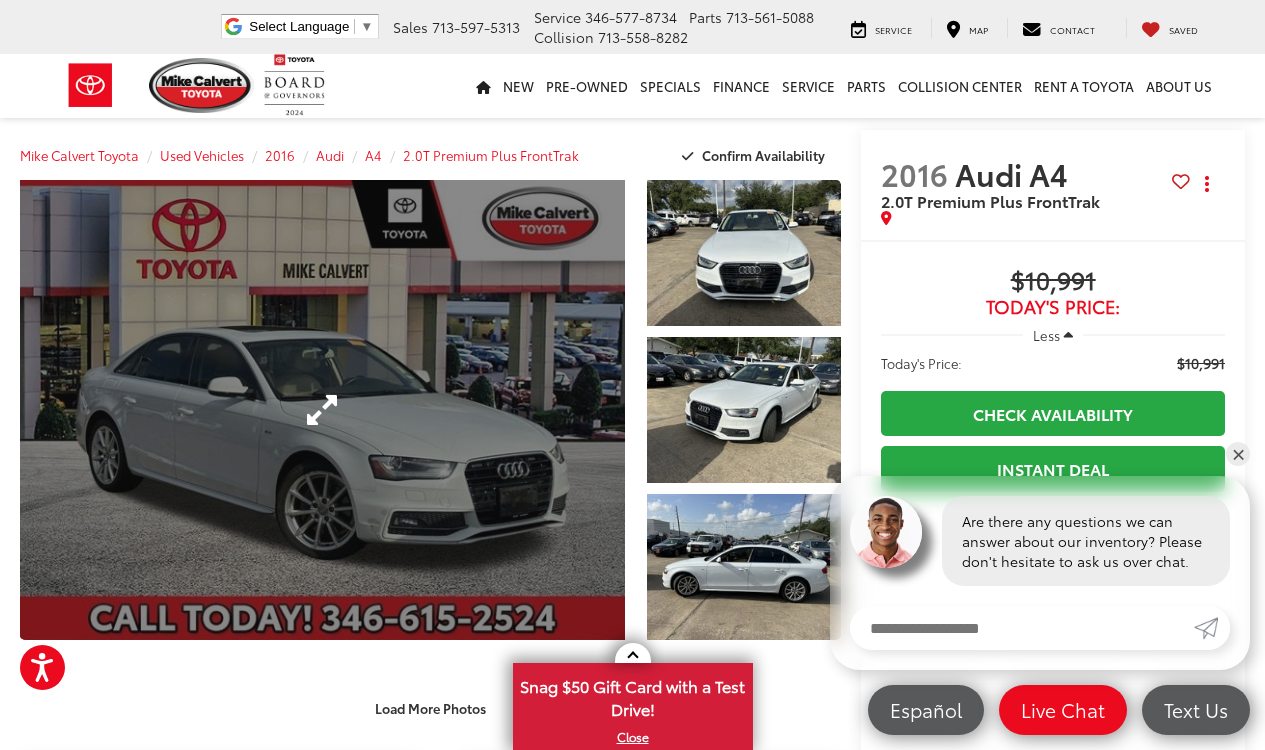 click at bounding box center [322, 410] 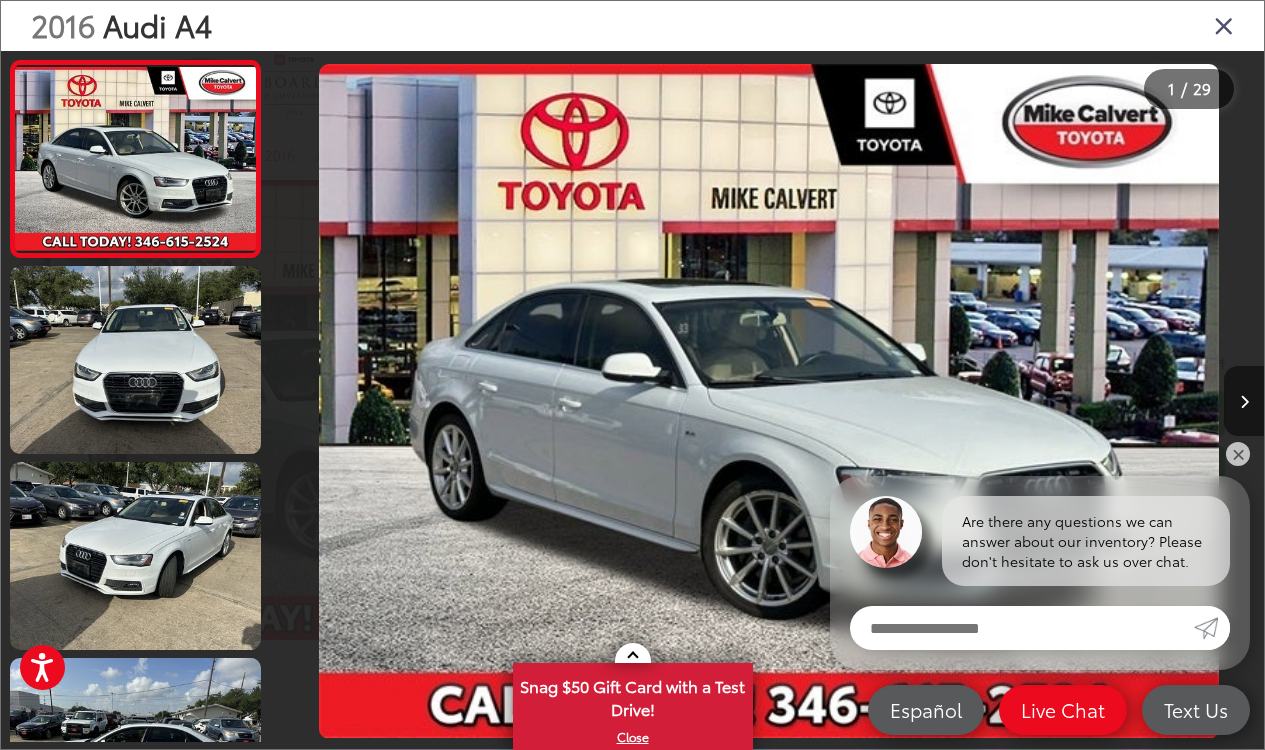 click at bounding box center [1244, 401] 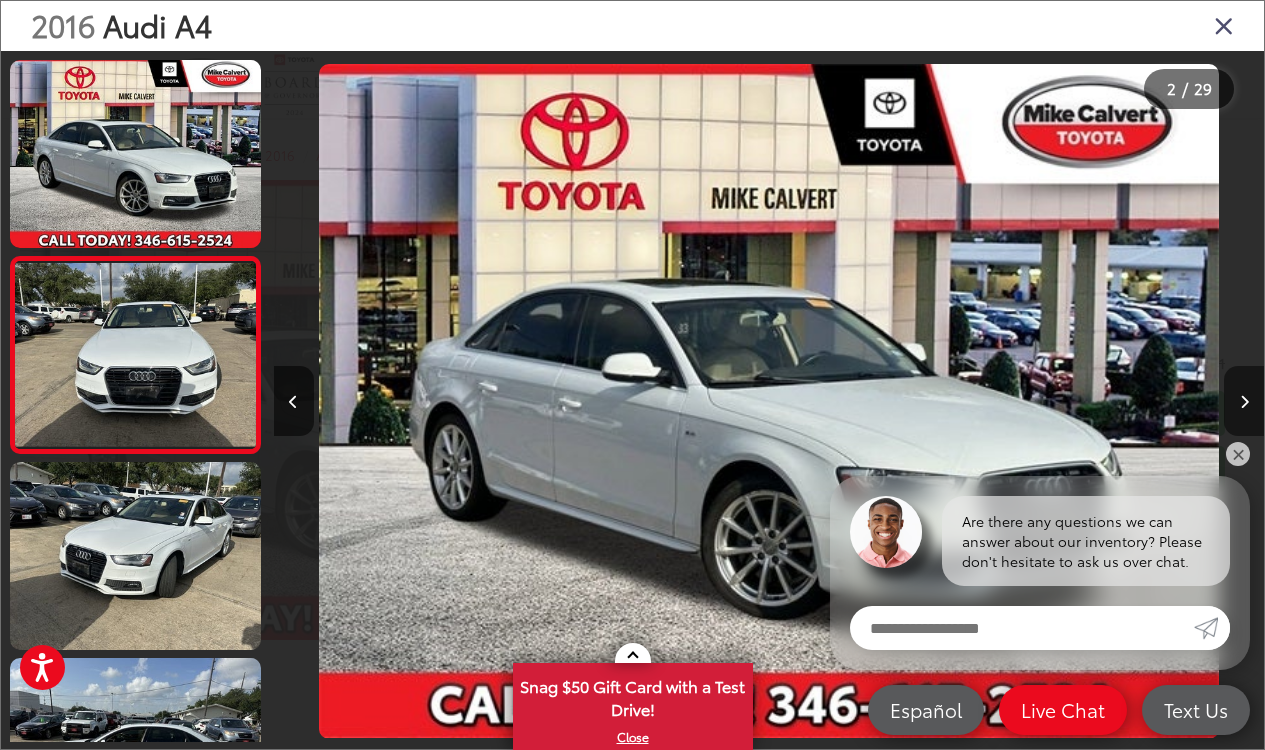 scroll, scrollTop: 12, scrollLeft: 0, axis: vertical 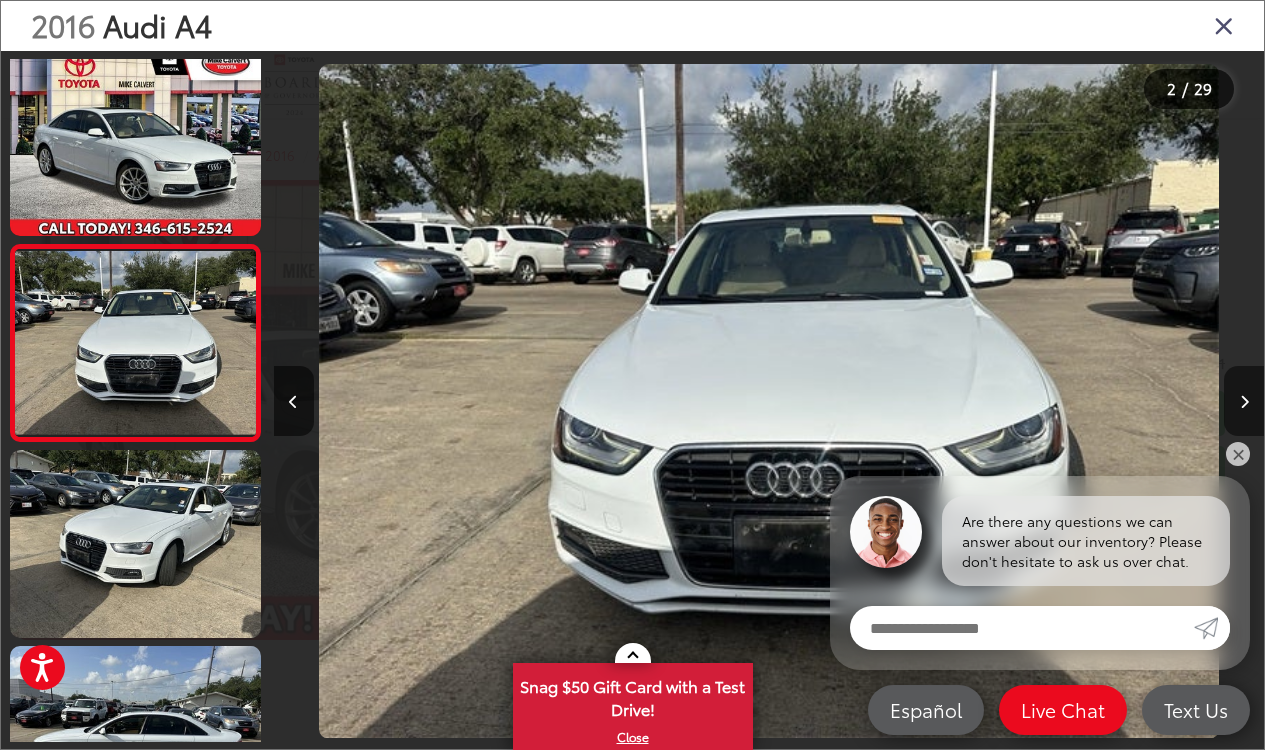 click at bounding box center (1244, 401) 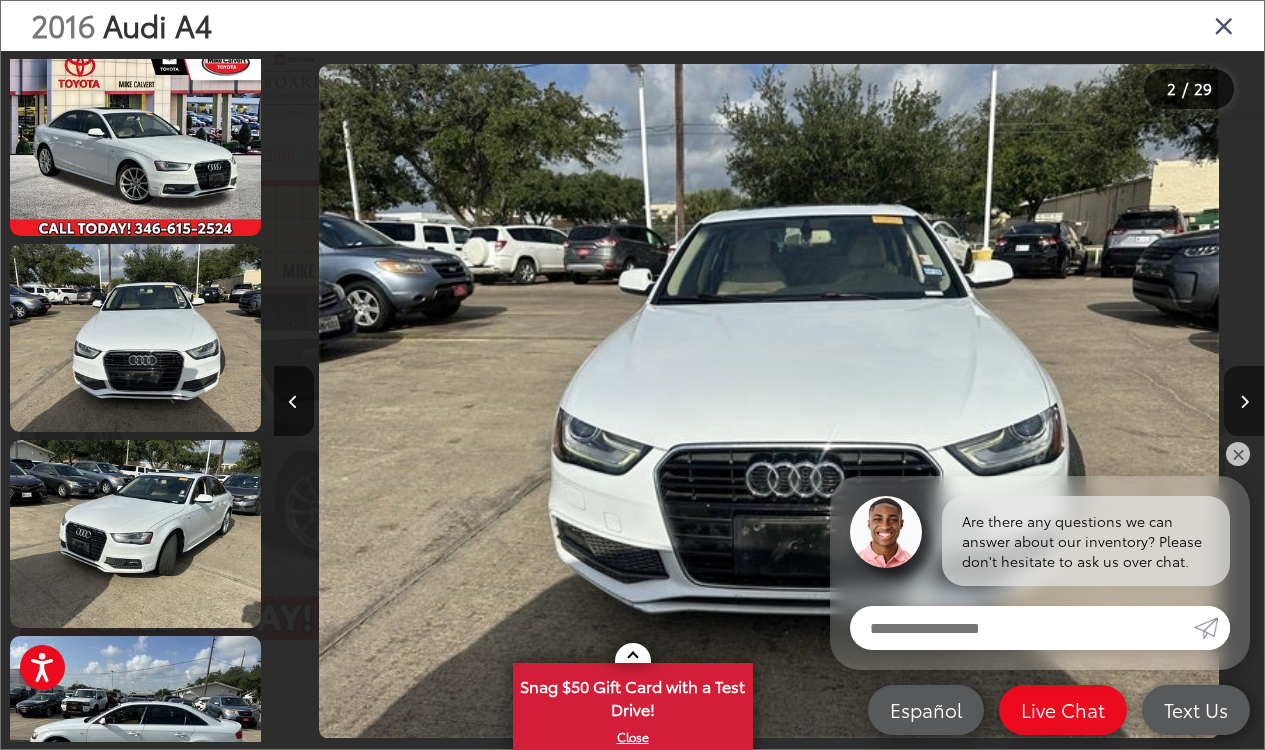 scroll, scrollTop: 208, scrollLeft: 0, axis: vertical 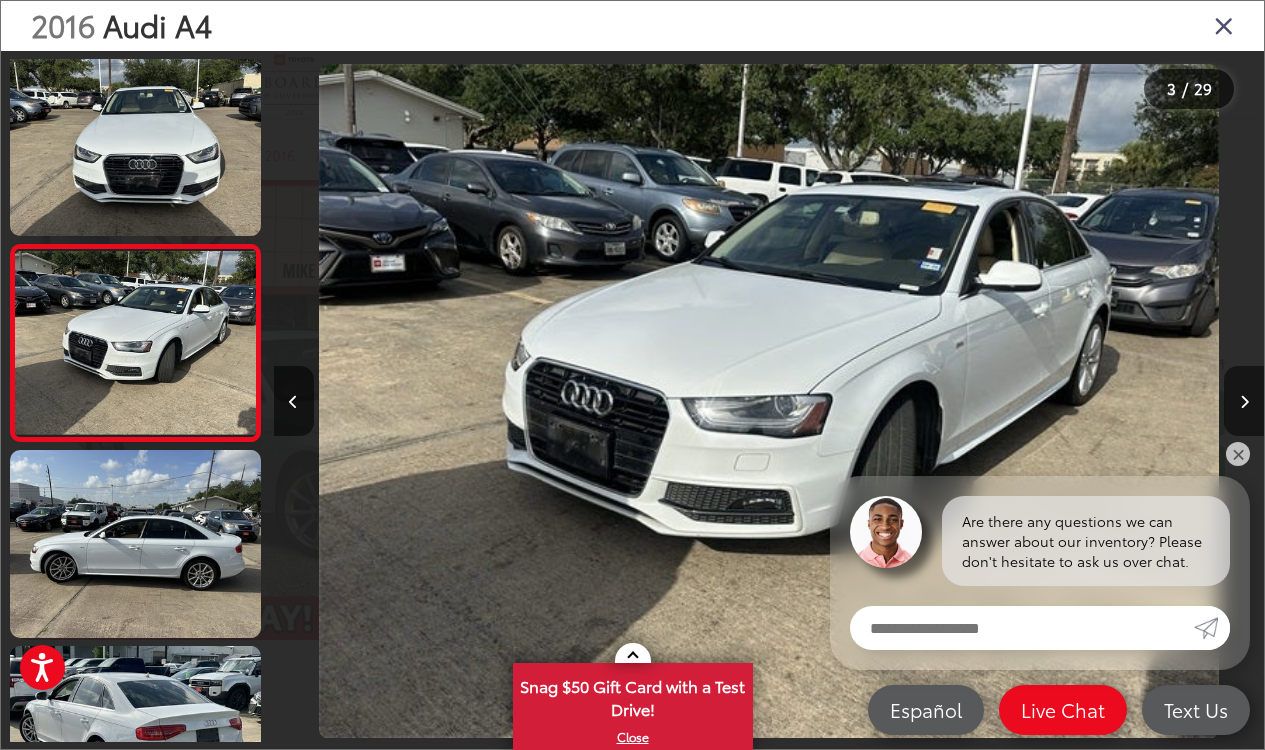 click at bounding box center [1244, 401] 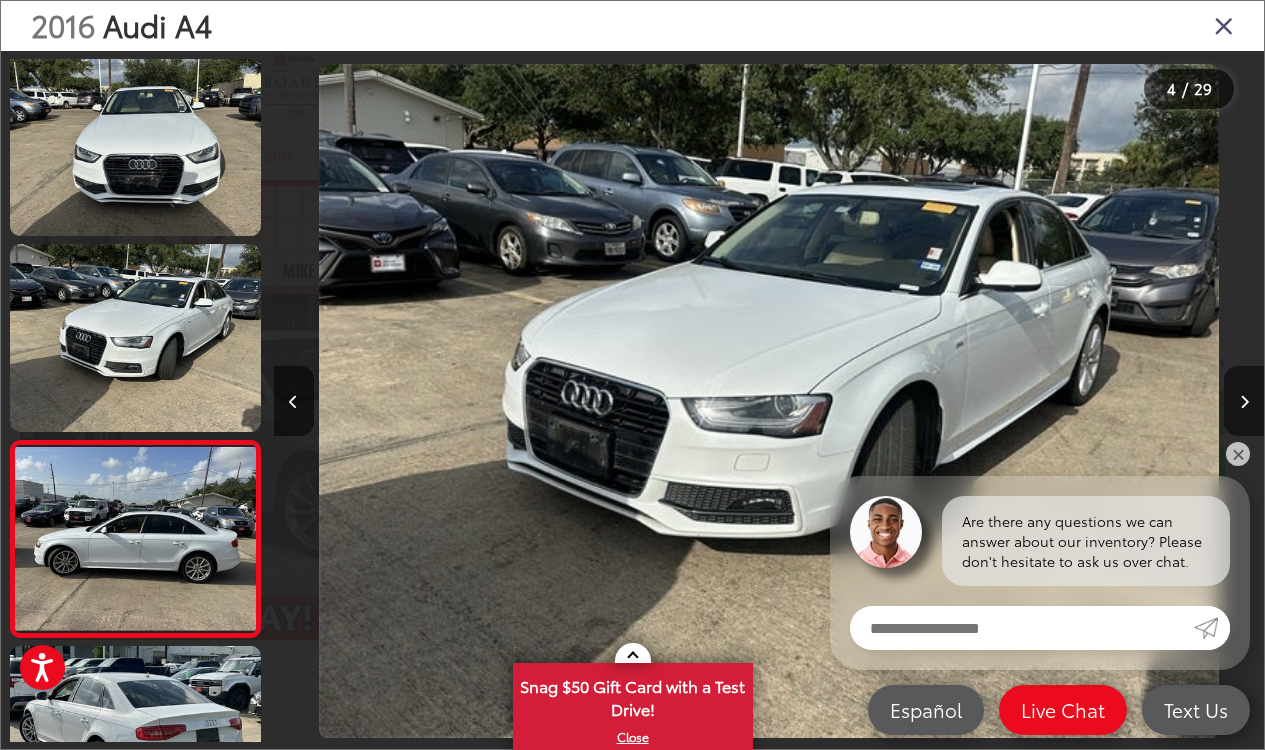 scroll, scrollTop: 404, scrollLeft: 0, axis: vertical 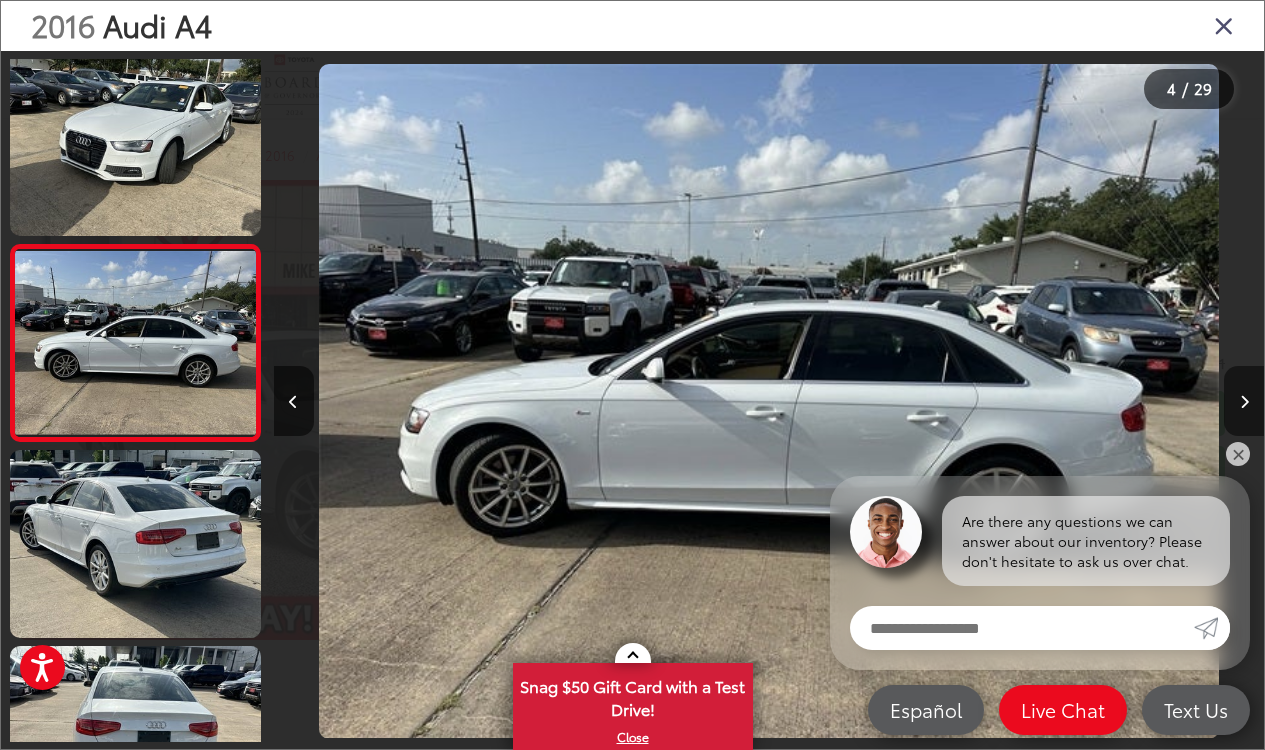 click at bounding box center (1244, 401) 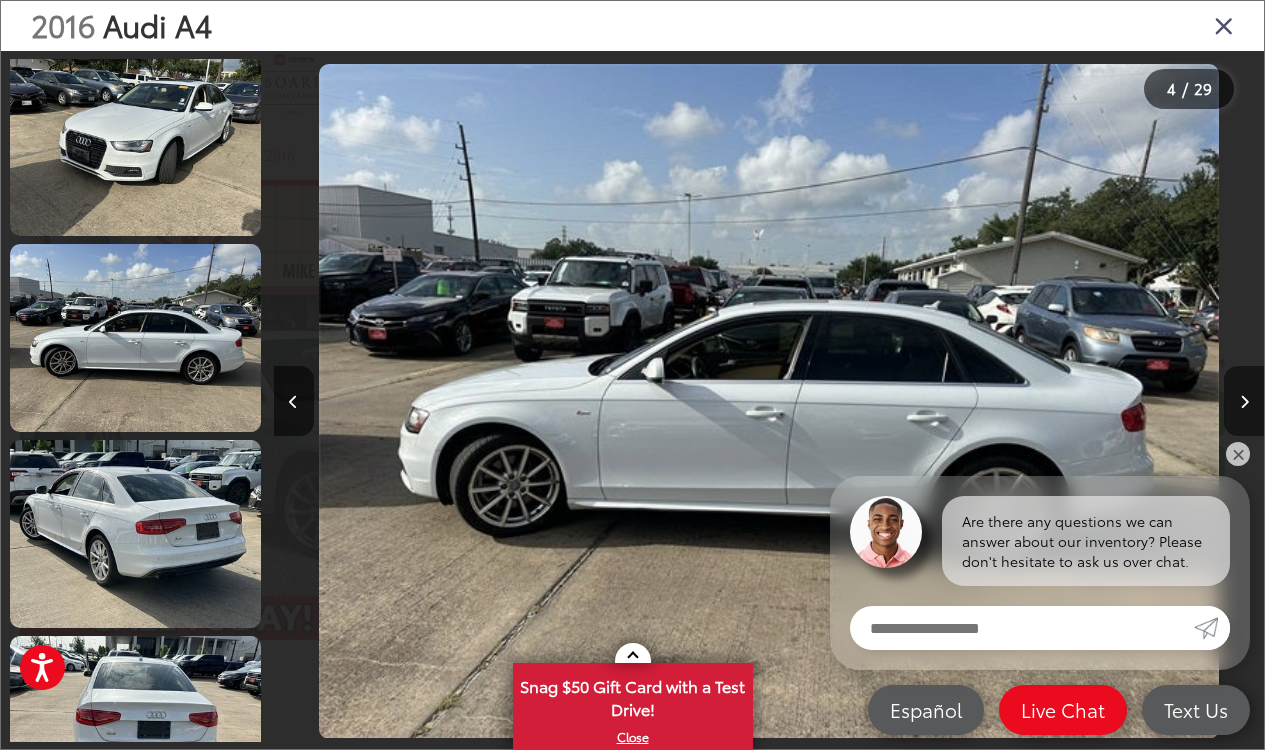 scroll, scrollTop: 570, scrollLeft: 0, axis: vertical 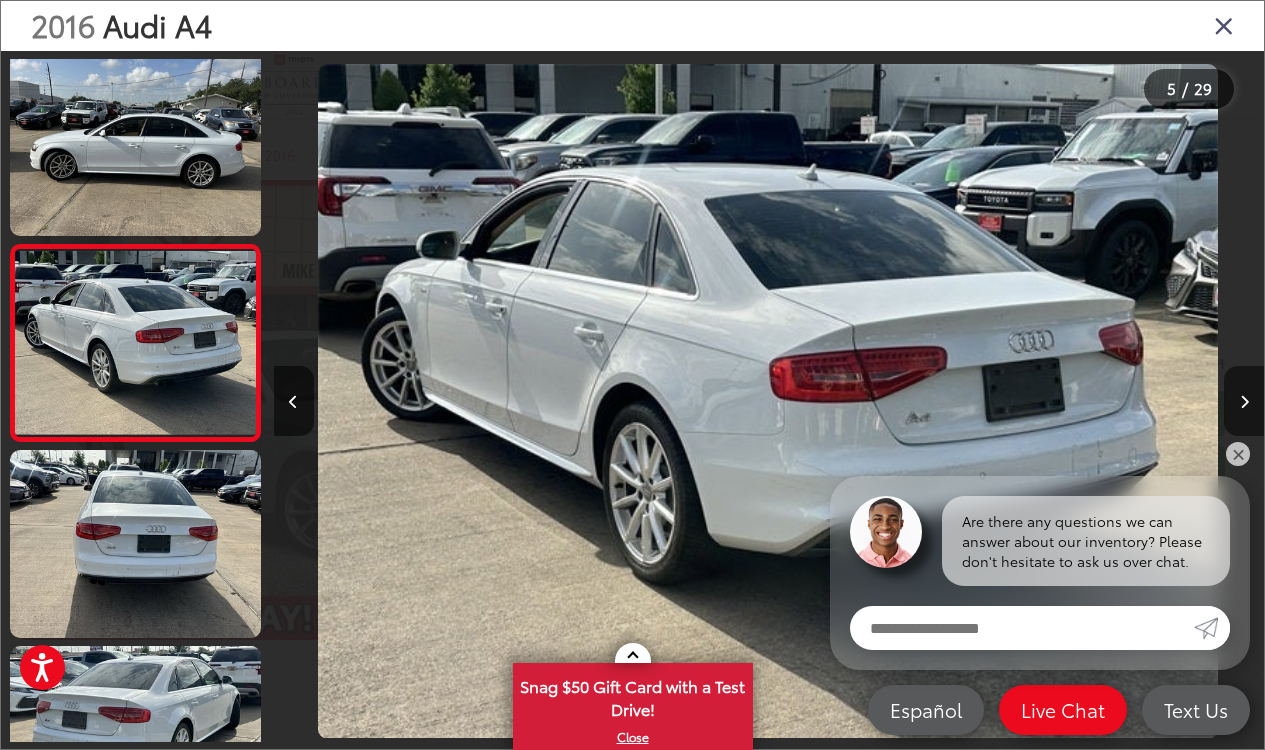 click at bounding box center (1244, 401) 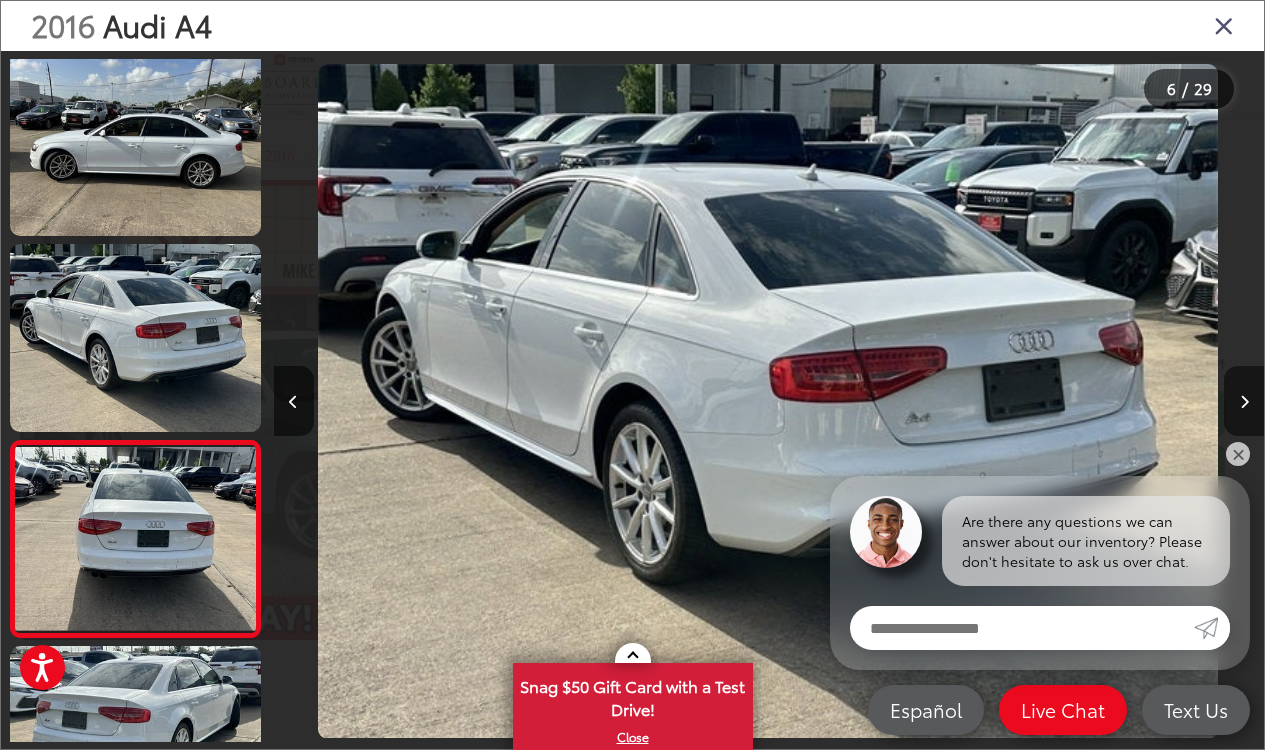 scroll, scrollTop: 796, scrollLeft: 0, axis: vertical 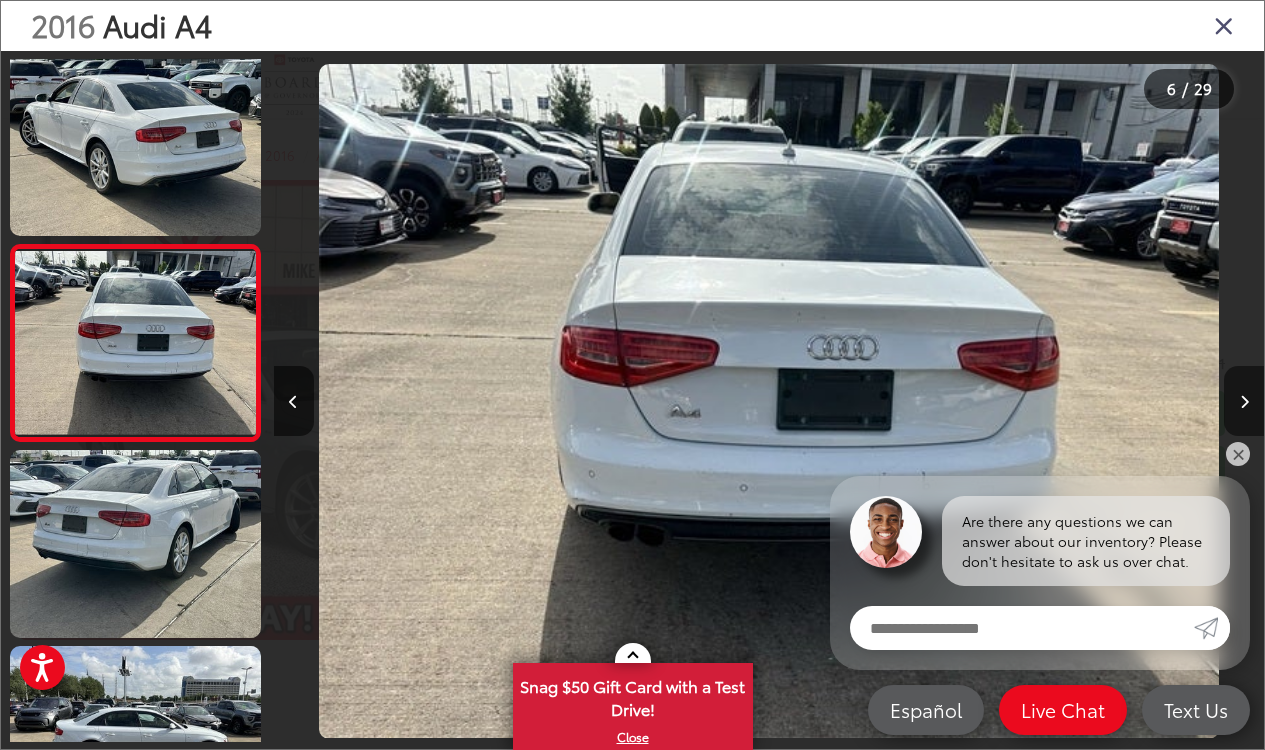 click at bounding box center [1244, 401] 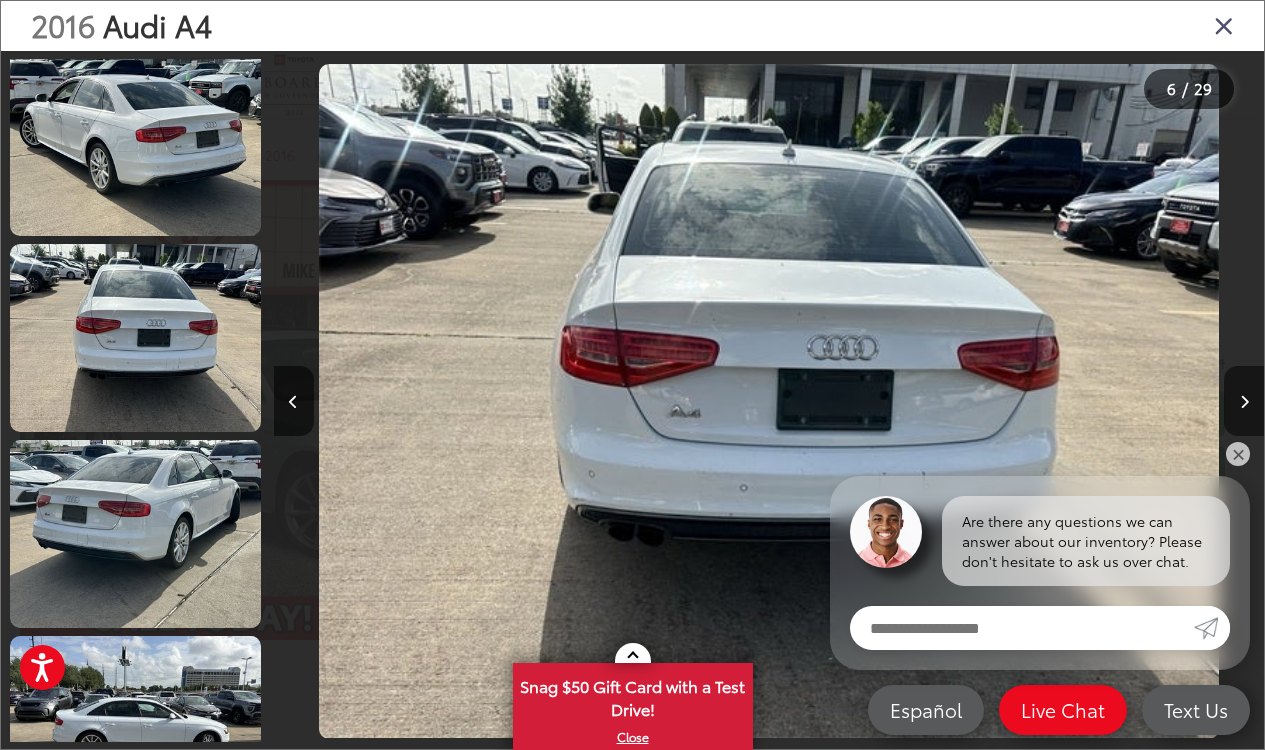 scroll, scrollTop: 992, scrollLeft: 0, axis: vertical 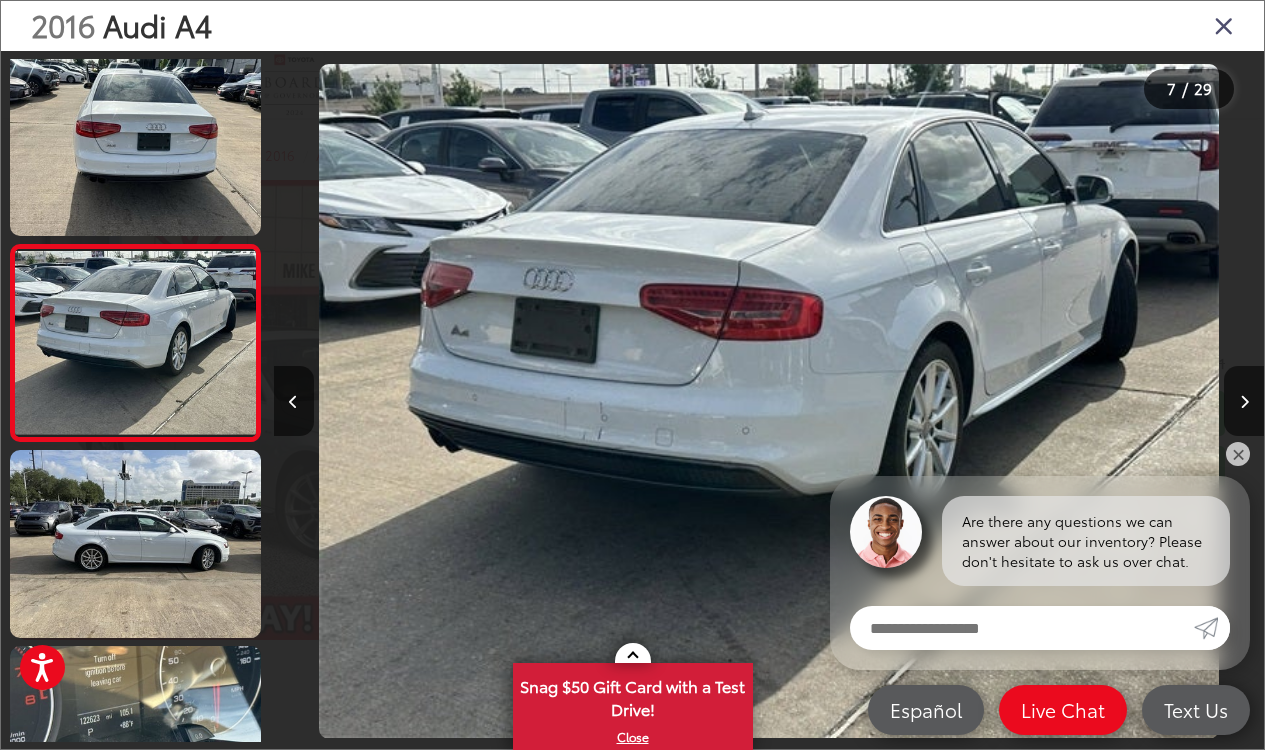 click at bounding box center (1224, 25) 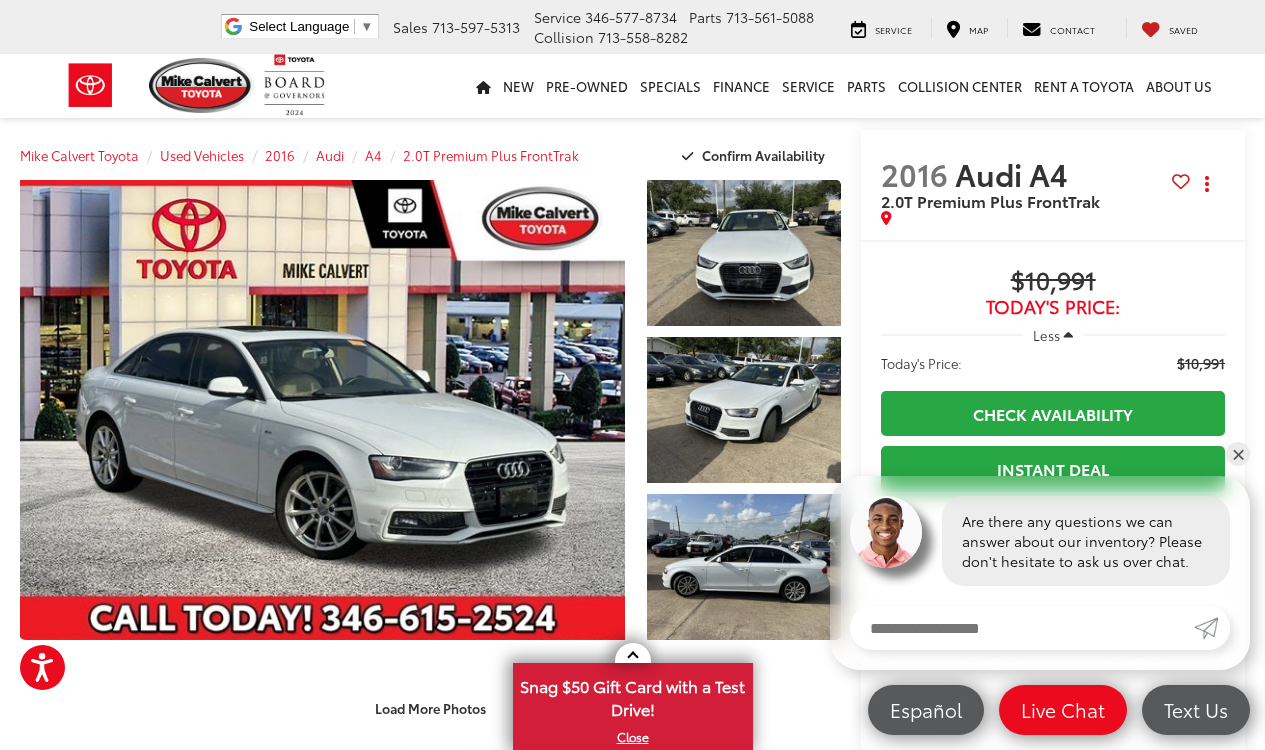 scroll, scrollTop: 0, scrollLeft: 0, axis: both 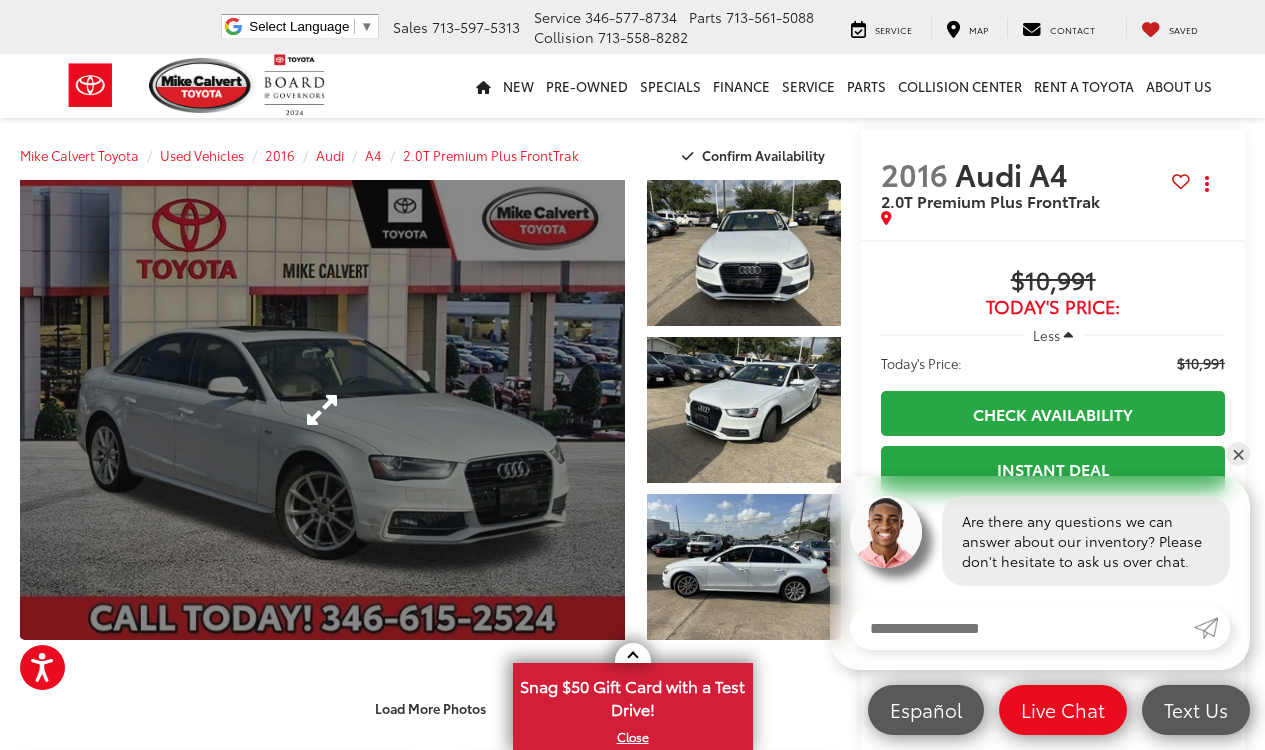 click at bounding box center (322, 410) 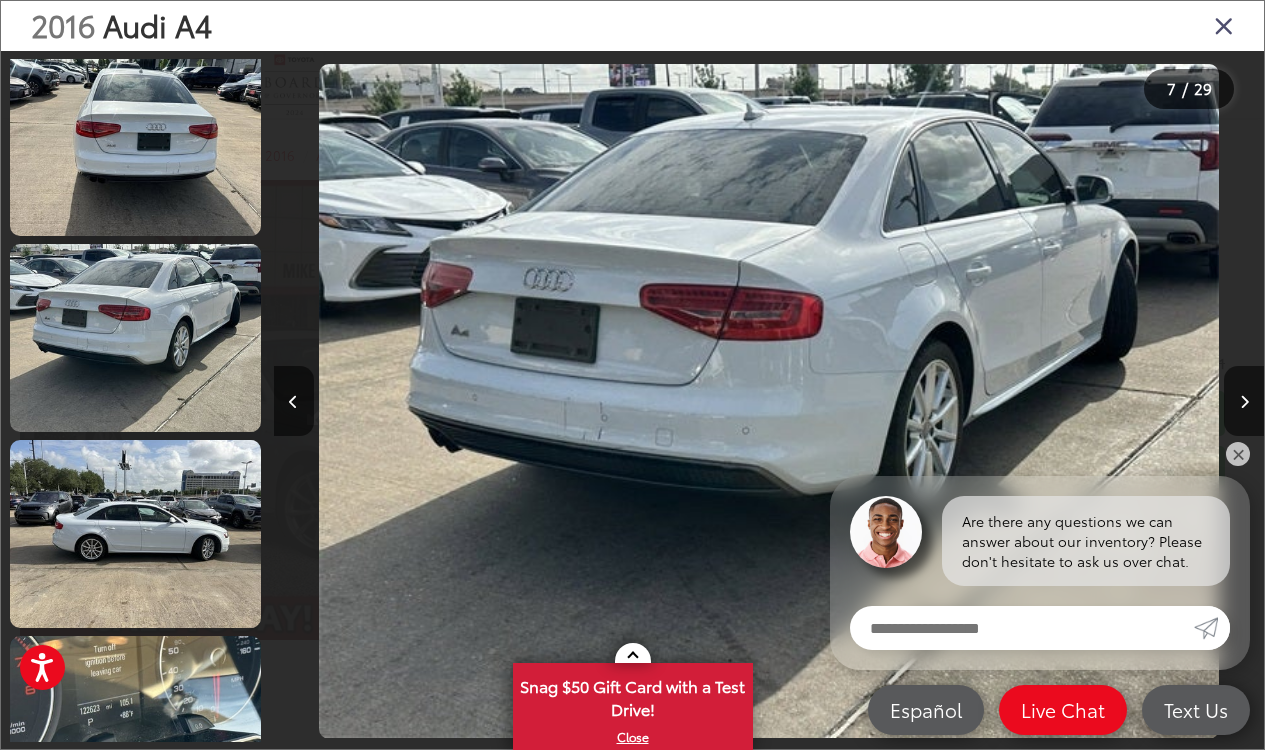 scroll, scrollTop: 0, scrollLeft: 0, axis: both 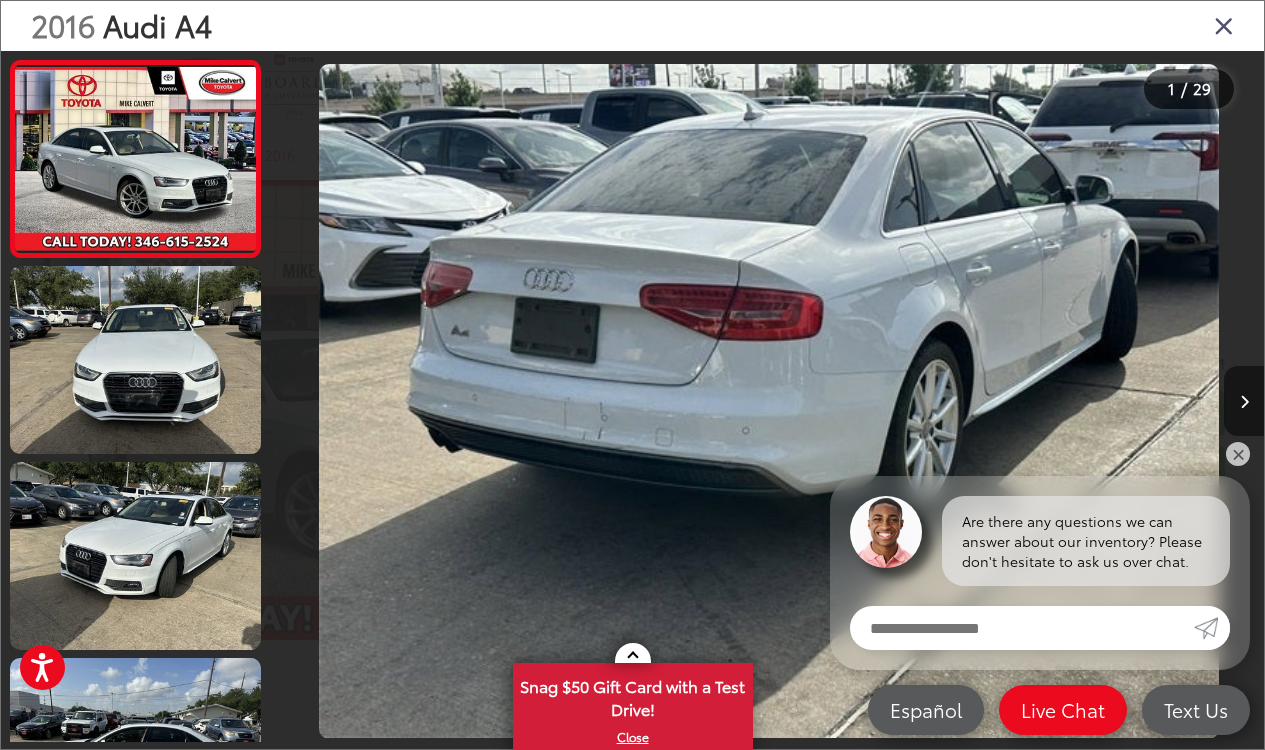 click at bounding box center (1244, 401) 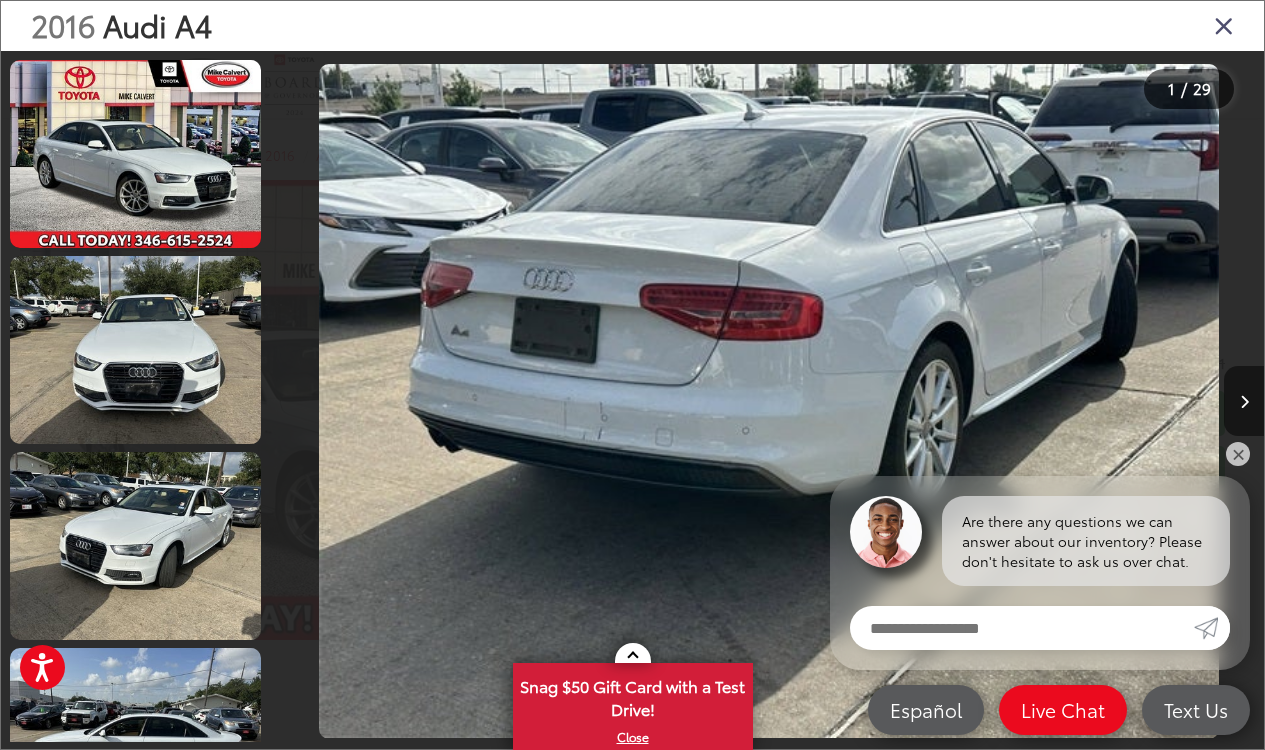 scroll, scrollTop: 0, scrollLeft: 990, axis: horizontal 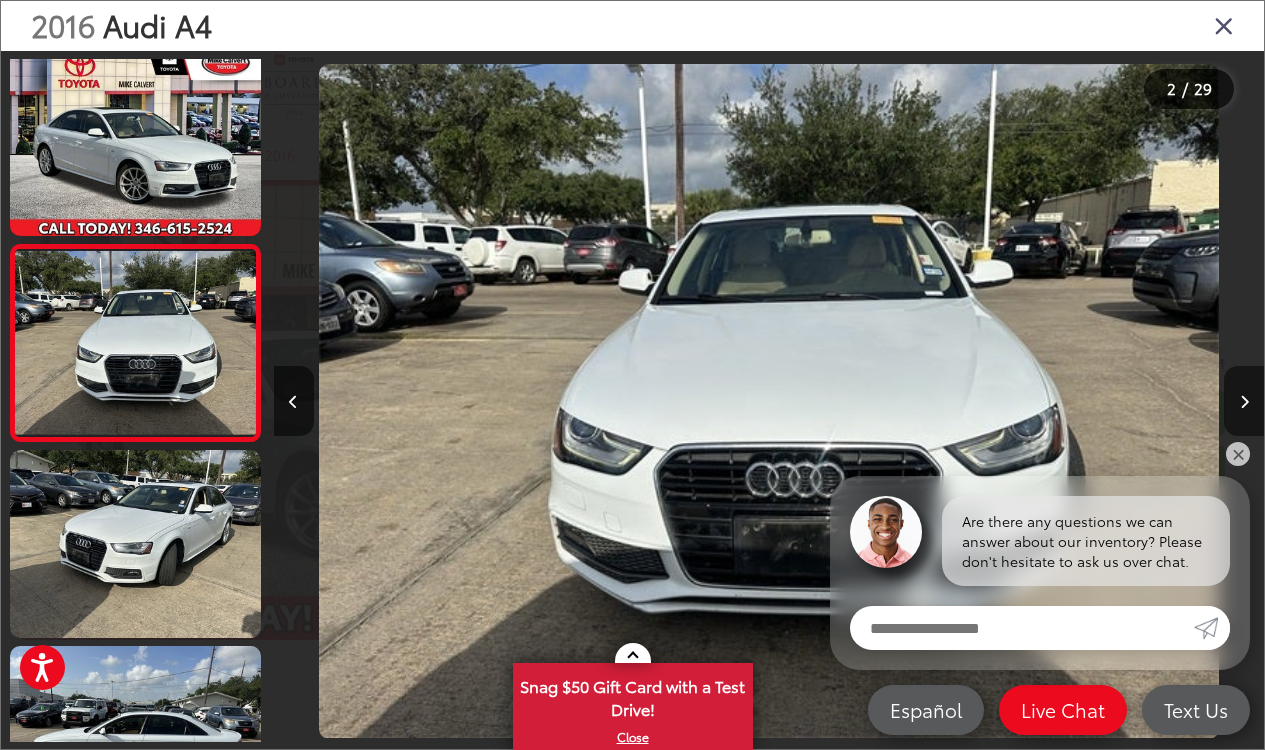 click at bounding box center (1244, 401) 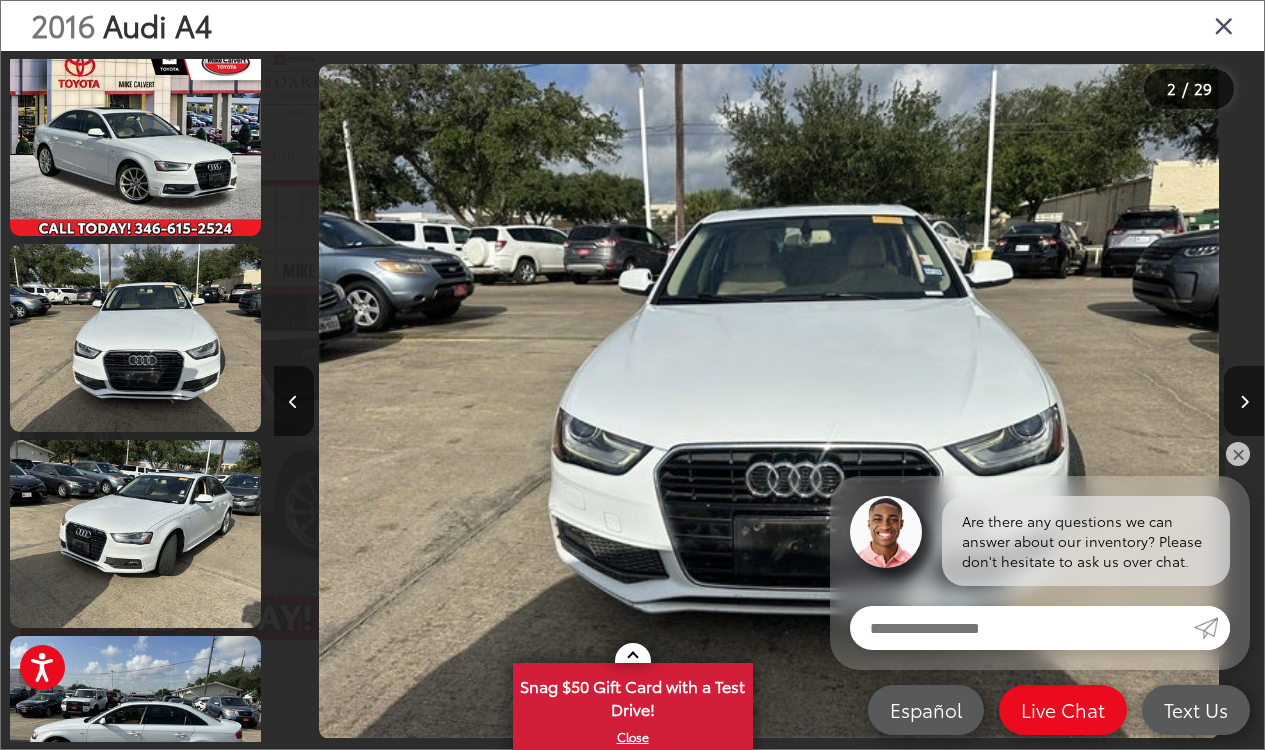 scroll, scrollTop: 208, scrollLeft: 0, axis: vertical 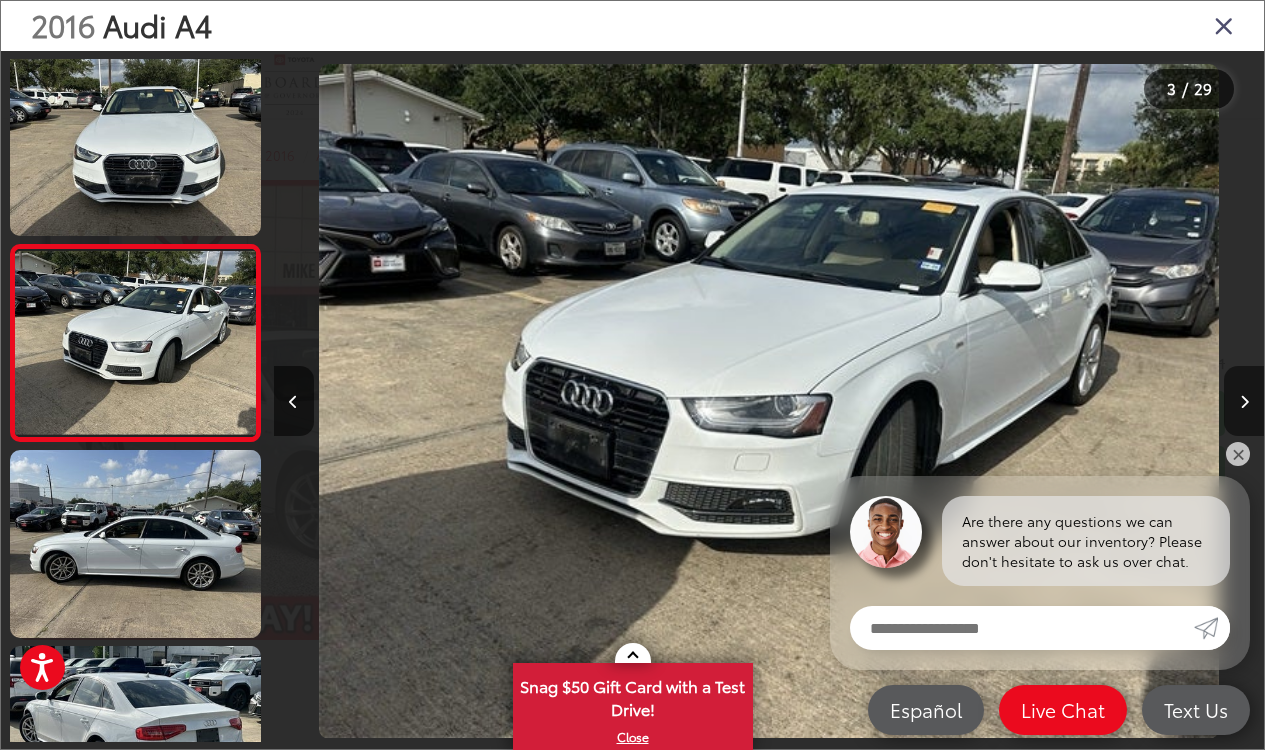 click at bounding box center [1244, 401] 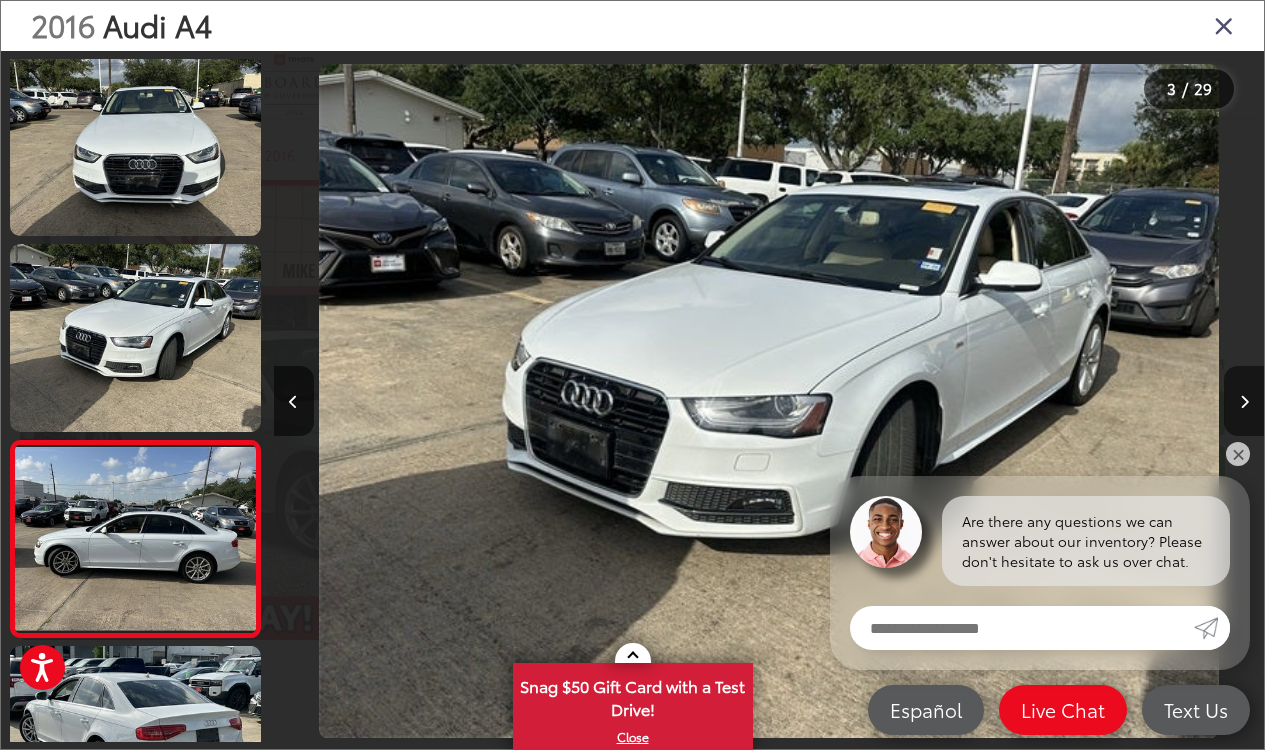 scroll, scrollTop: 404, scrollLeft: 0, axis: vertical 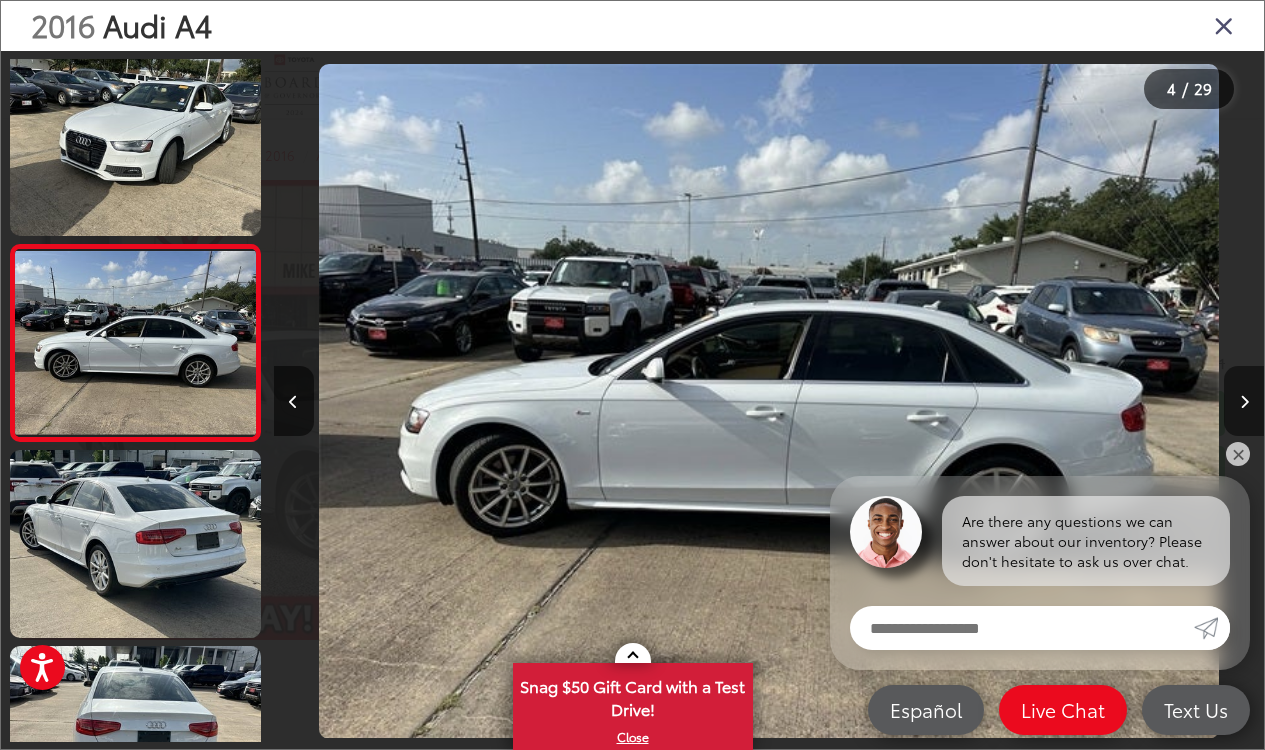 click at bounding box center (1244, 401) 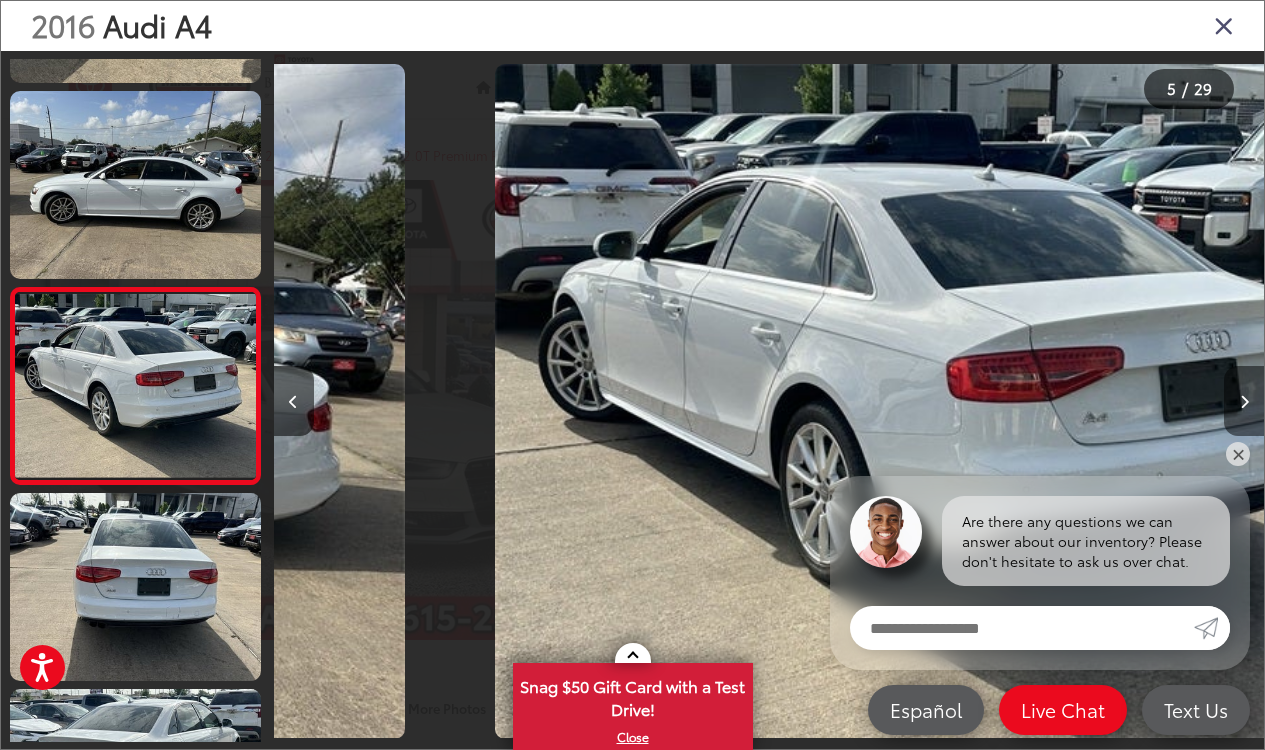 scroll, scrollTop: 600, scrollLeft: 0, axis: vertical 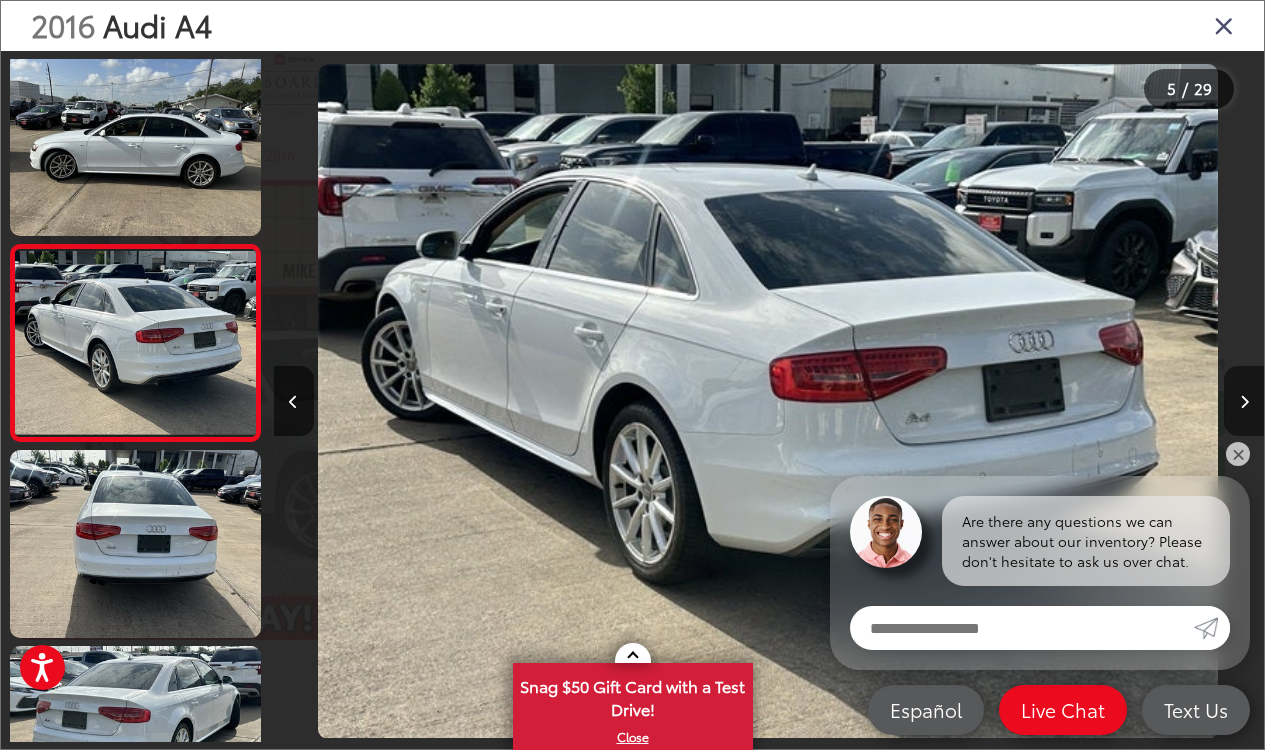 click at bounding box center (1244, 401) 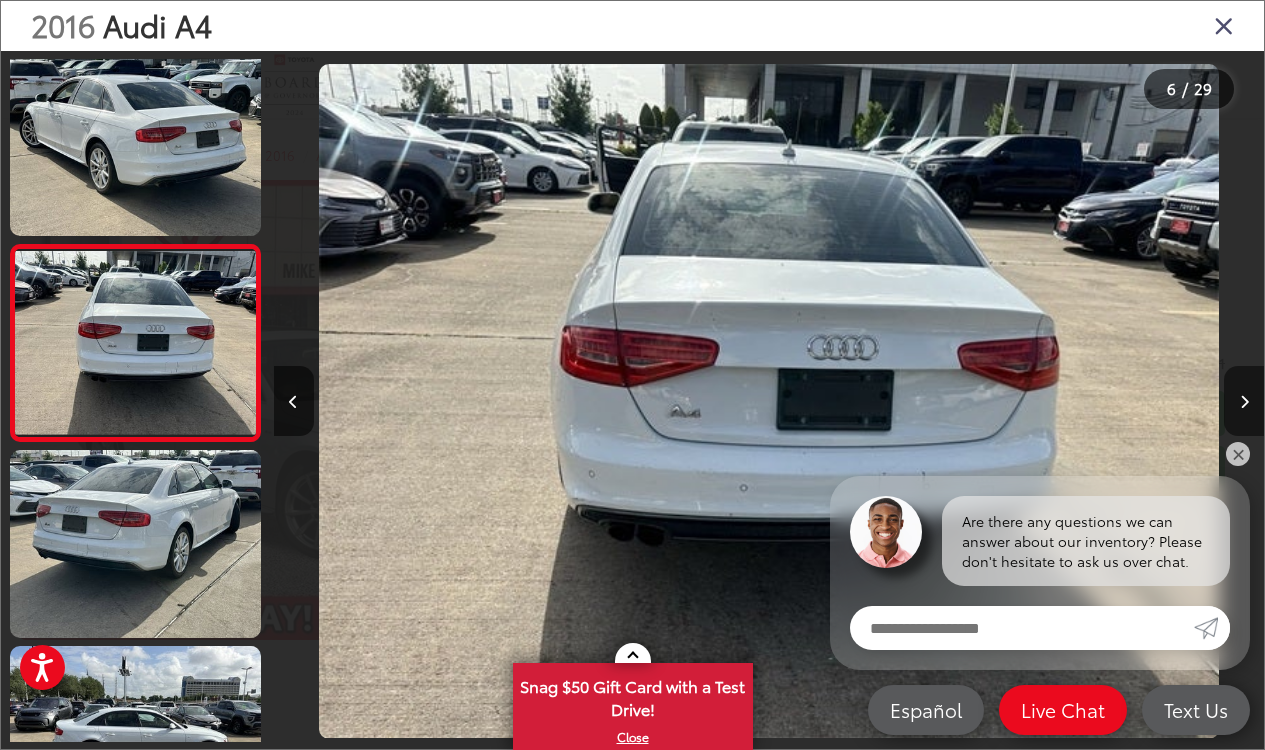 click at bounding box center [1244, 401] 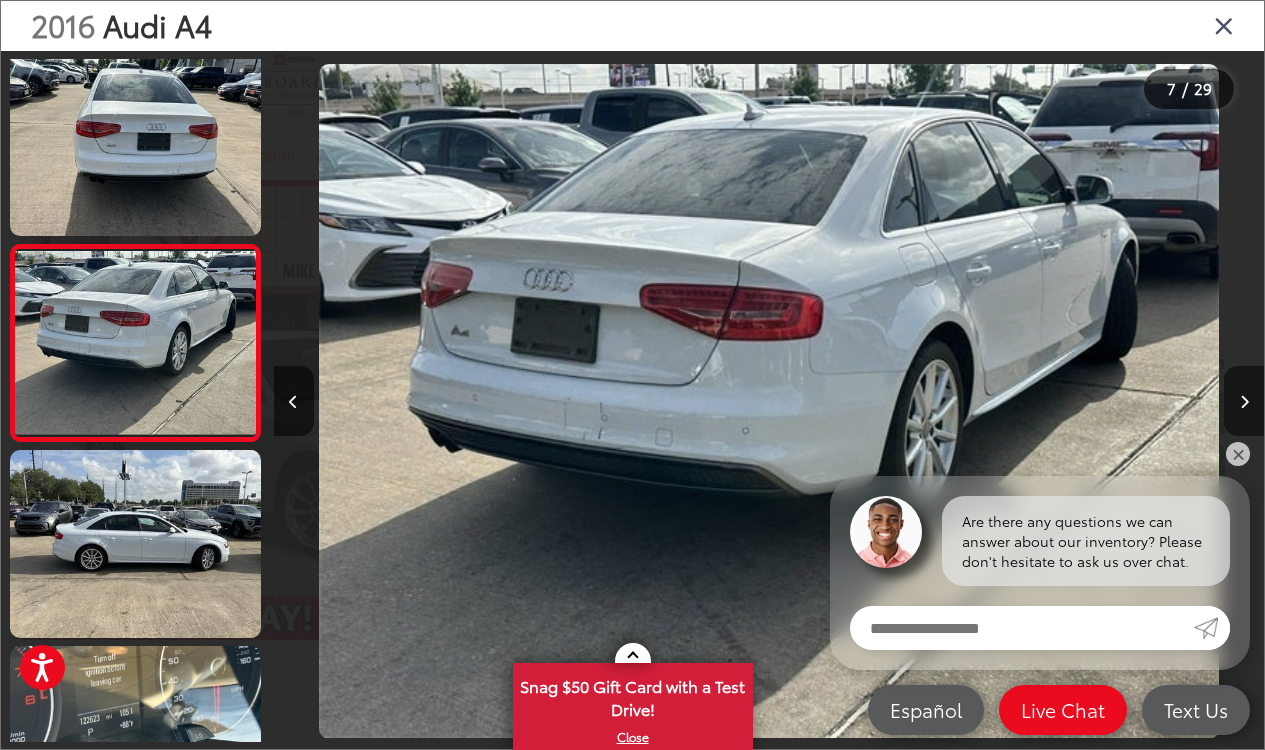 click at bounding box center (1244, 401) 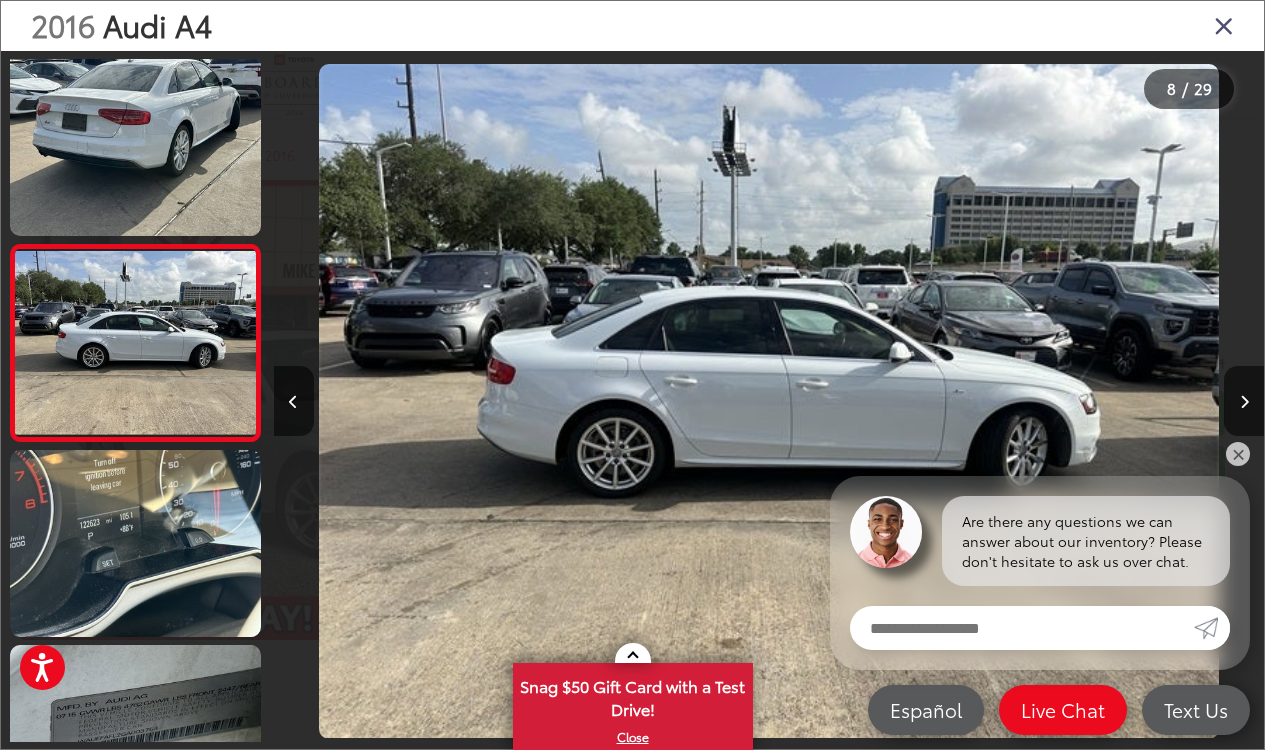 click at bounding box center (1224, 25) 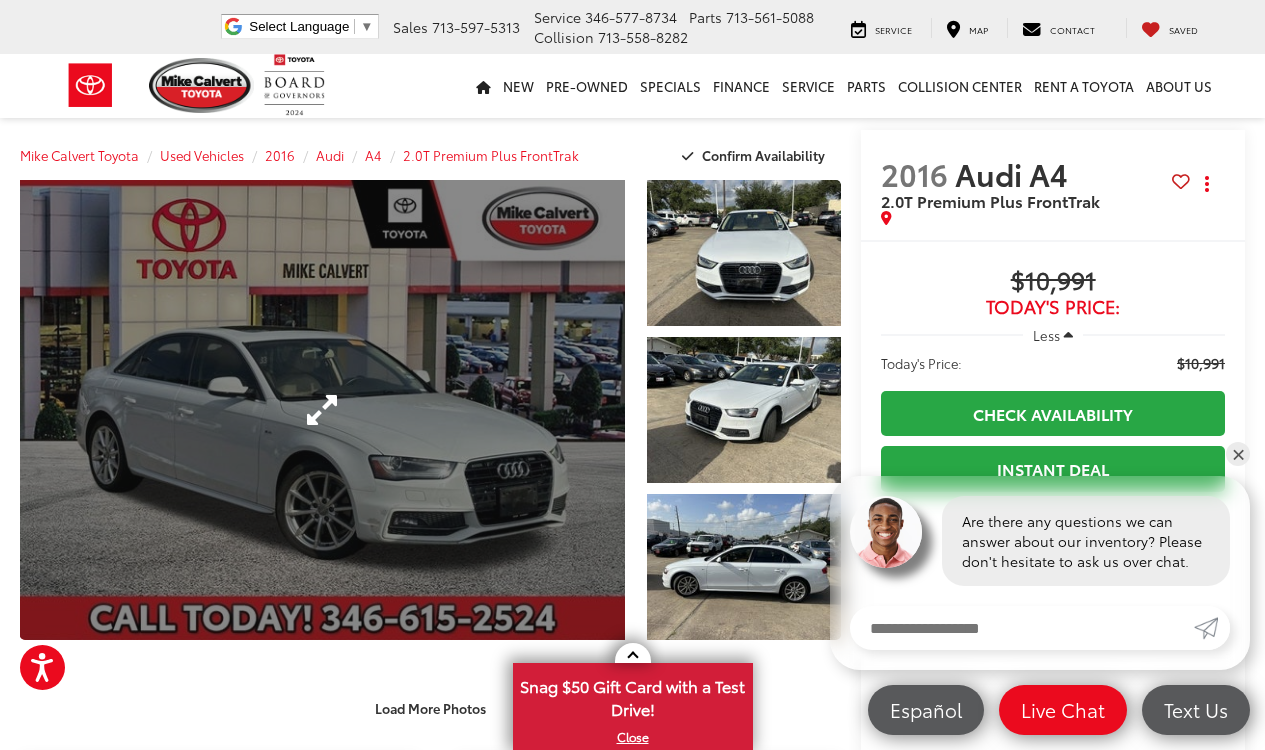click at bounding box center [322, 410] 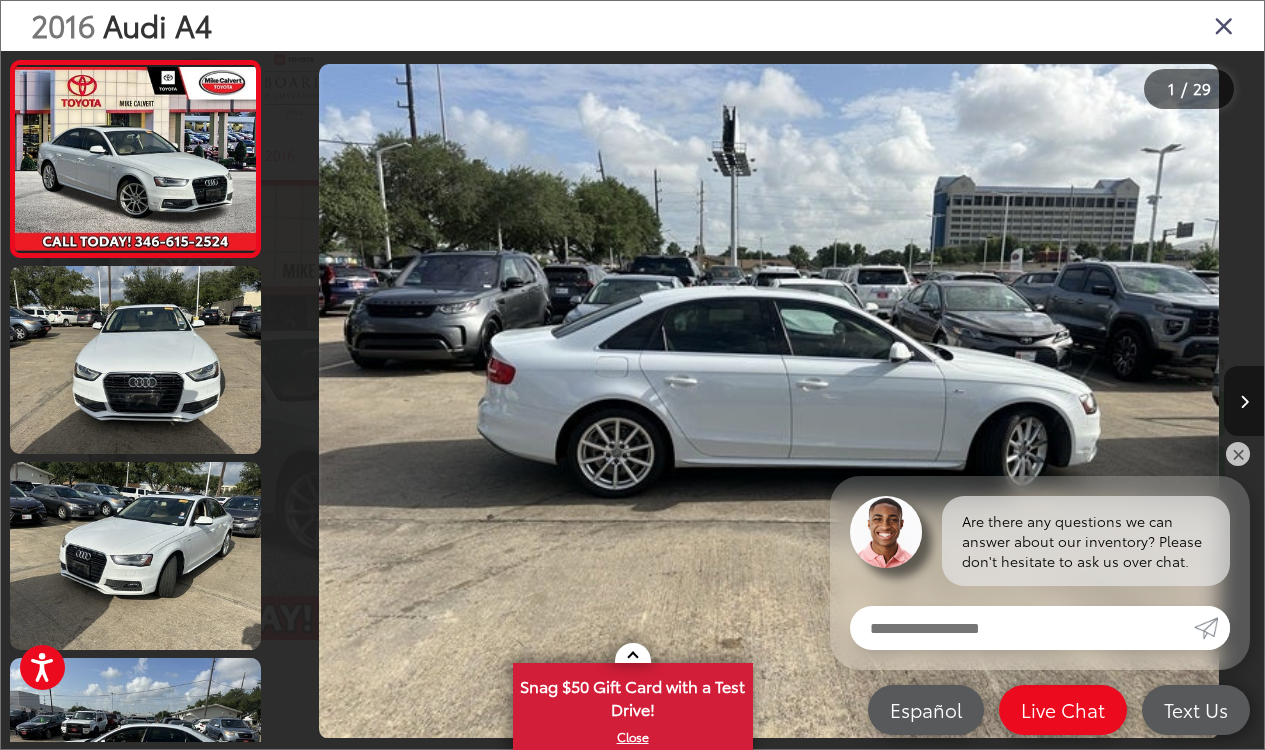 click at bounding box center (1244, 401) 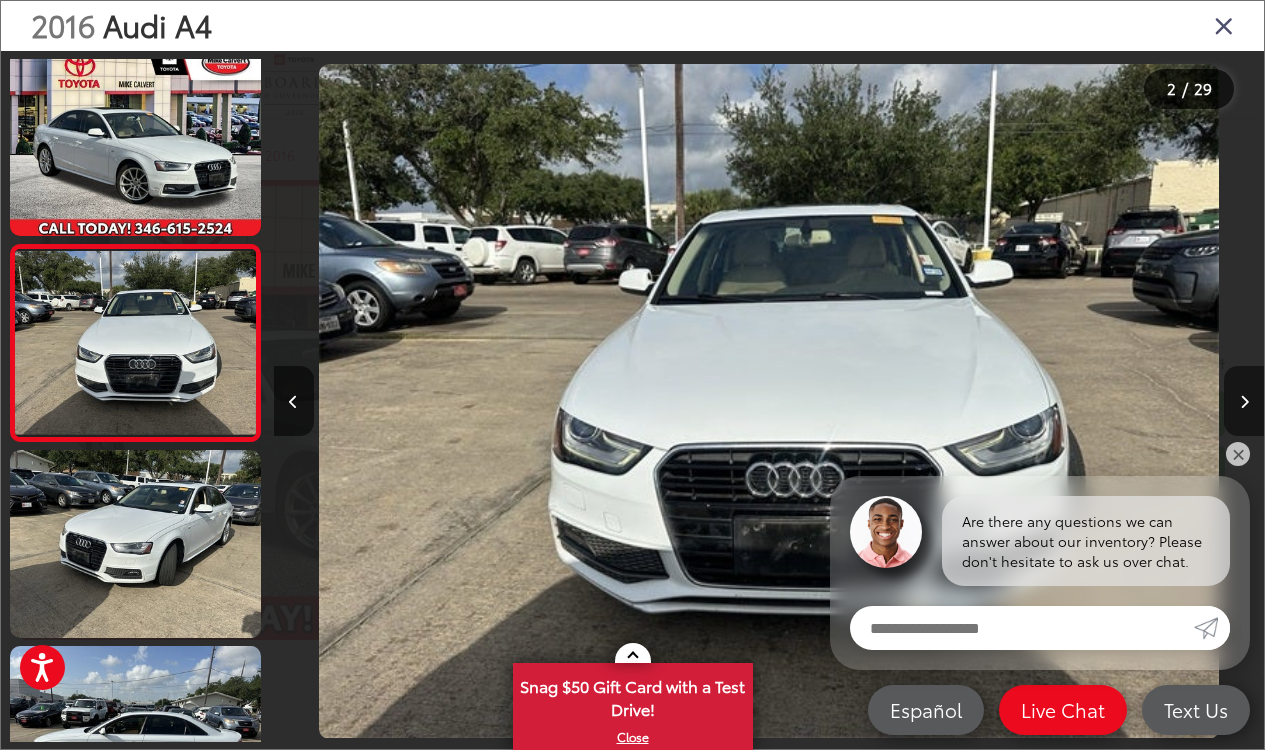 click at bounding box center [1244, 401] 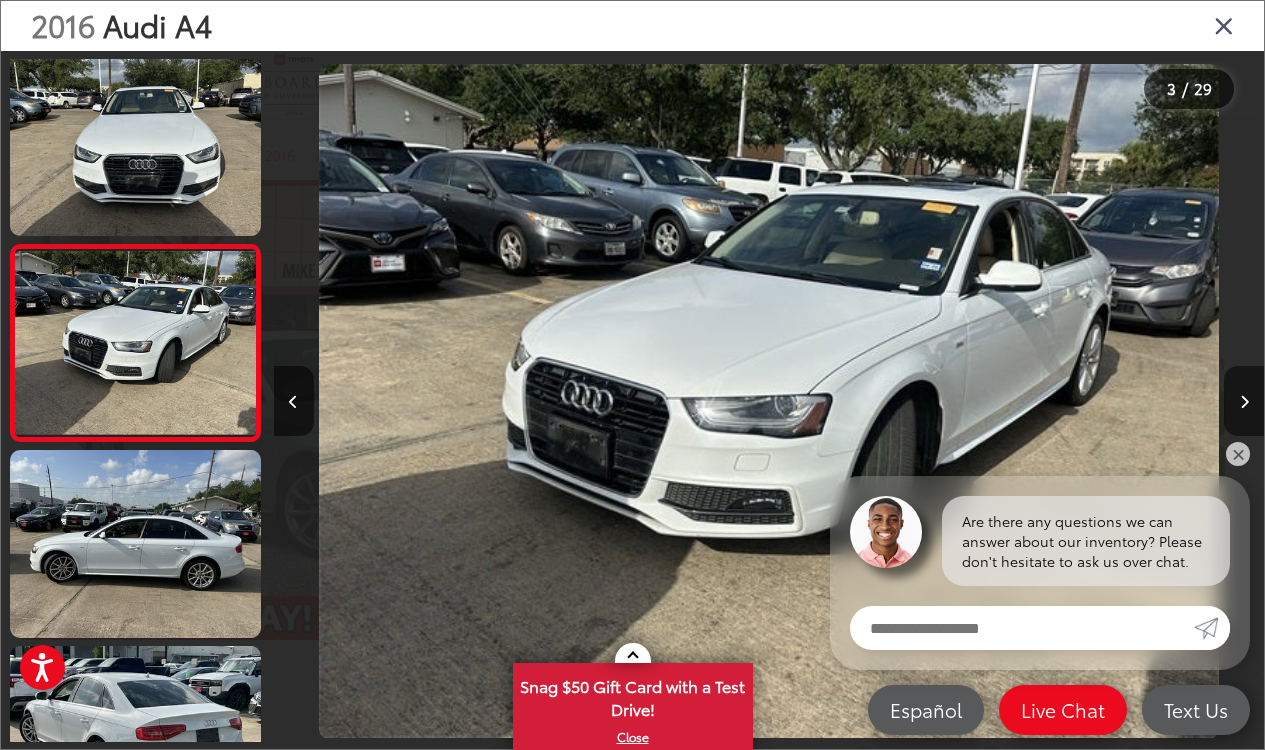 click at bounding box center [1244, 401] 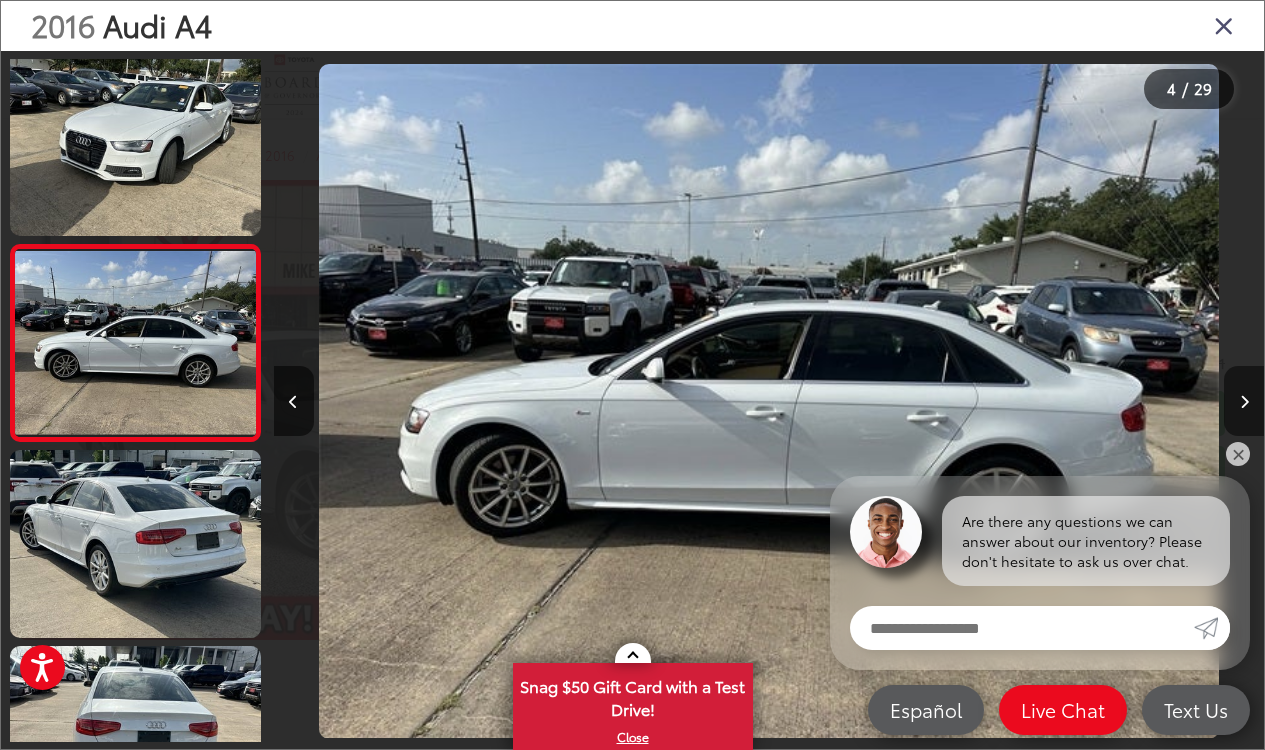 click at bounding box center [1244, 401] 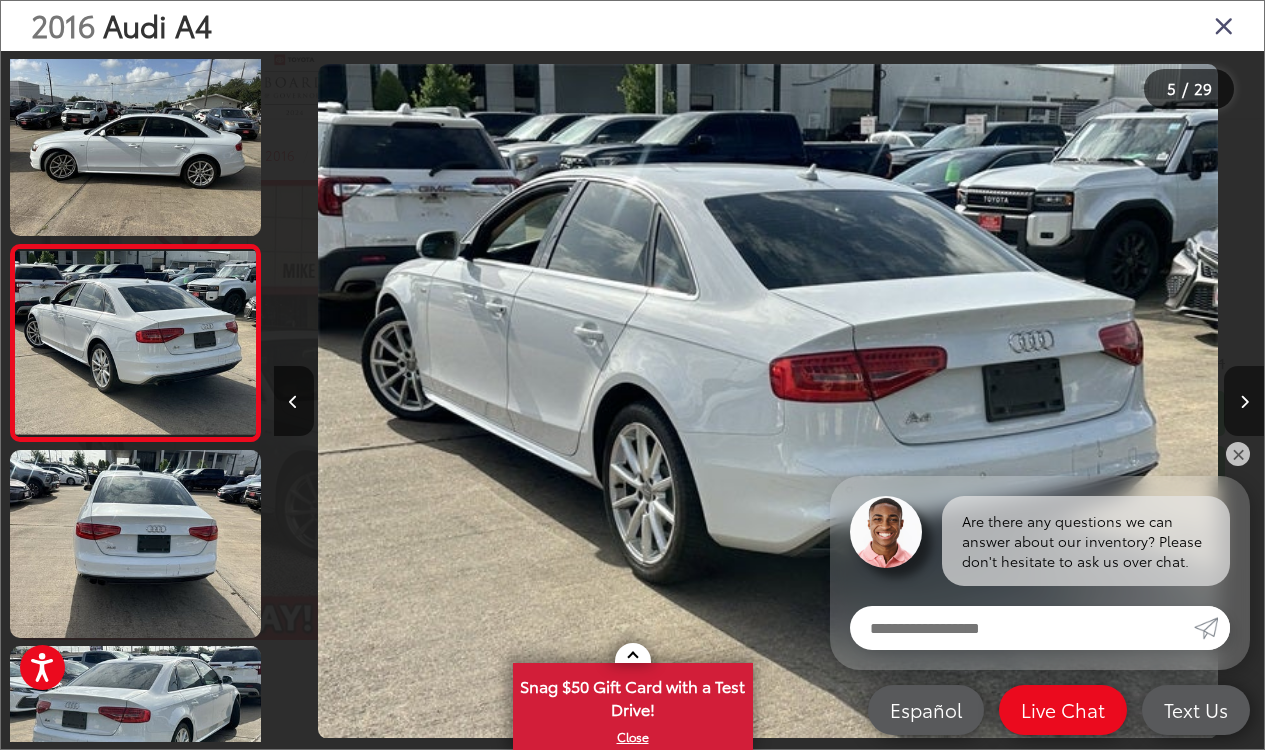 click at bounding box center [1244, 401] 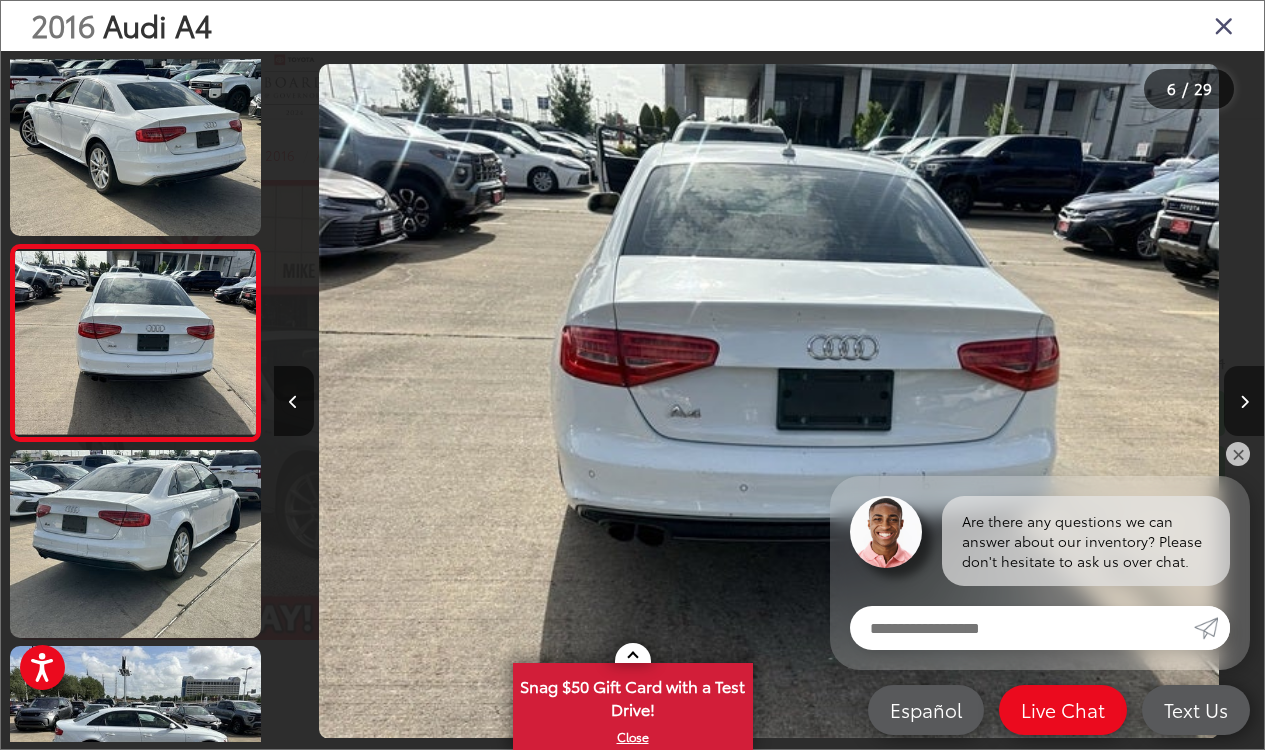 click at bounding box center (1244, 401) 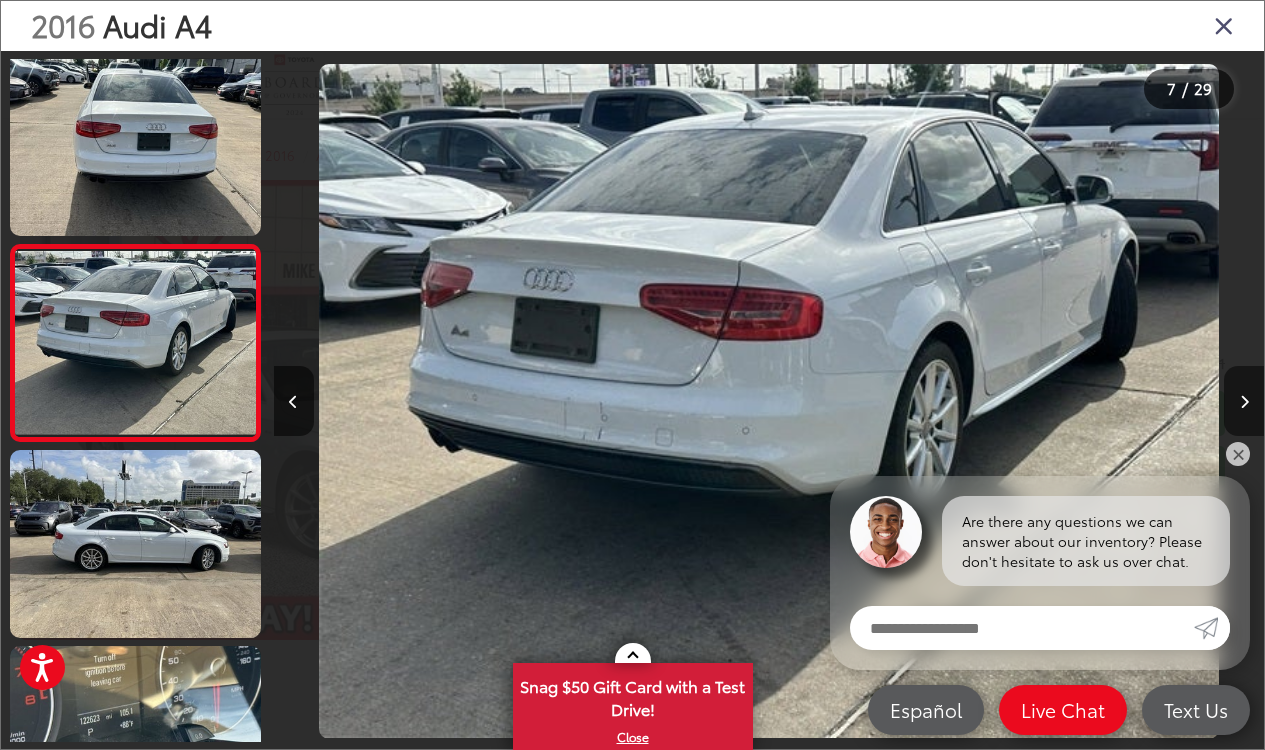 click at bounding box center (1244, 401) 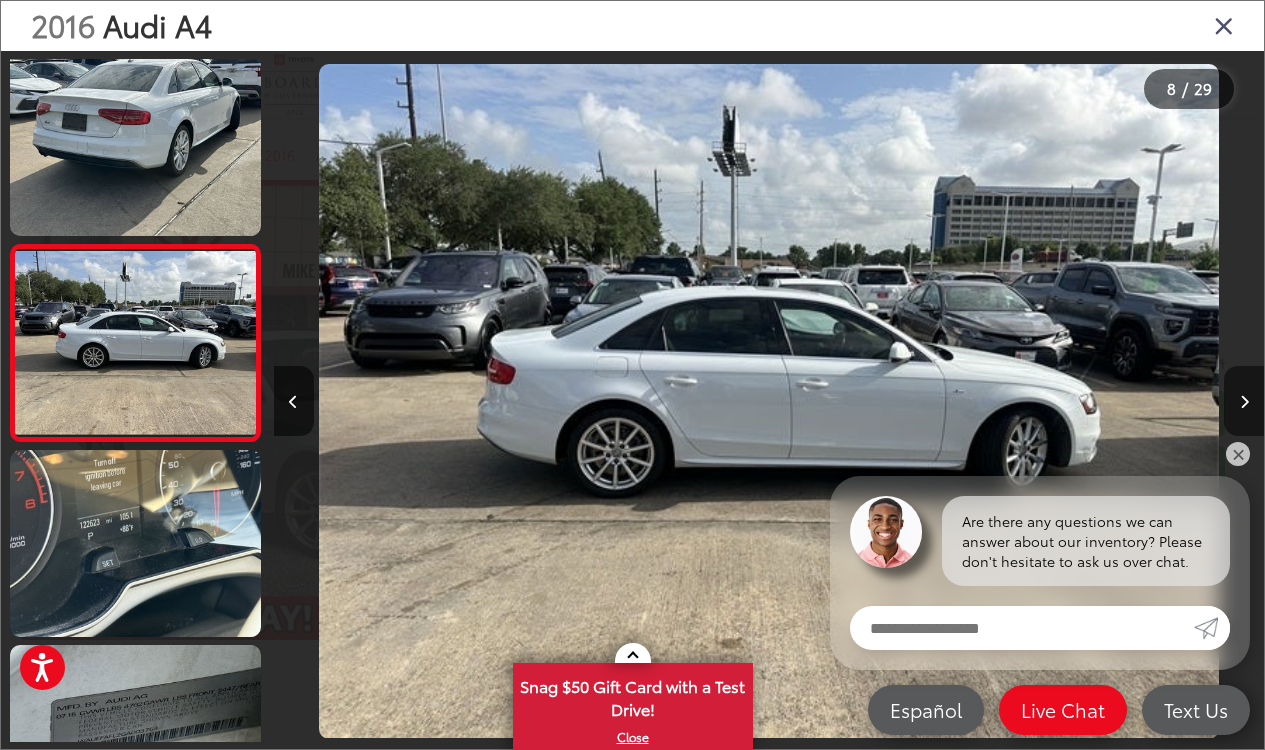 click at bounding box center (1244, 401) 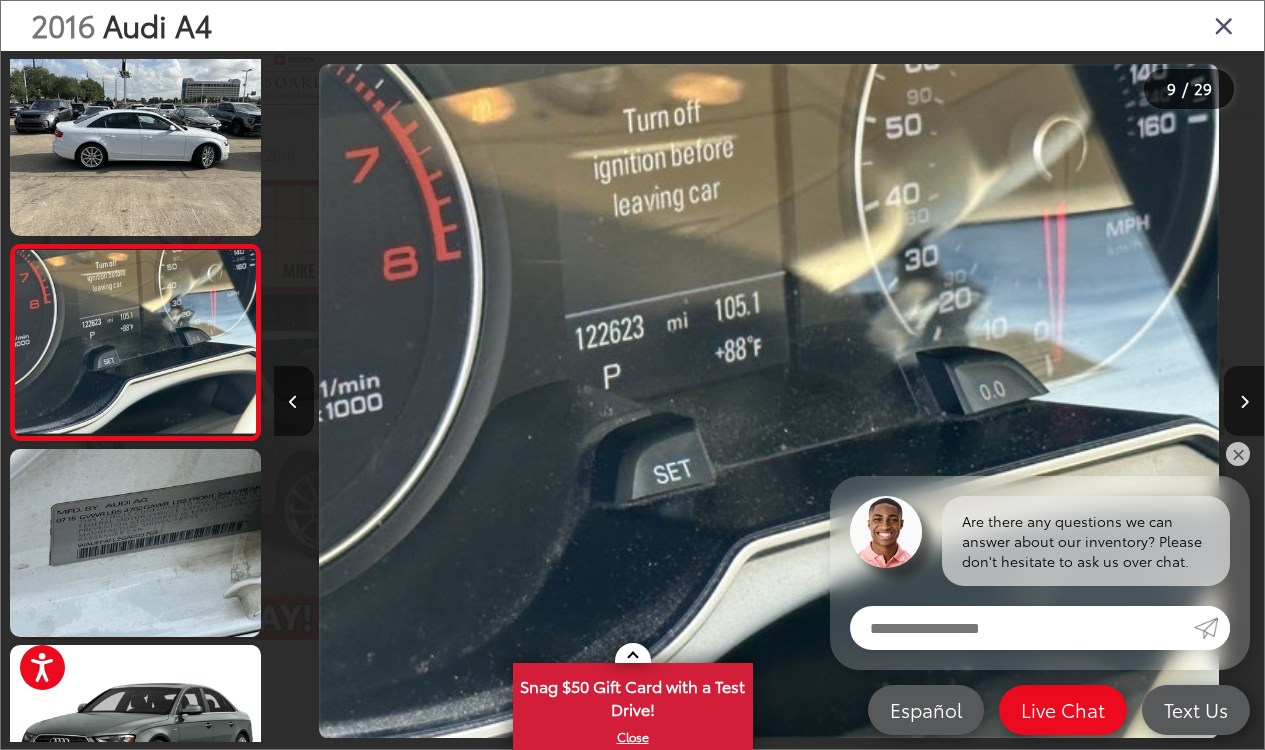 click at bounding box center (1244, 401) 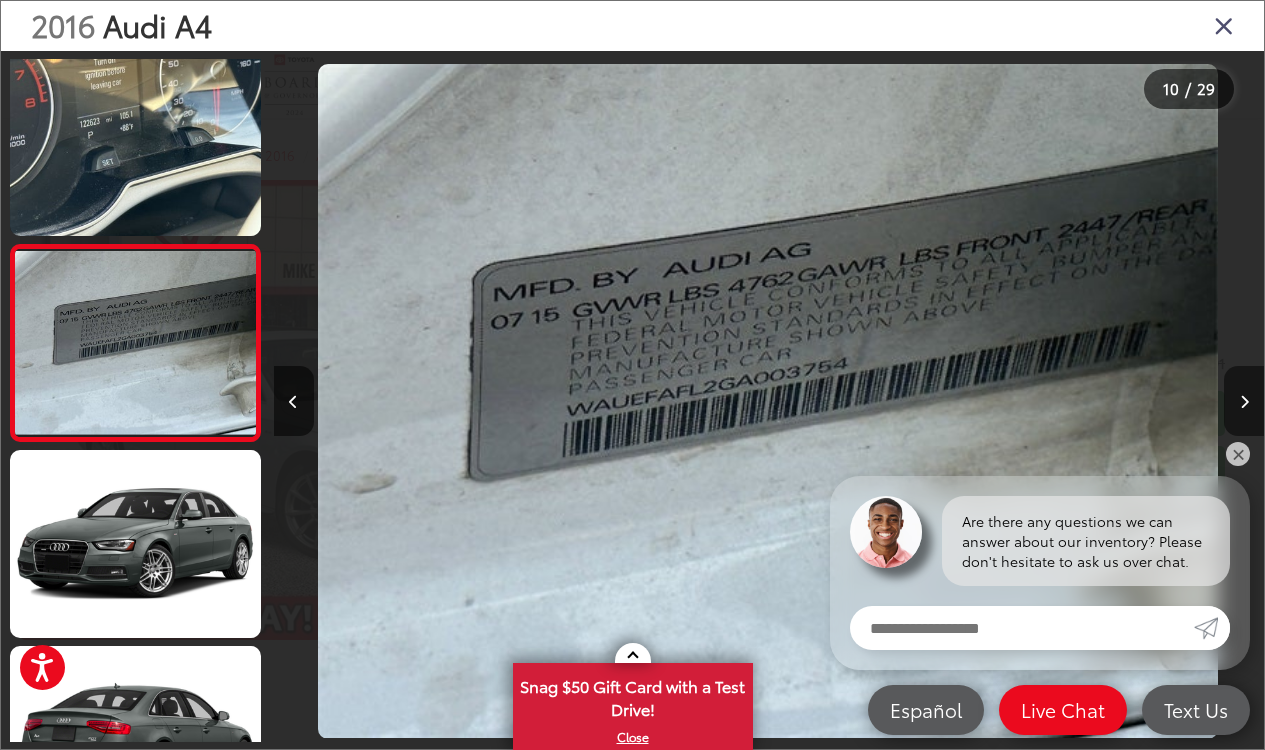 click at bounding box center (1244, 401) 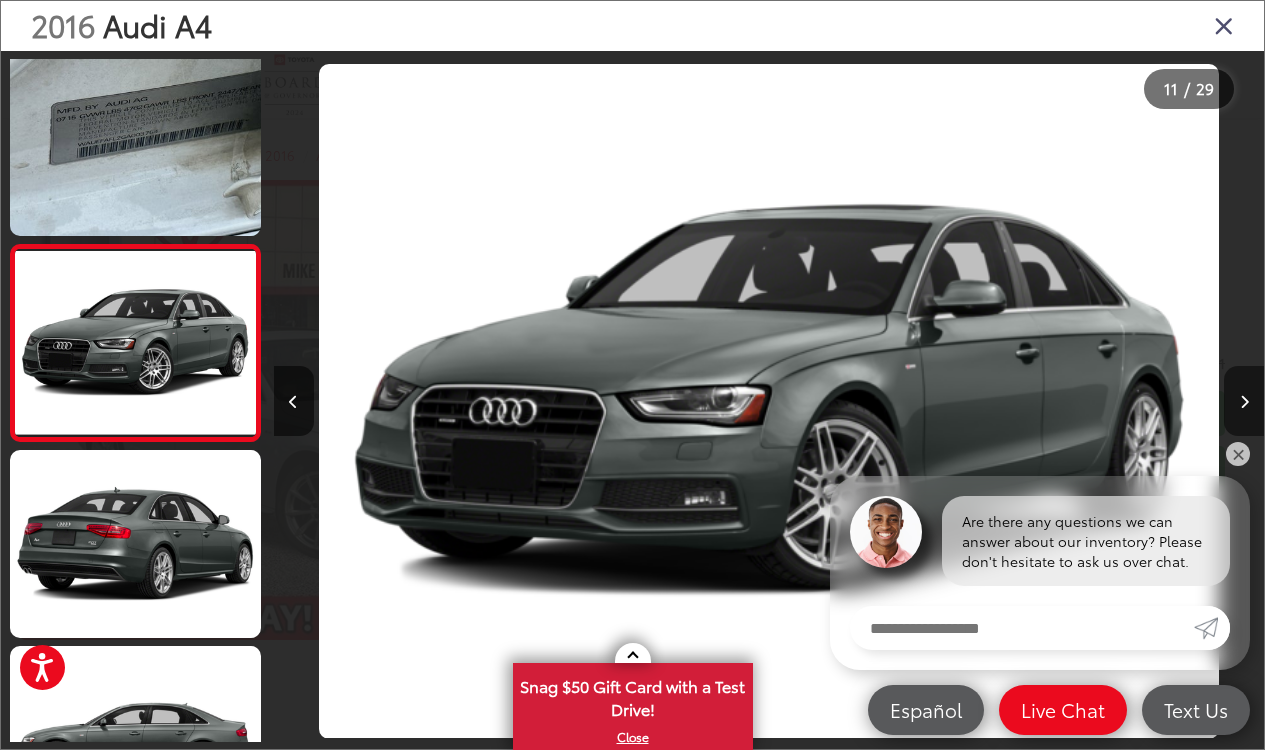 click at bounding box center (1244, 401) 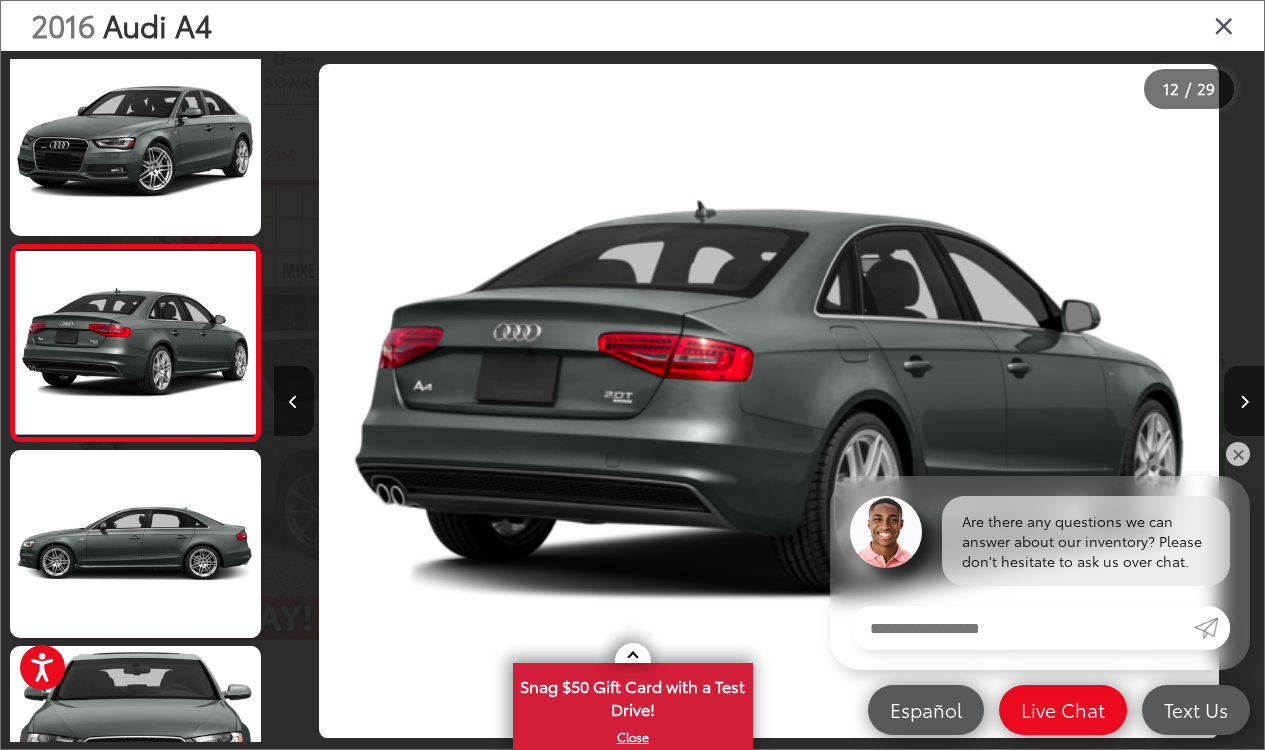click at bounding box center [1244, 401] 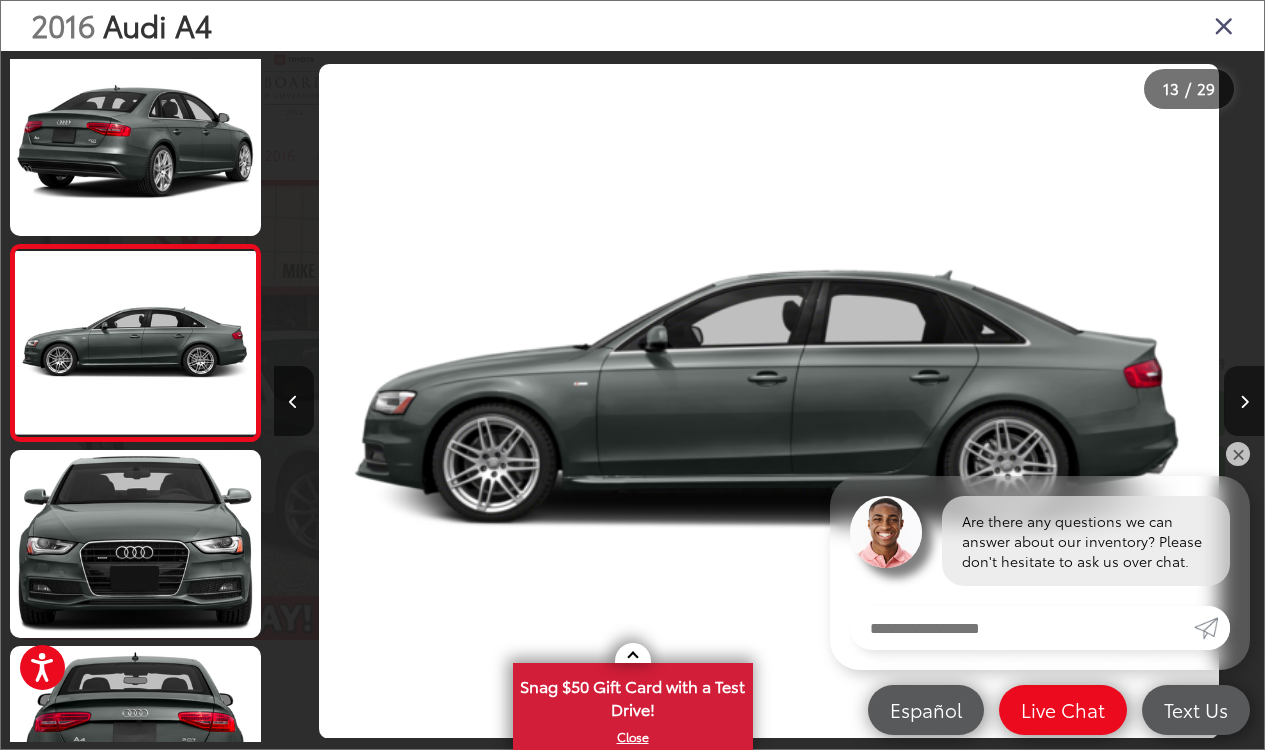 click at bounding box center [1244, 401] 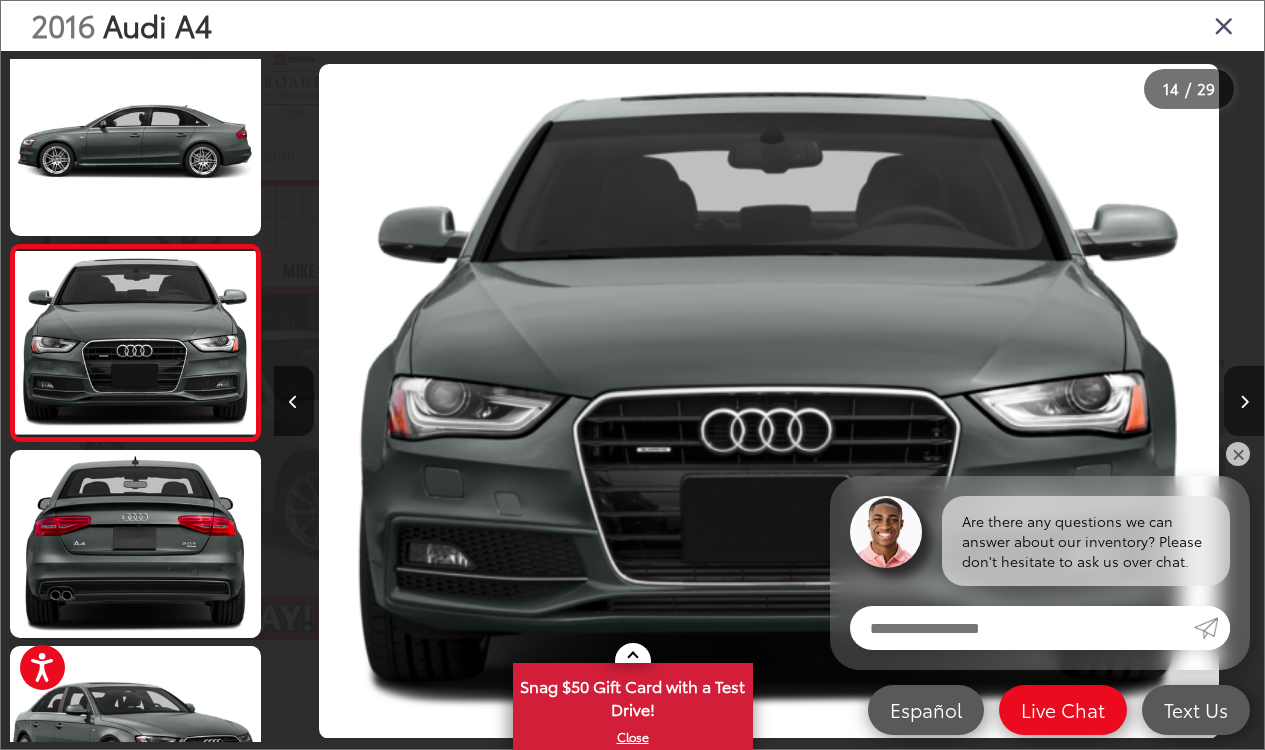 click at bounding box center (1244, 401) 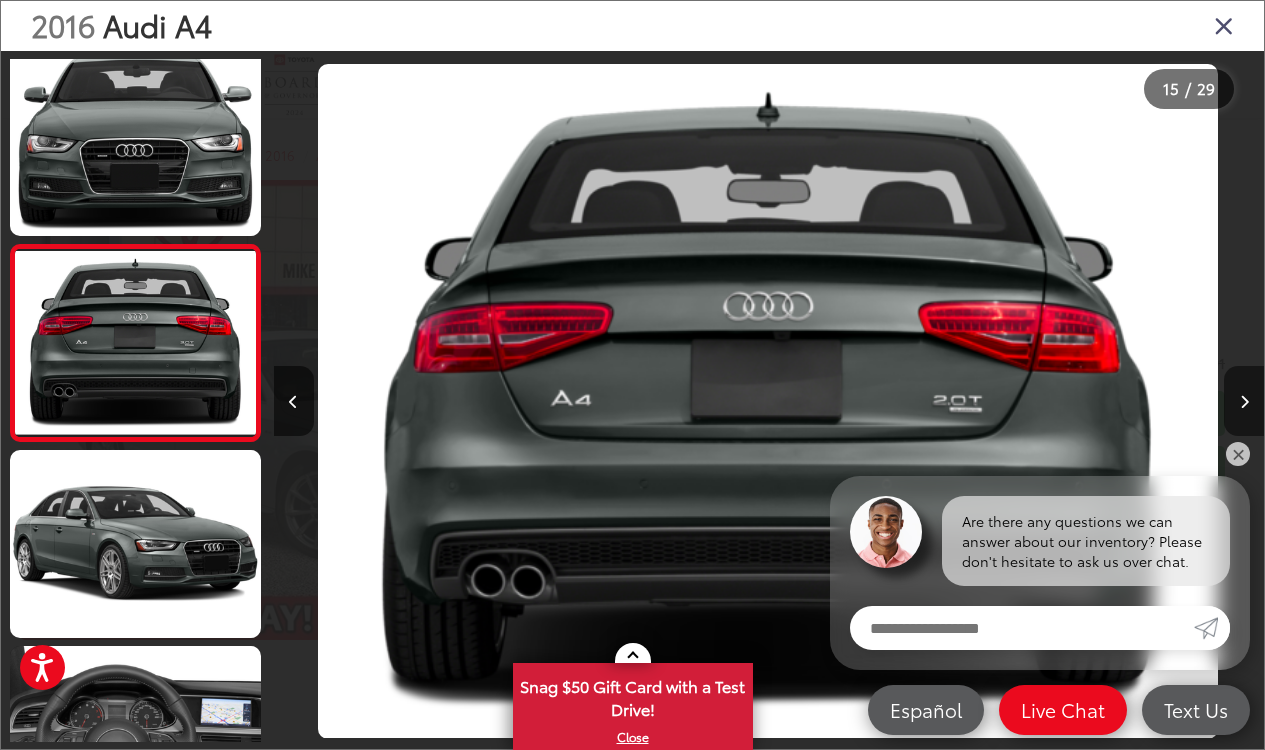click at bounding box center (1244, 401) 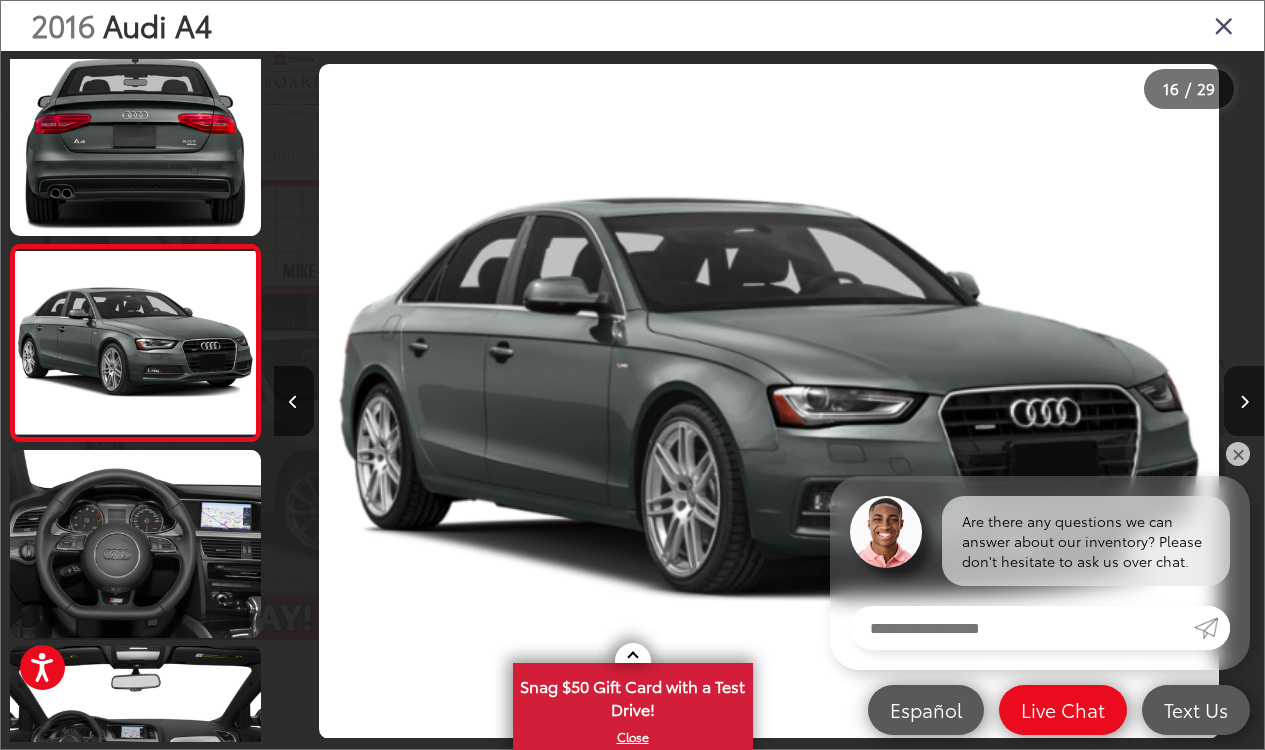 click at bounding box center (1244, 401) 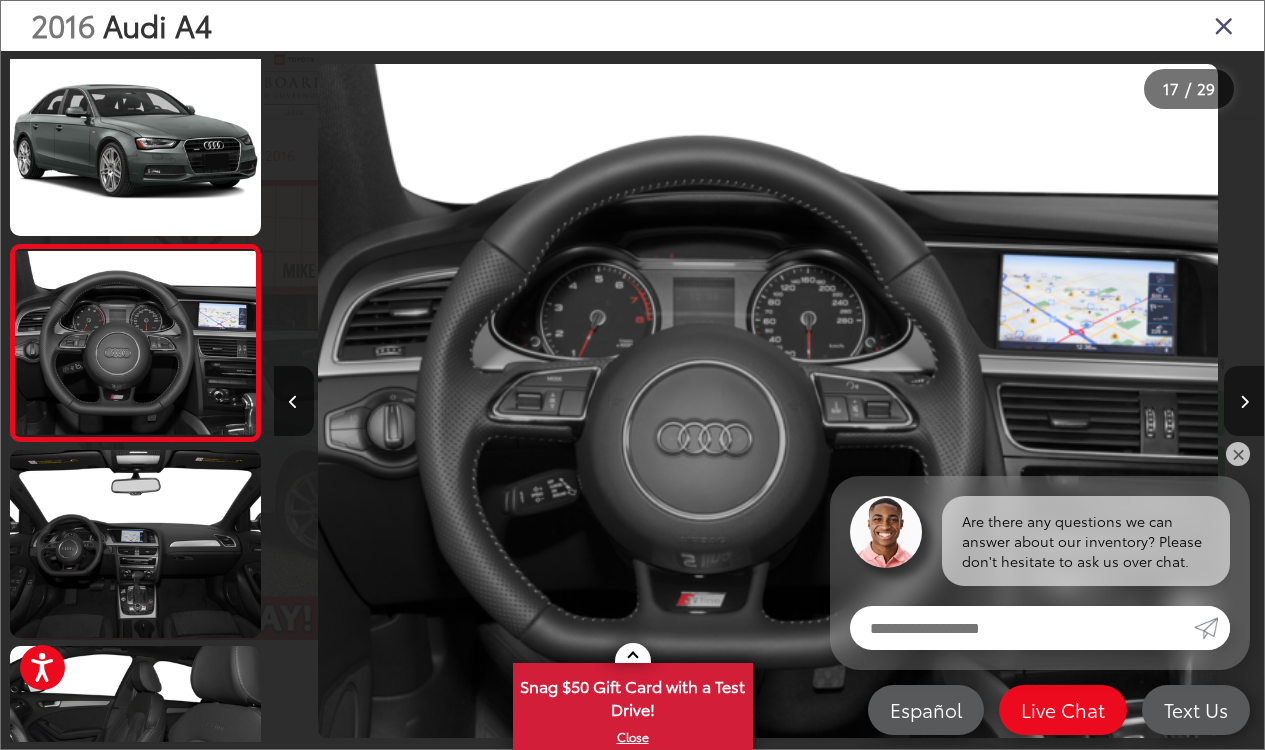 click at bounding box center [1244, 401] 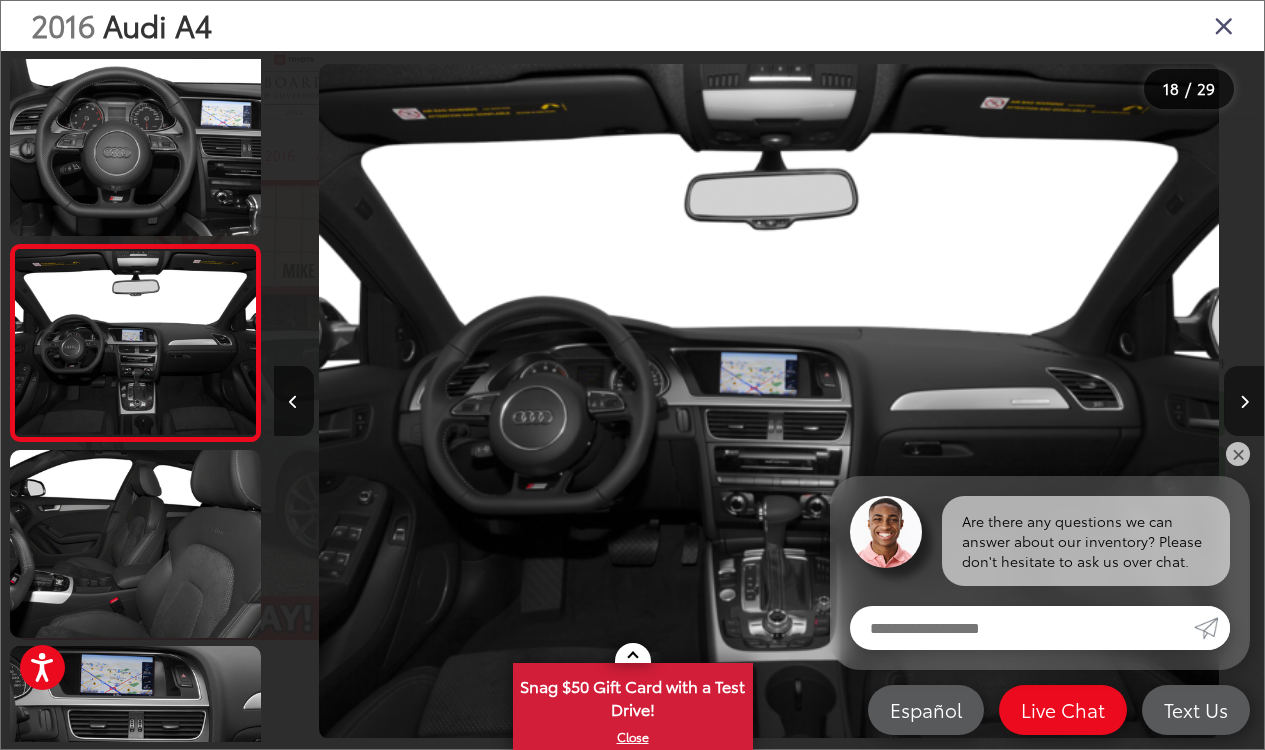 click at bounding box center (1244, 401) 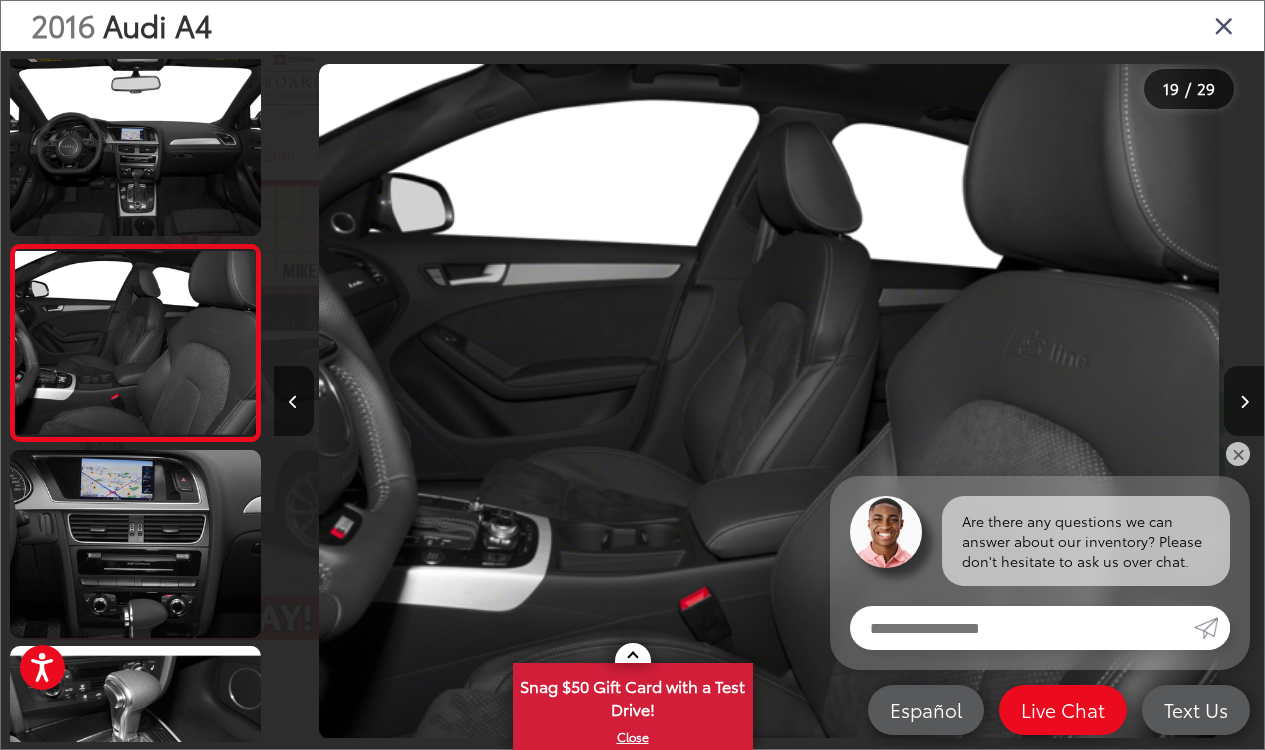 click at bounding box center [1244, 401] 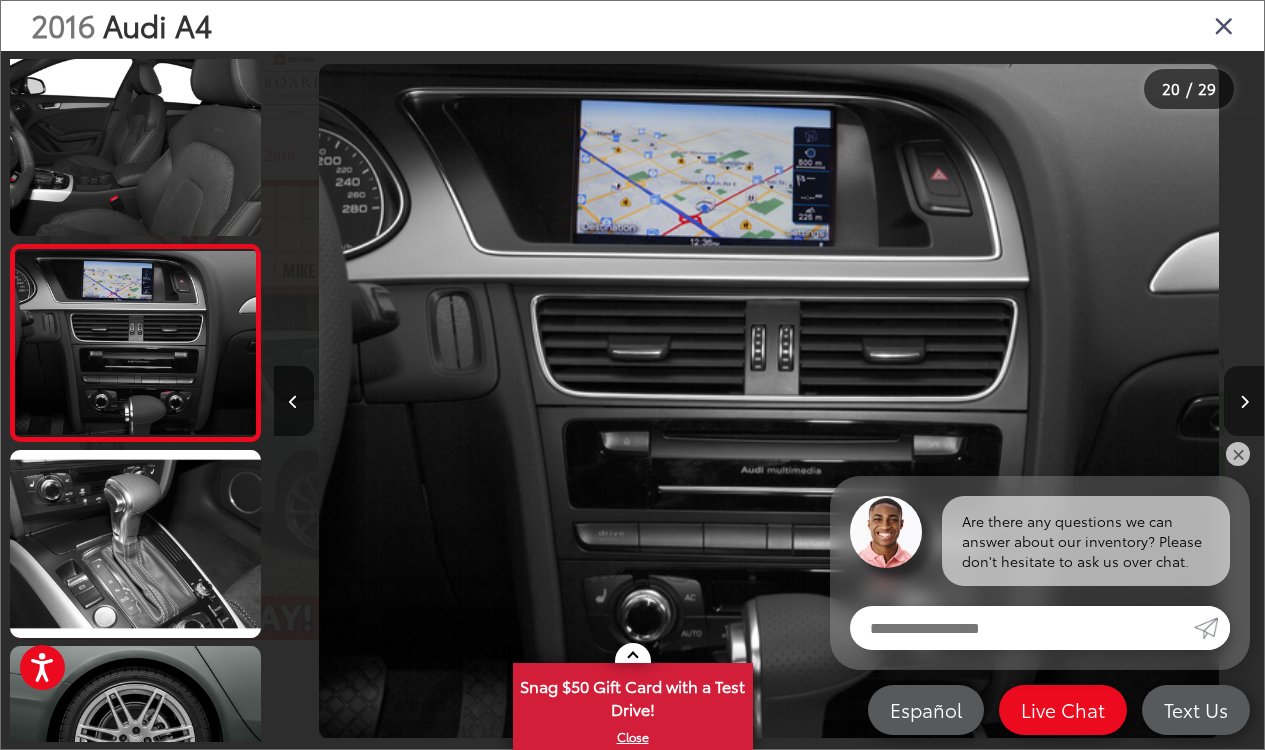 click at bounding box center [1244, 401] 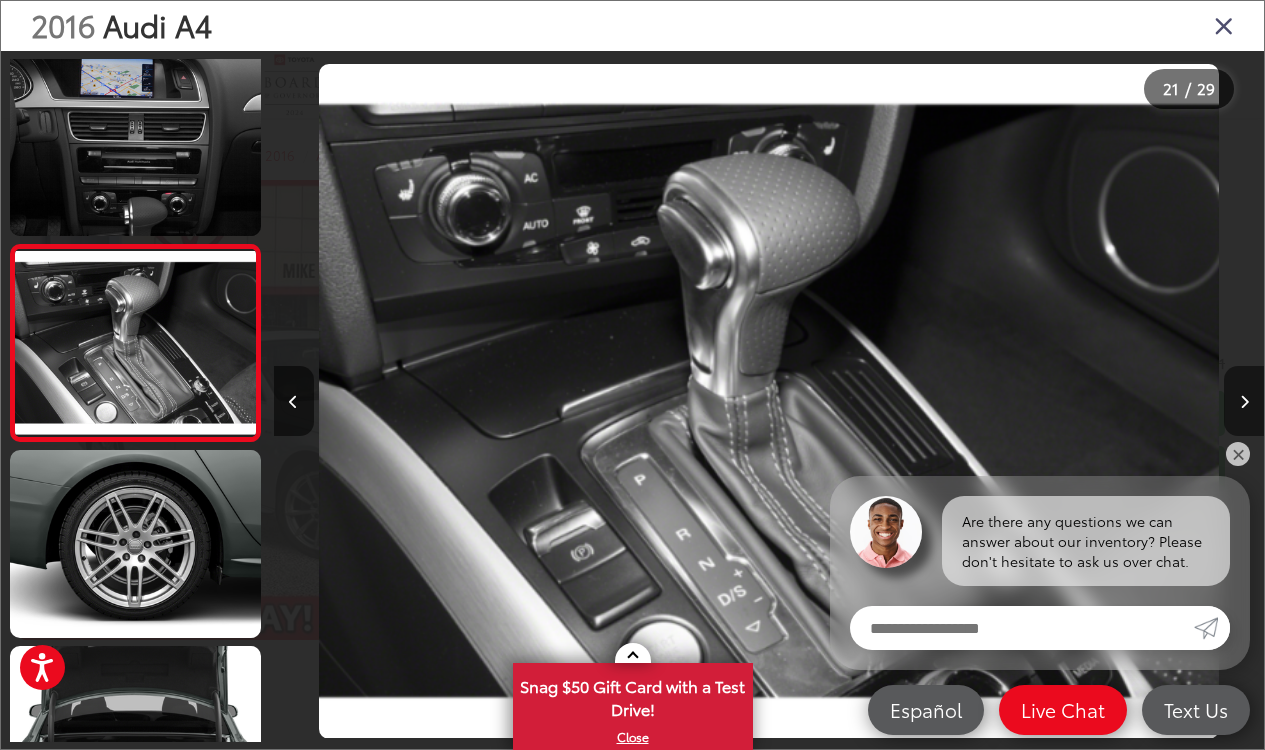 click at bounding box center (1244, 401) 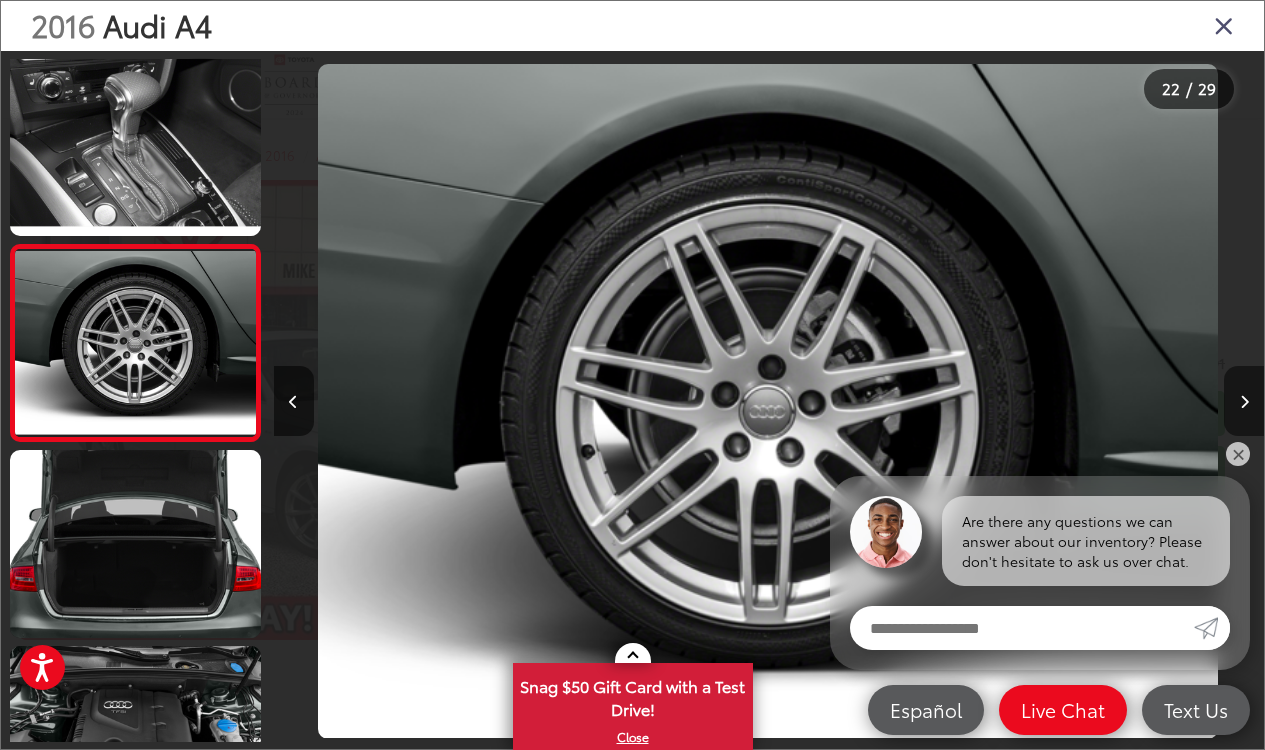 click at bounding box center [1244, 401] 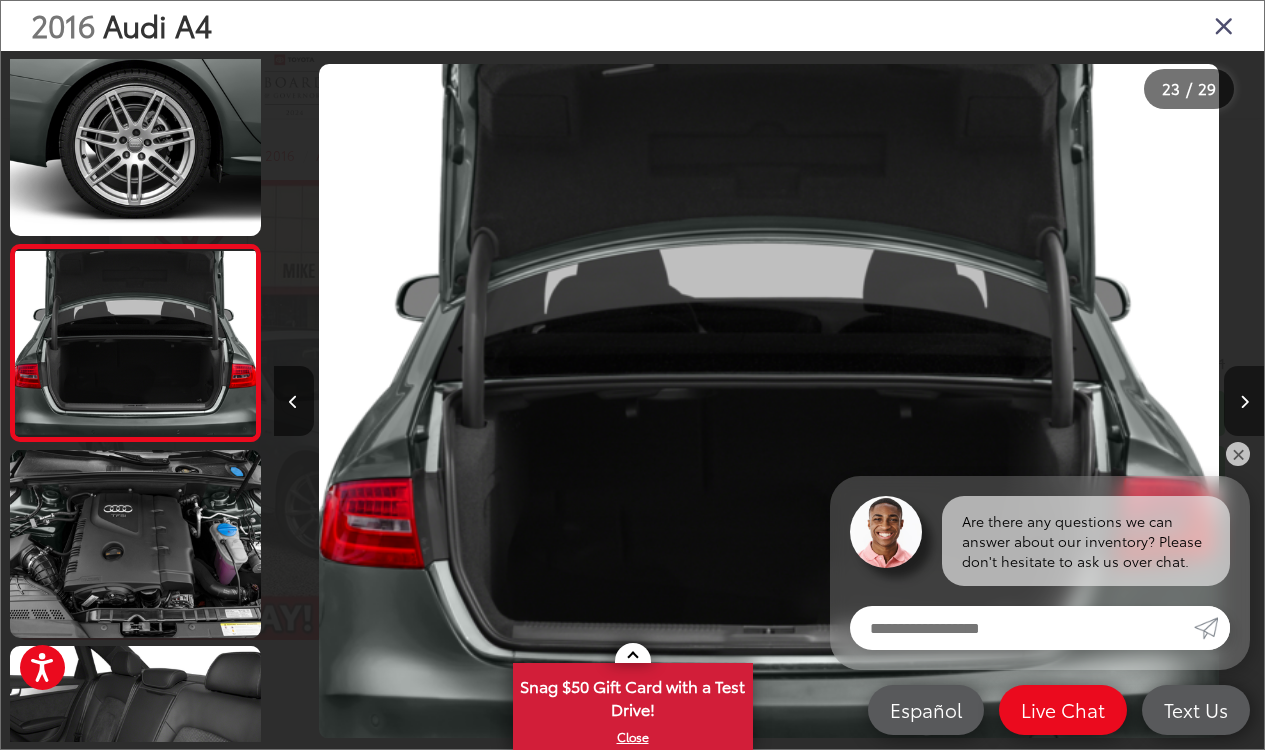 click at bounding box center [1244, 401] 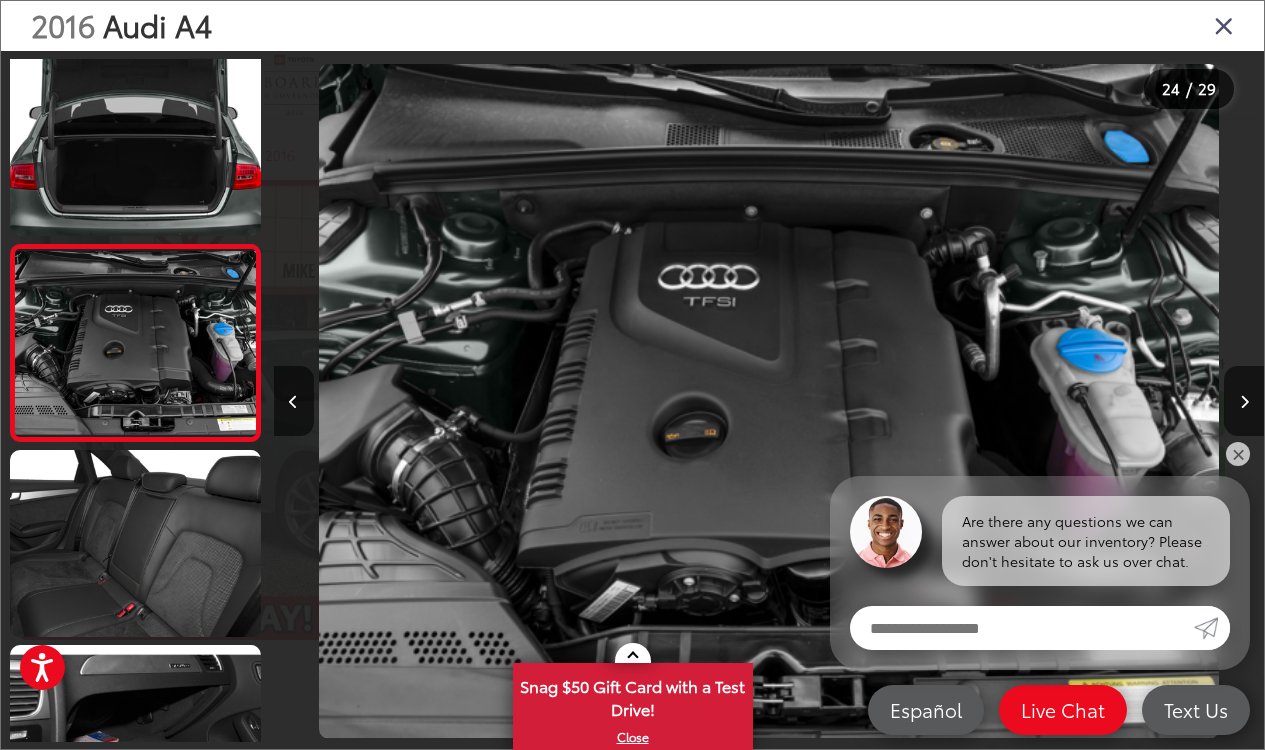 click at bounding box center (1224, 25) 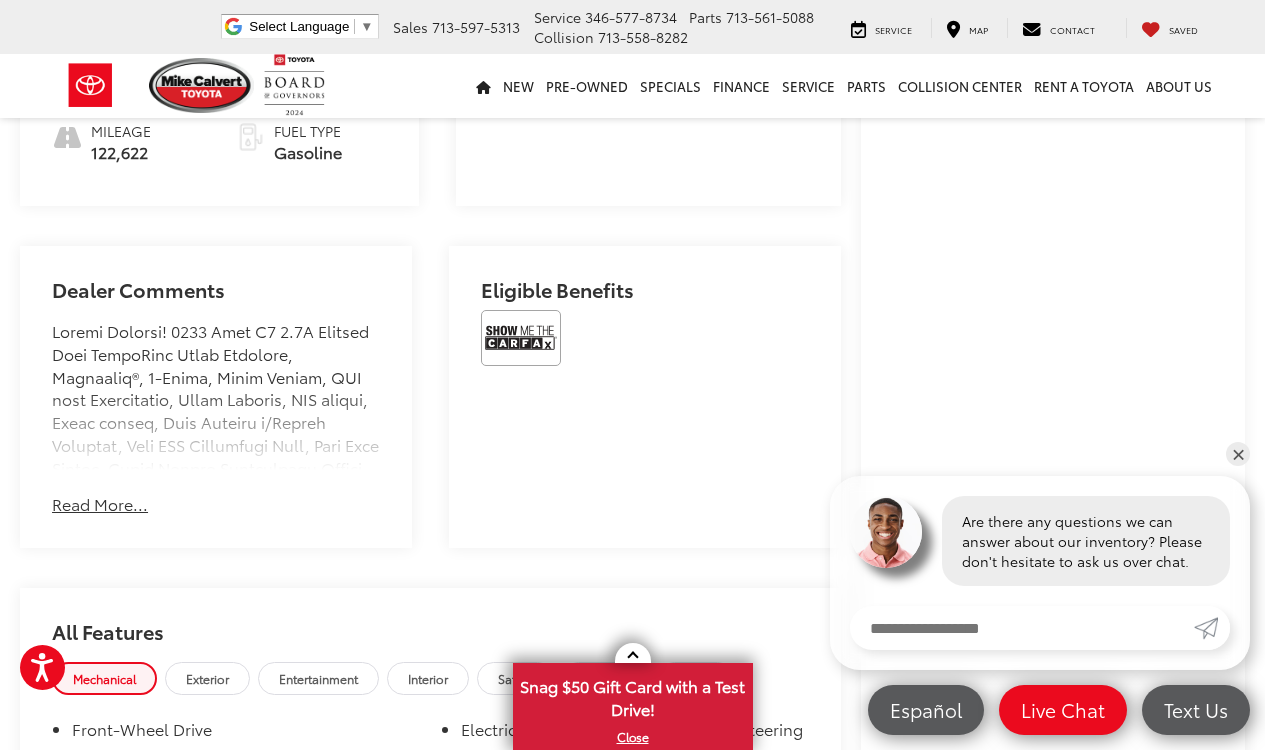 scroll, scrollTop: 1084, scrollLeft: 0, axis: vertical 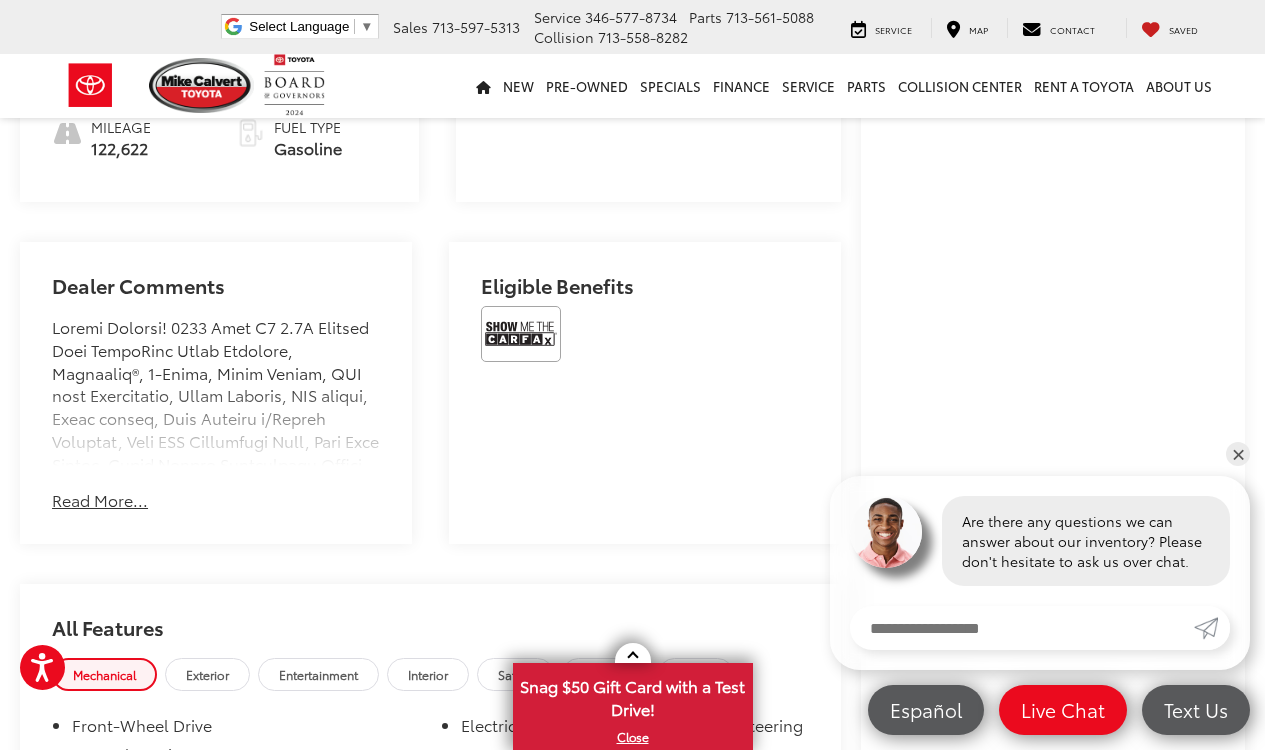 click at bounding box center [521, 334] 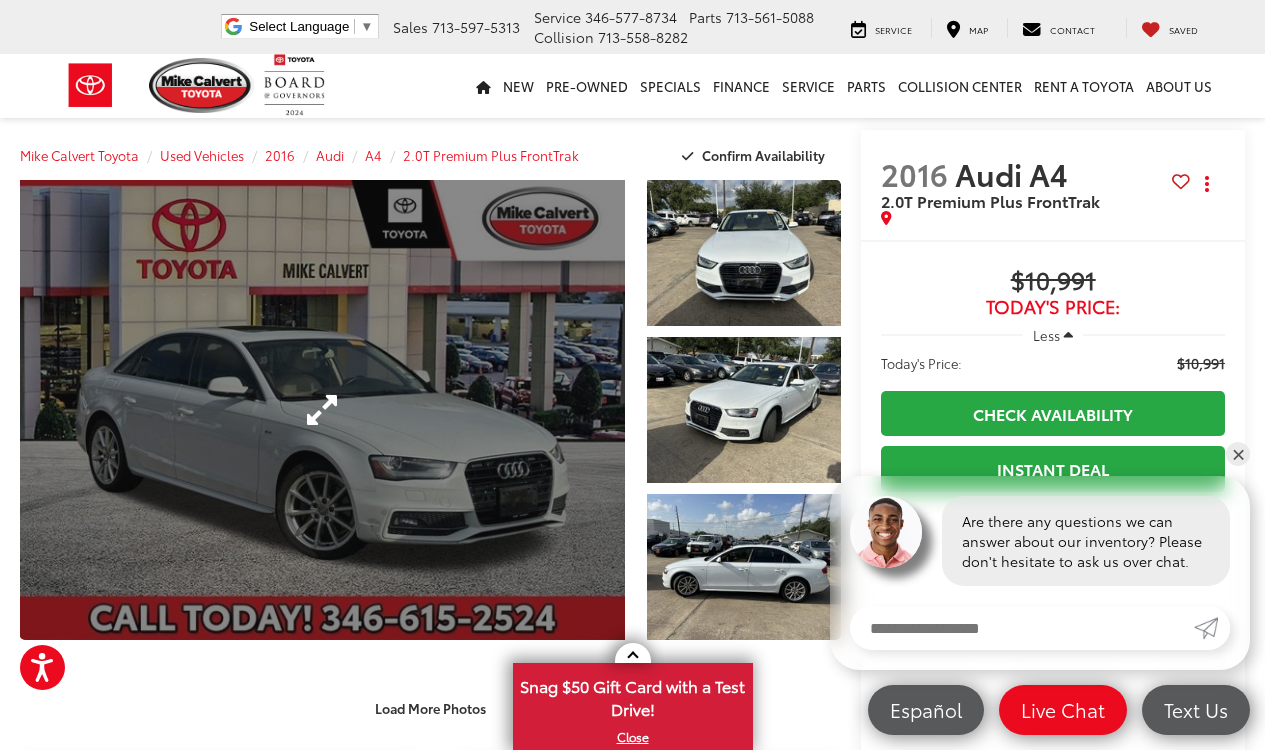 scroll, scrollTop: 0, scrollLeft: 0, axis: both 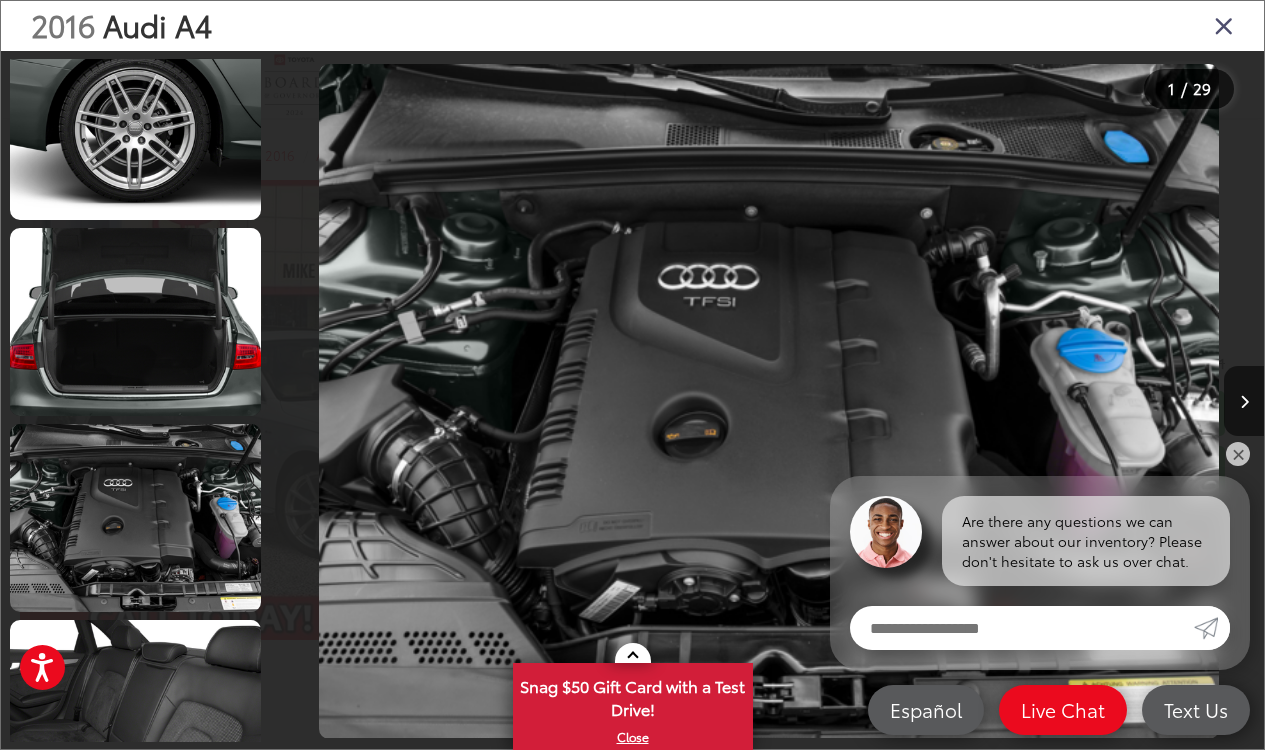 click at bounding box center [1224, 25] 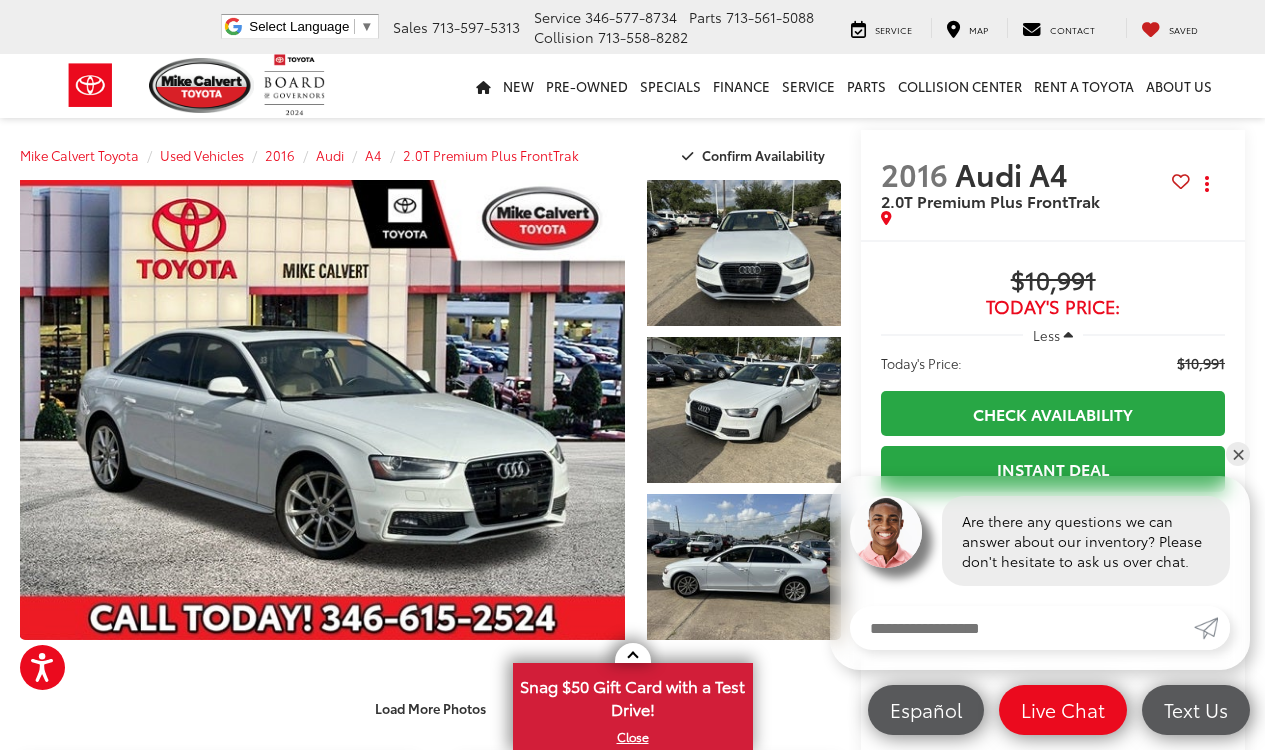 scroll, scrollTop: 0, scrollLeft: 0, axis: both 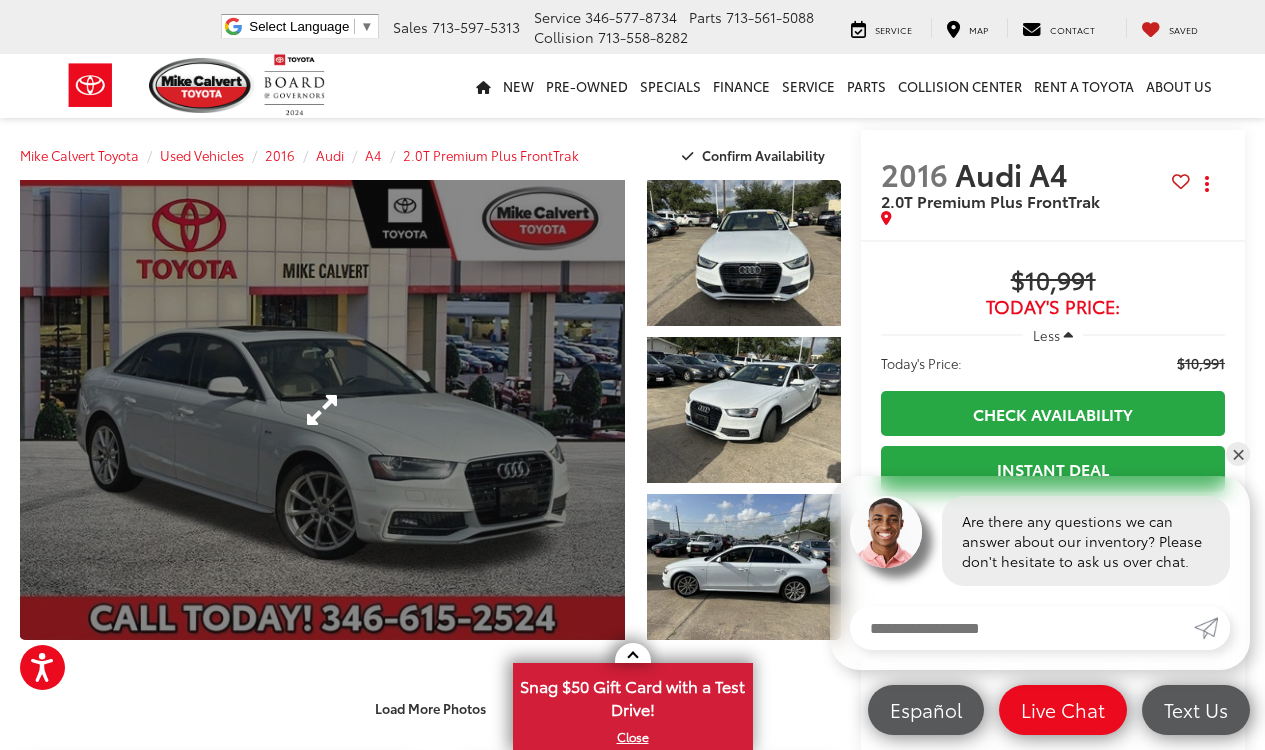 click at bounding box center (322, 410) 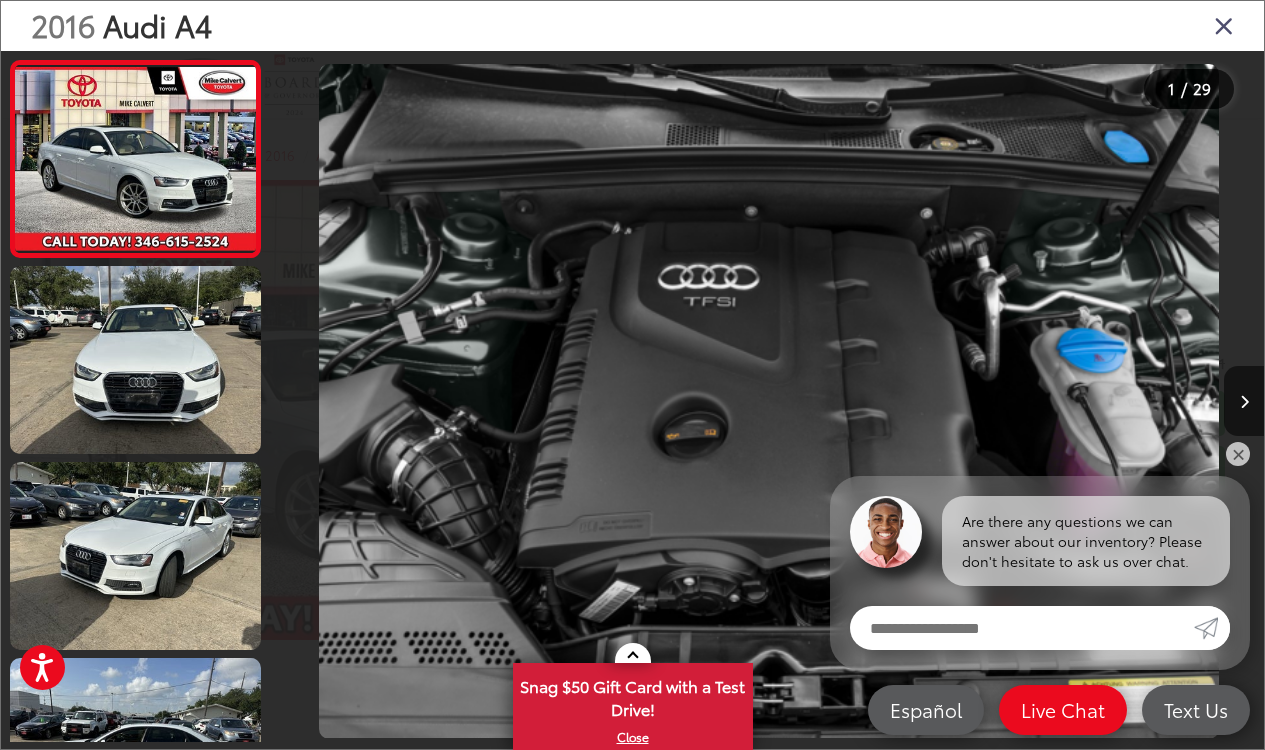 click at bounding box center (1224, 25) 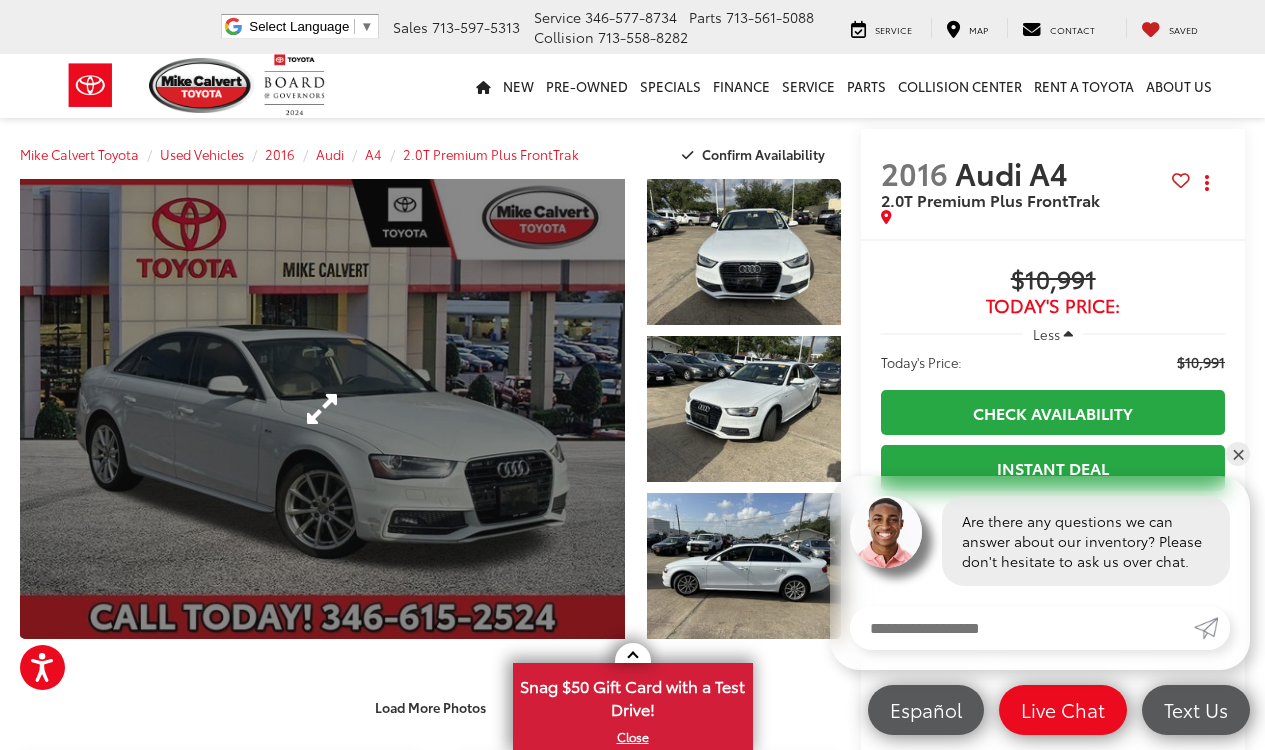 scroll, scrollTop: 4, scrollLeft: 0, axis: vertical 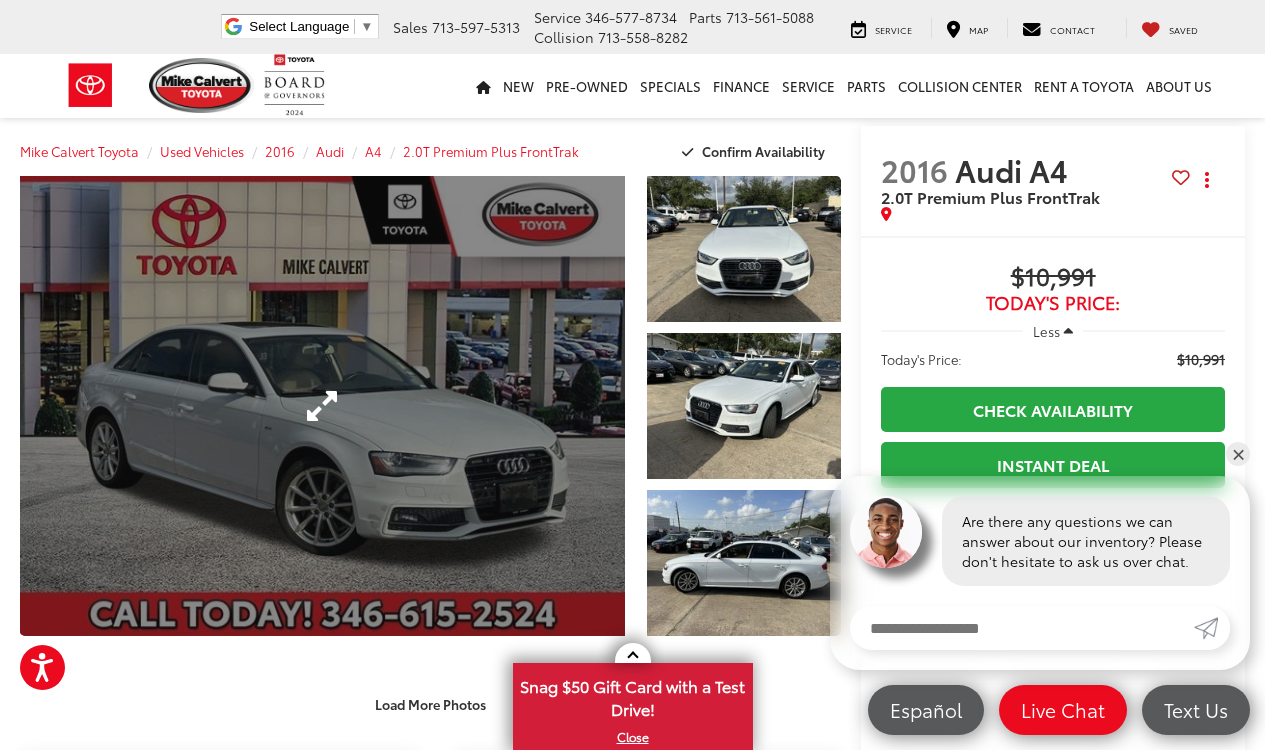 click at bounding box center (322, 406) 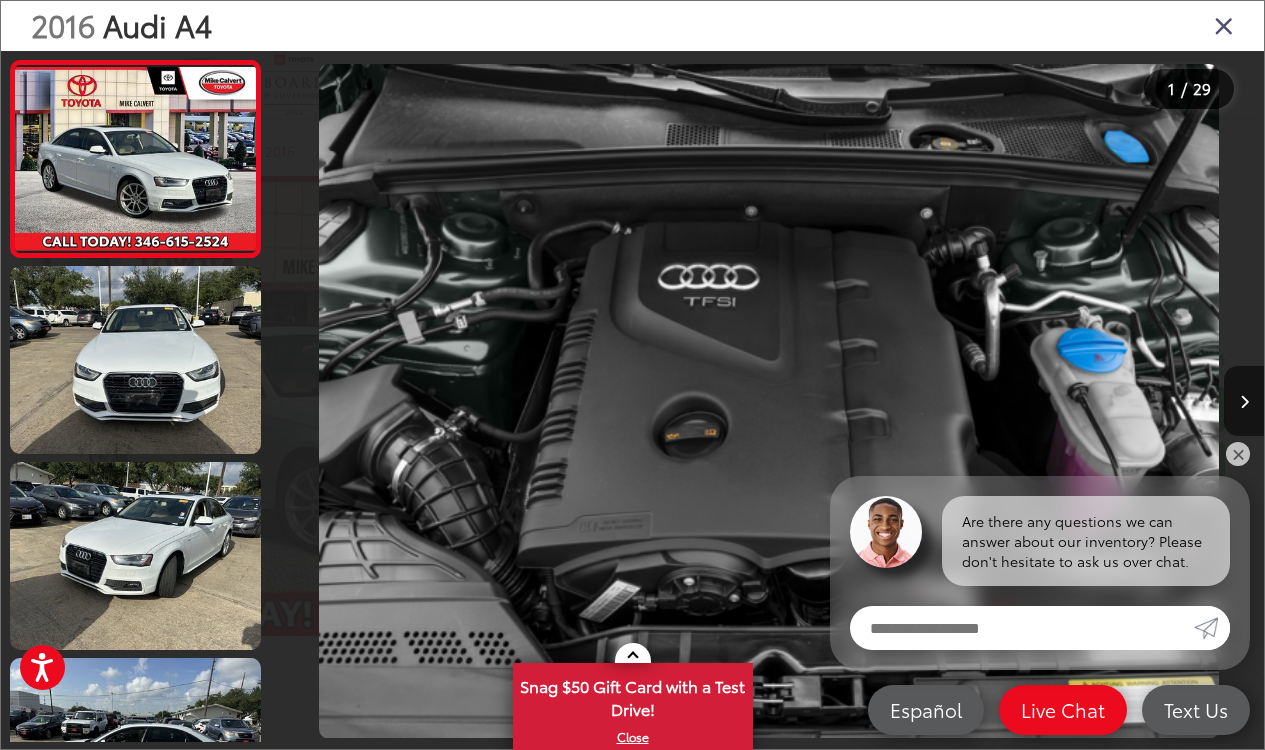 click at bounding box center (1224, 25) 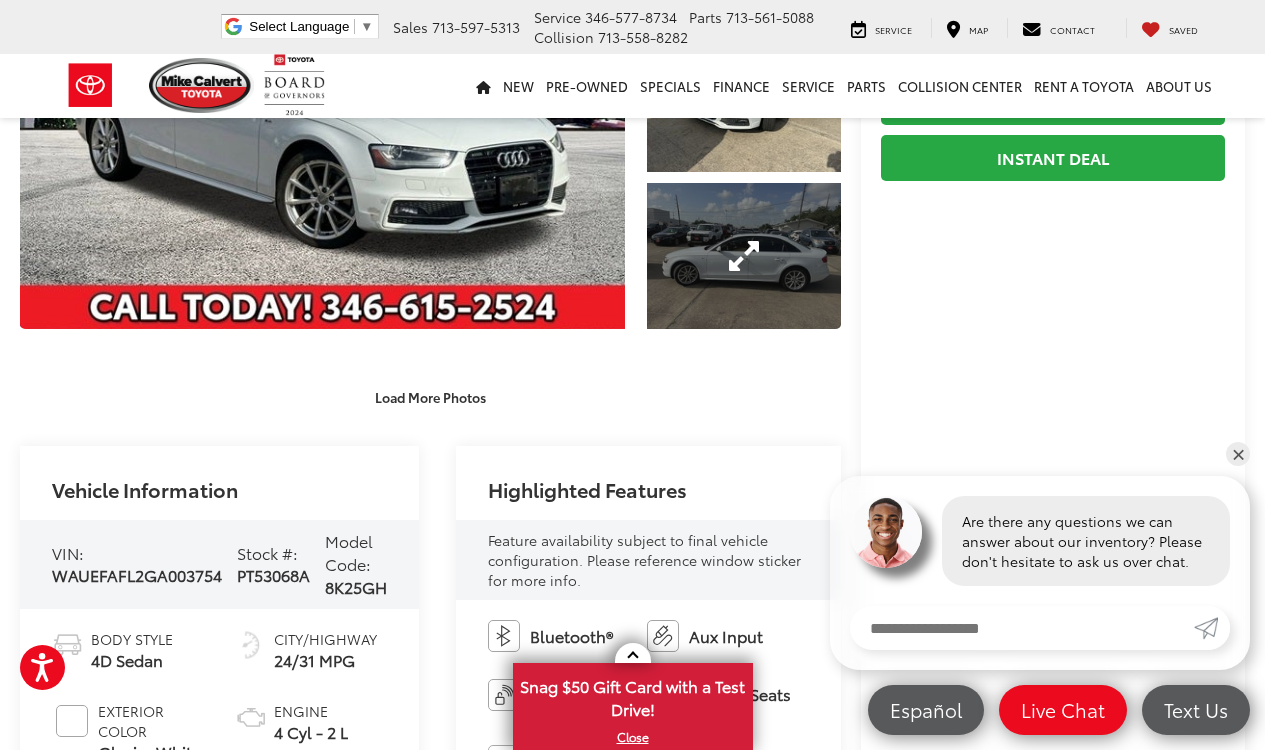 scroll, scrollTop: 317, scrollLeft: 0, axis: vertical 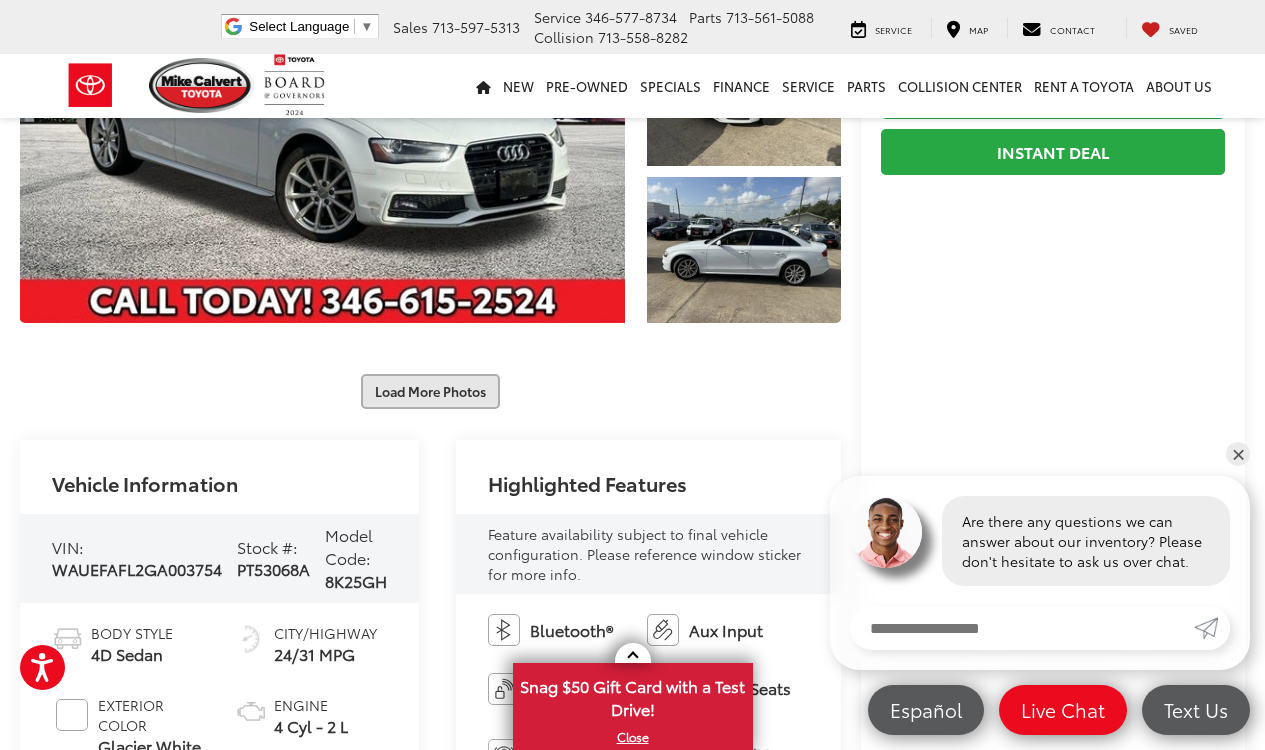 click on "Load More Photos" at bounding box center (430, 391) 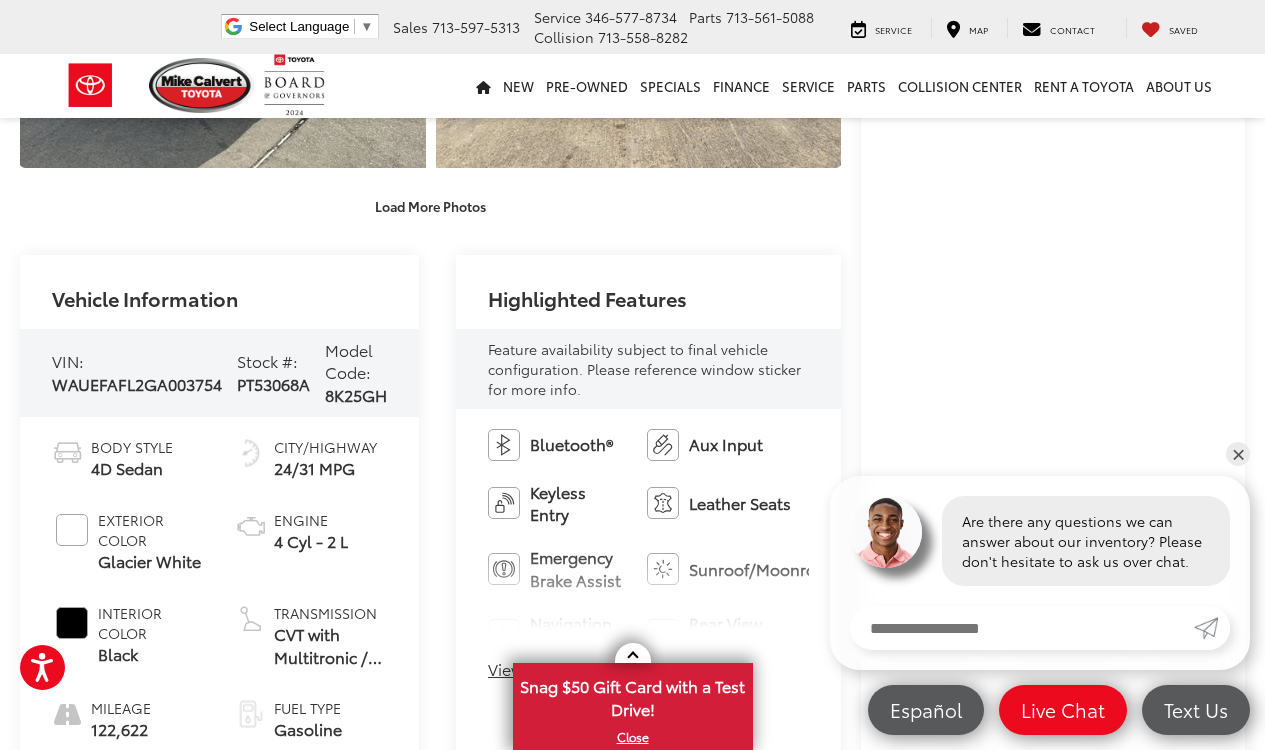 scroll, scrollTop: 1124, scrollLeft: 0, axis: vertical 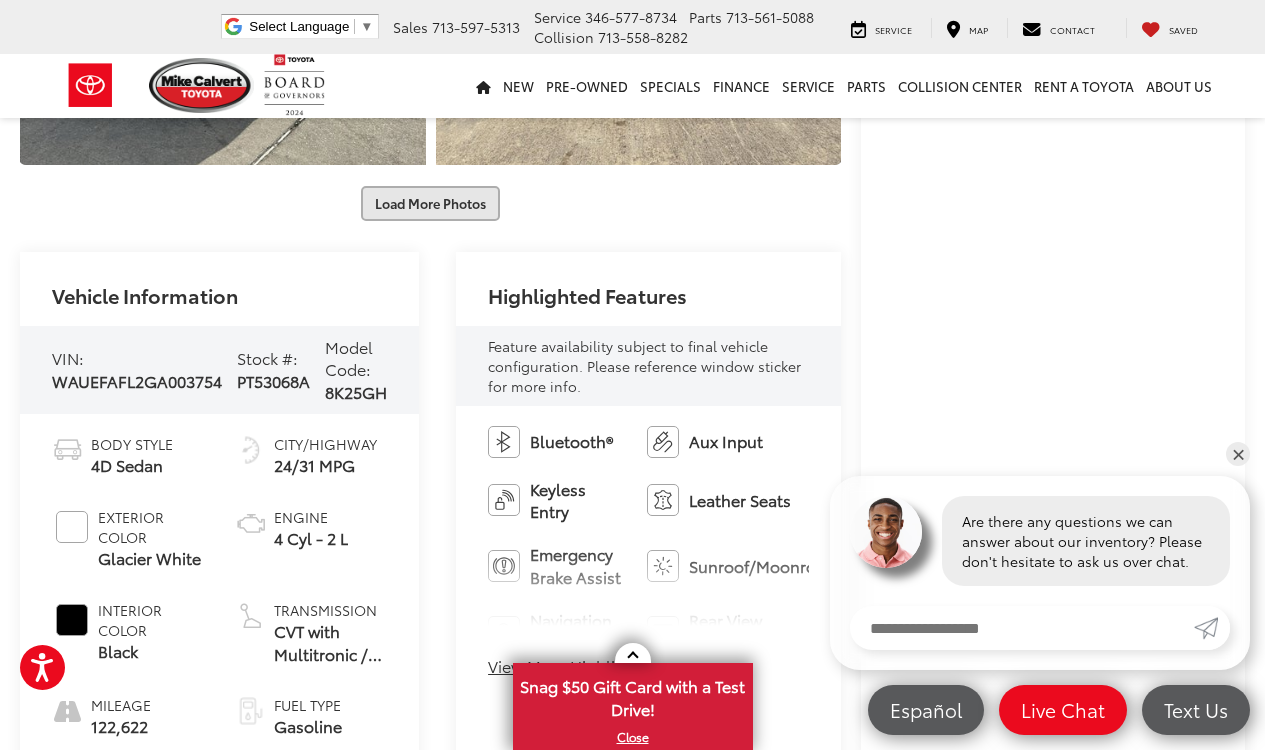 click on "Load More Photos" at bounding box center (430, 203) 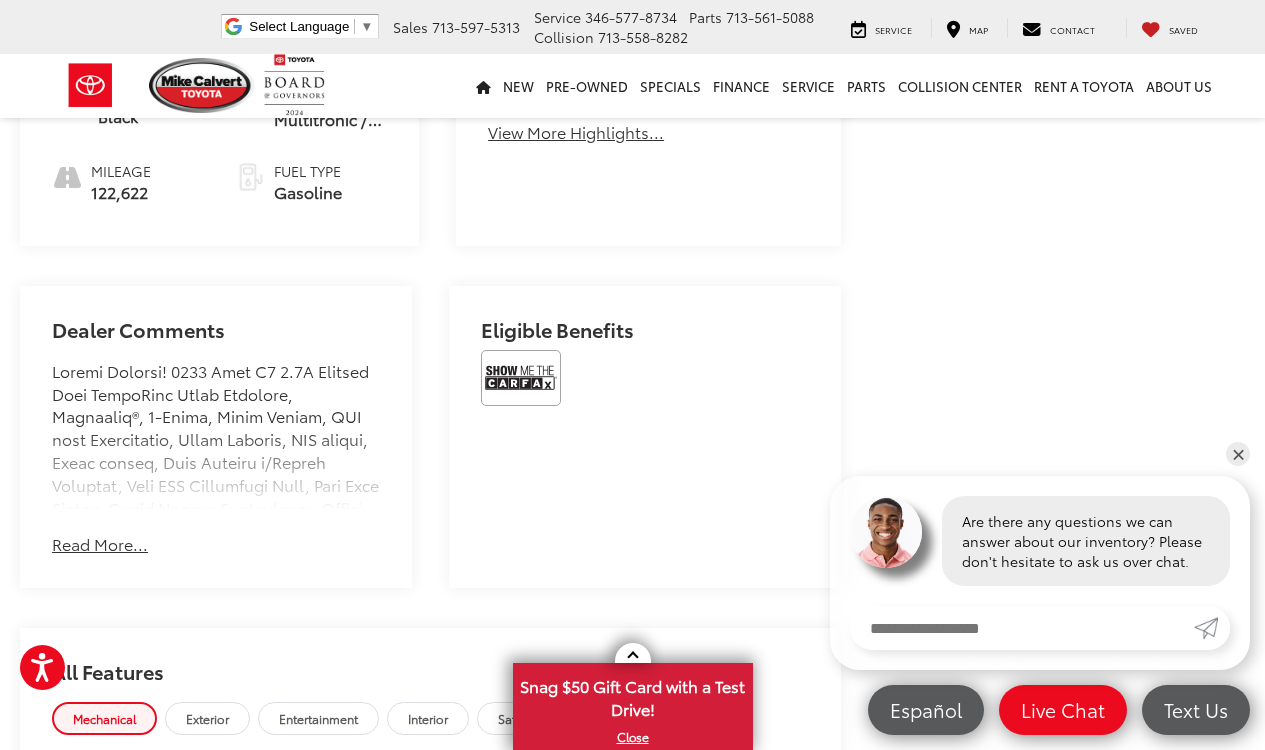 scroll, scrollTop: 2314, scrollLeft: 0, axis: vertical 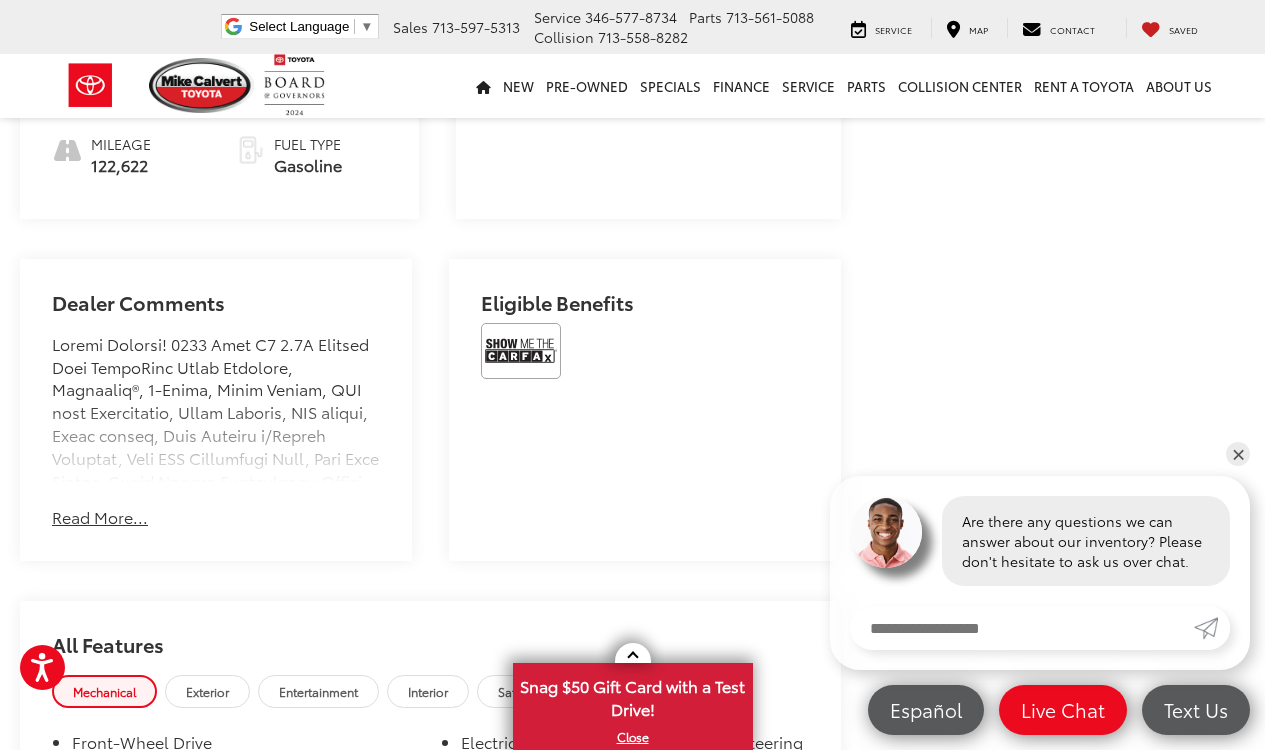 click on "Read More..." at bounding box center (100, 517) 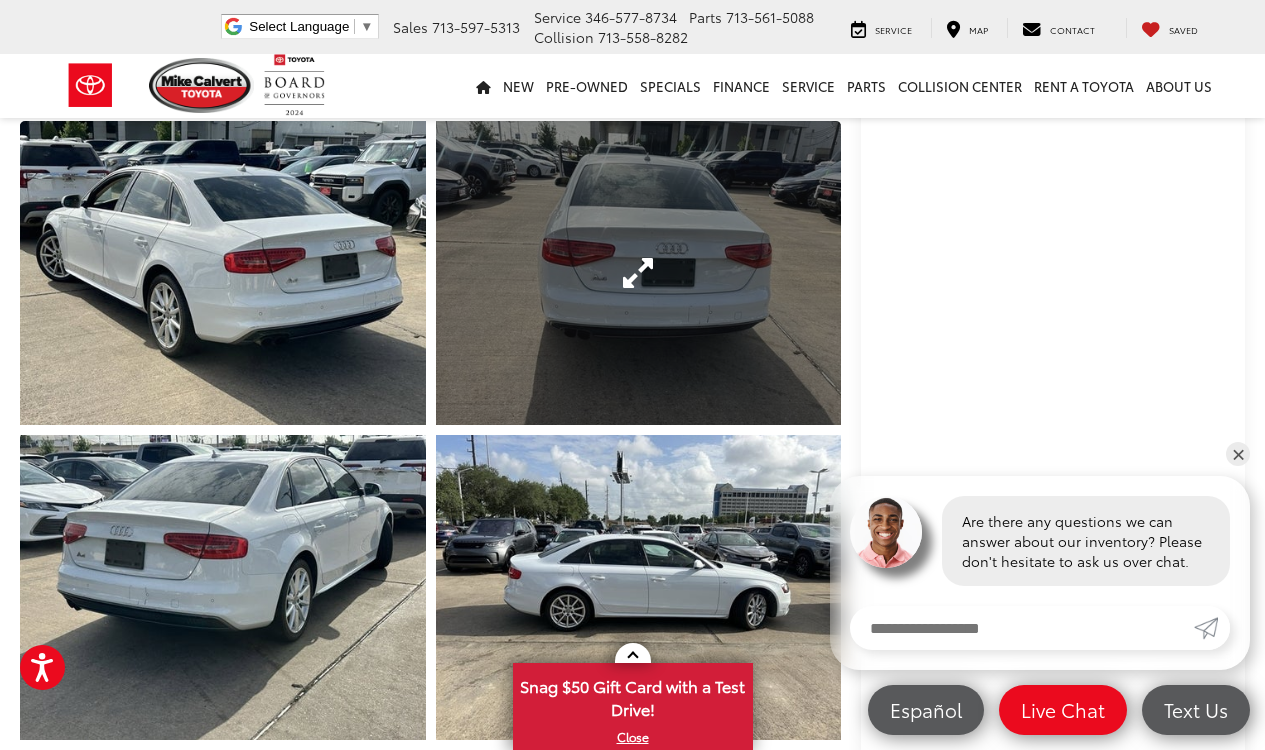 scroll, scrollTop: 535, scrollLeft: 0, axis: vertical 